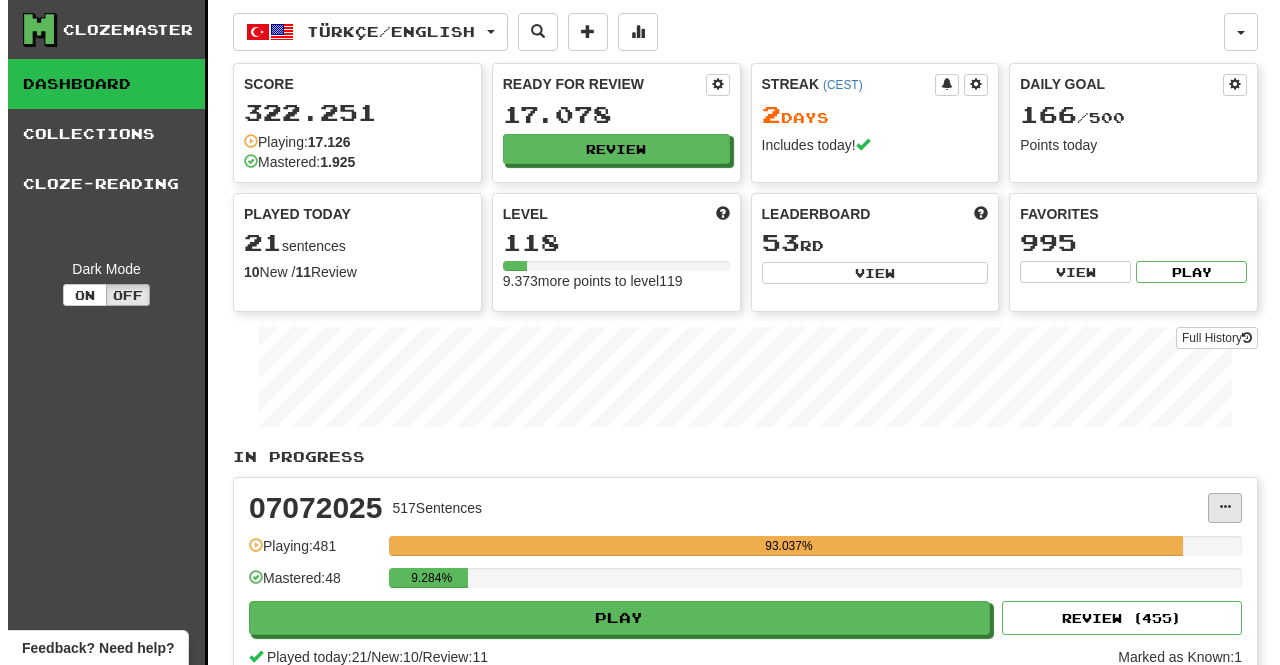 scroll, scrollTop: 0, scrollLeft: 0, axis: both 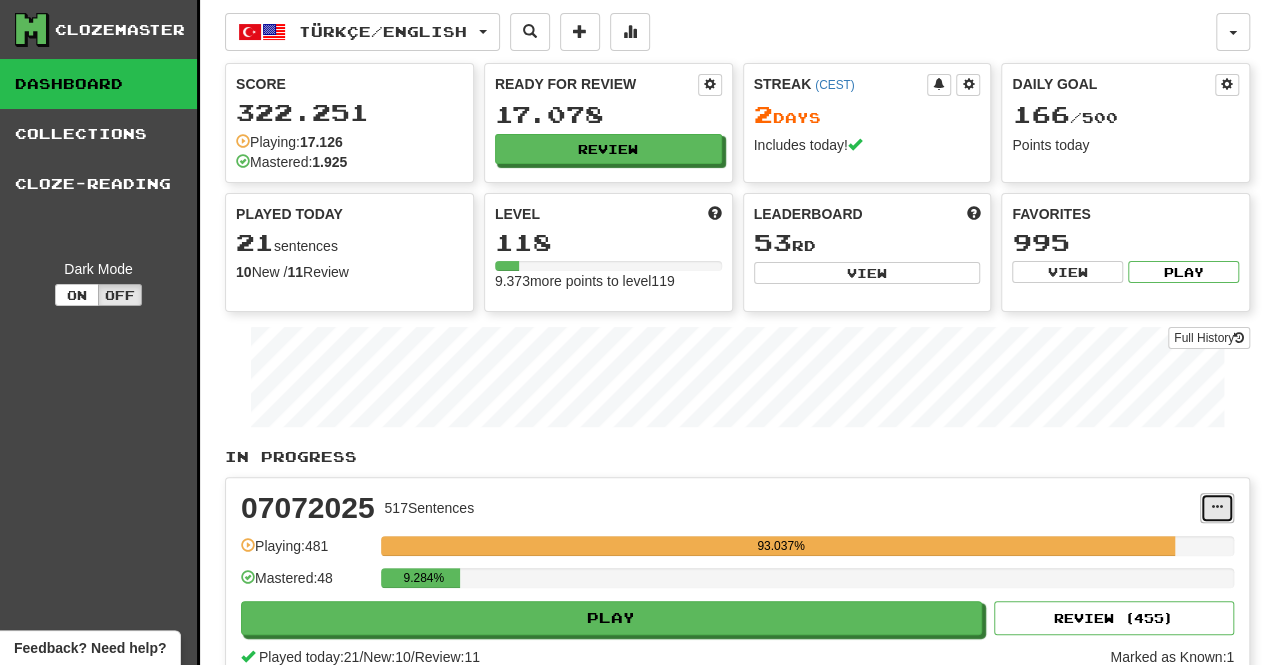 click at bounding box center [1217, 507] 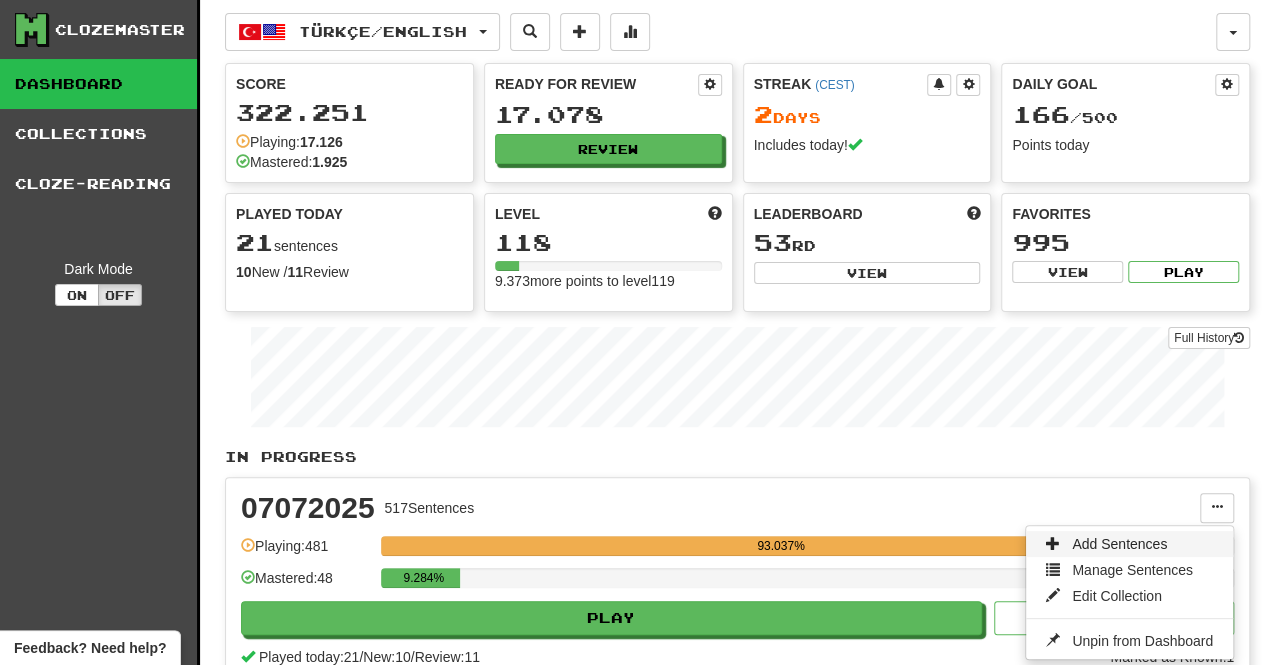 click on "Add Sentences" at bounding box center (1119, 544) 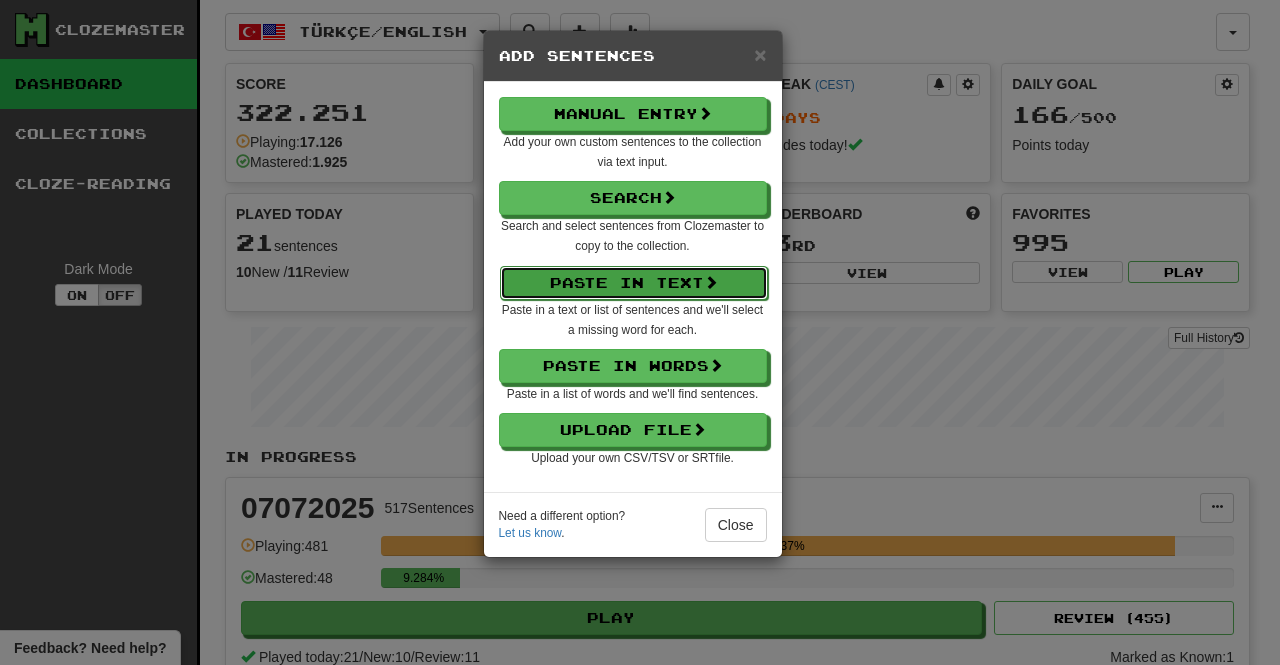 click on "Paste in Text" at bounding box center (634, 283) 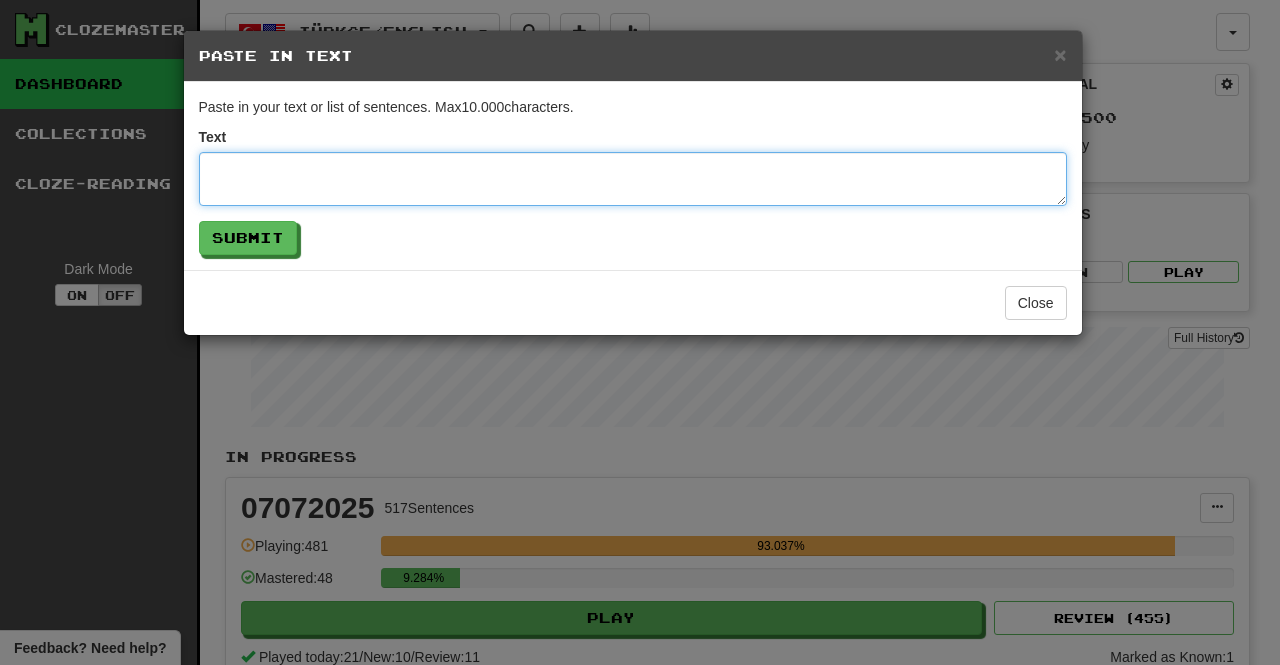 click at bounding box center [633, 179] 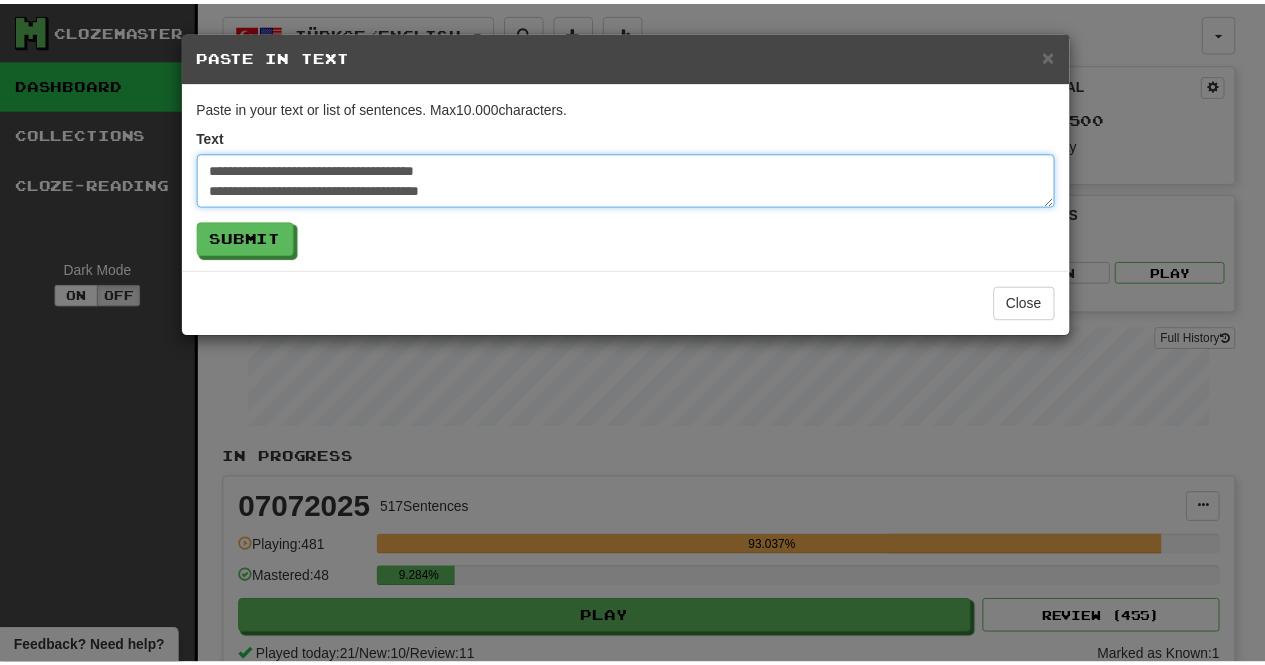 scroll, scrollTop: 91, scrollLeft: 0, axis: vertical 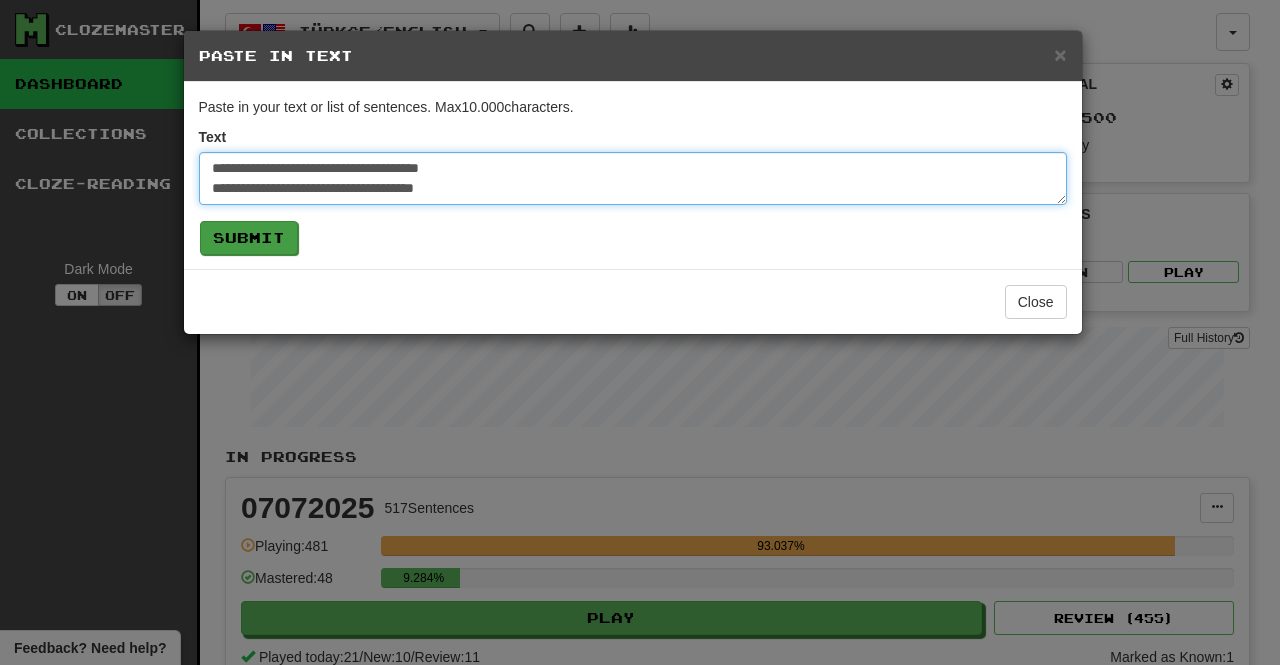 type on "**********" 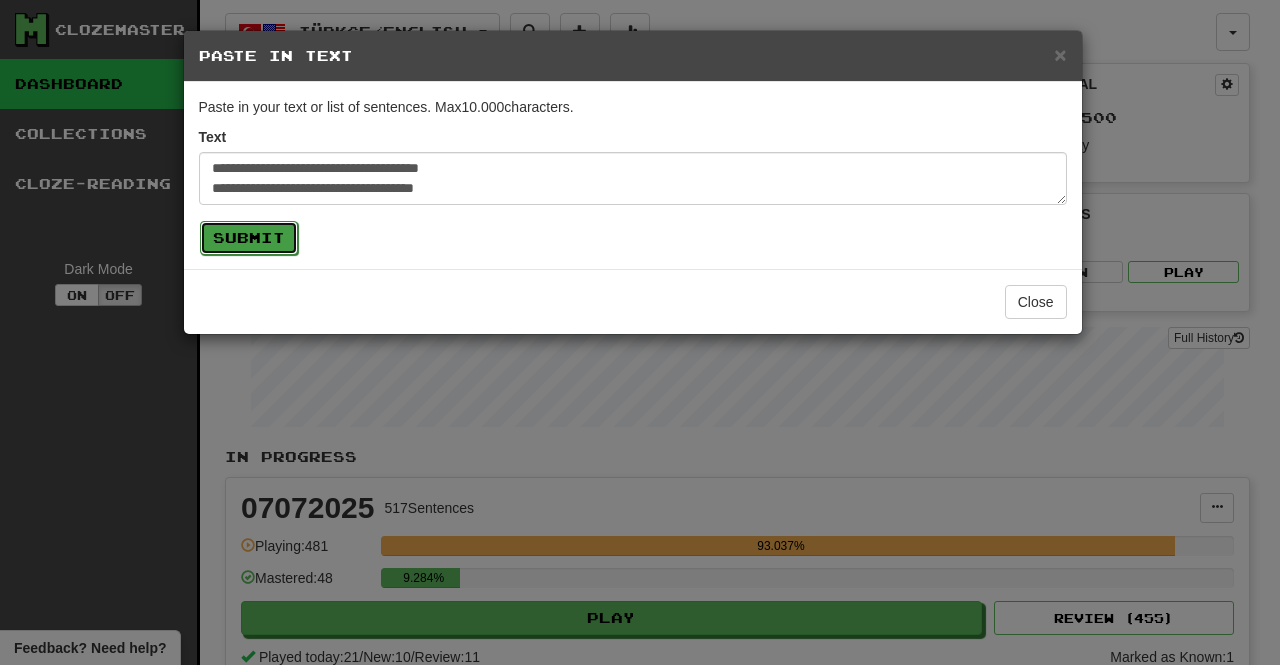 click on "Submit" at bounding box center (249, 238) 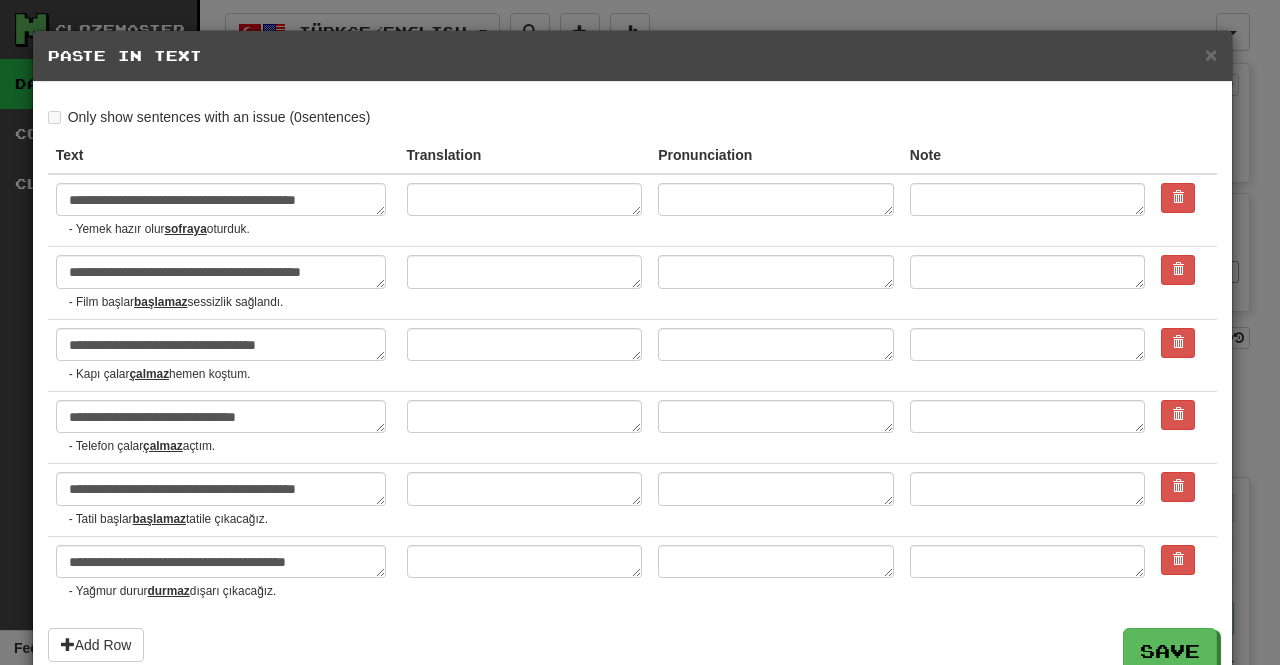 click on "- Yemek hazır olur olmaz  sofraya  oturduk." at bounding box center (230, 229) 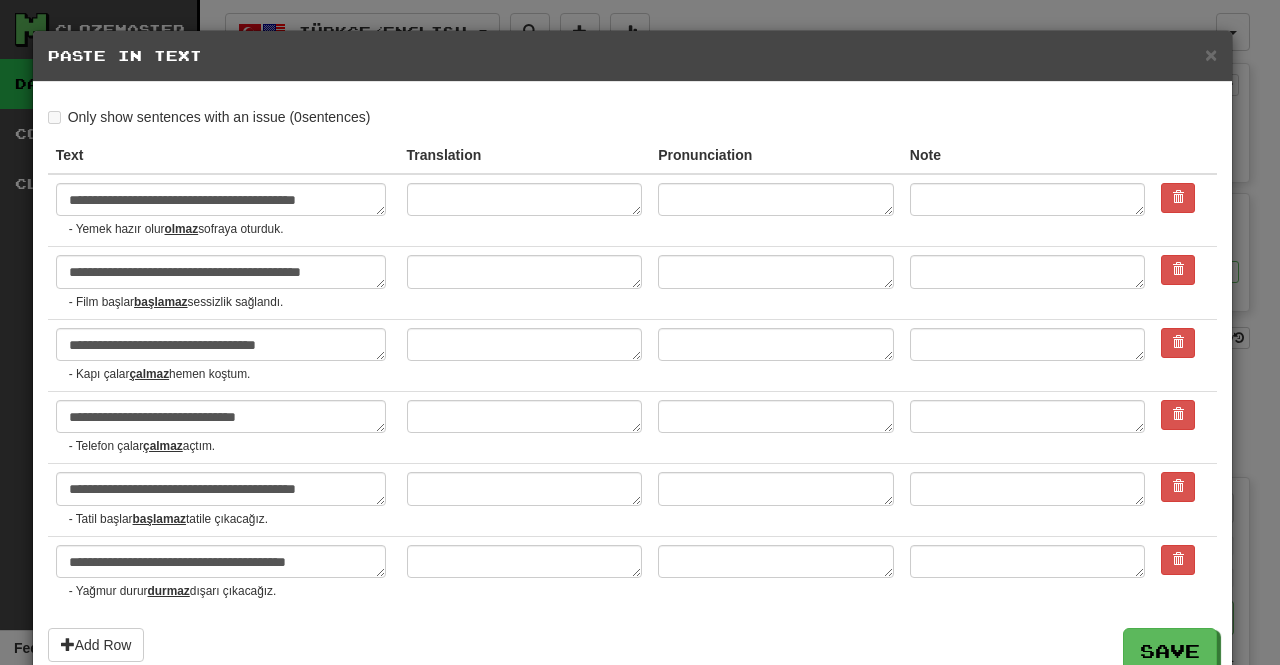click on "- Kapı çalar  çalmaz  hemen koştum." at bounding box center [230, 374] 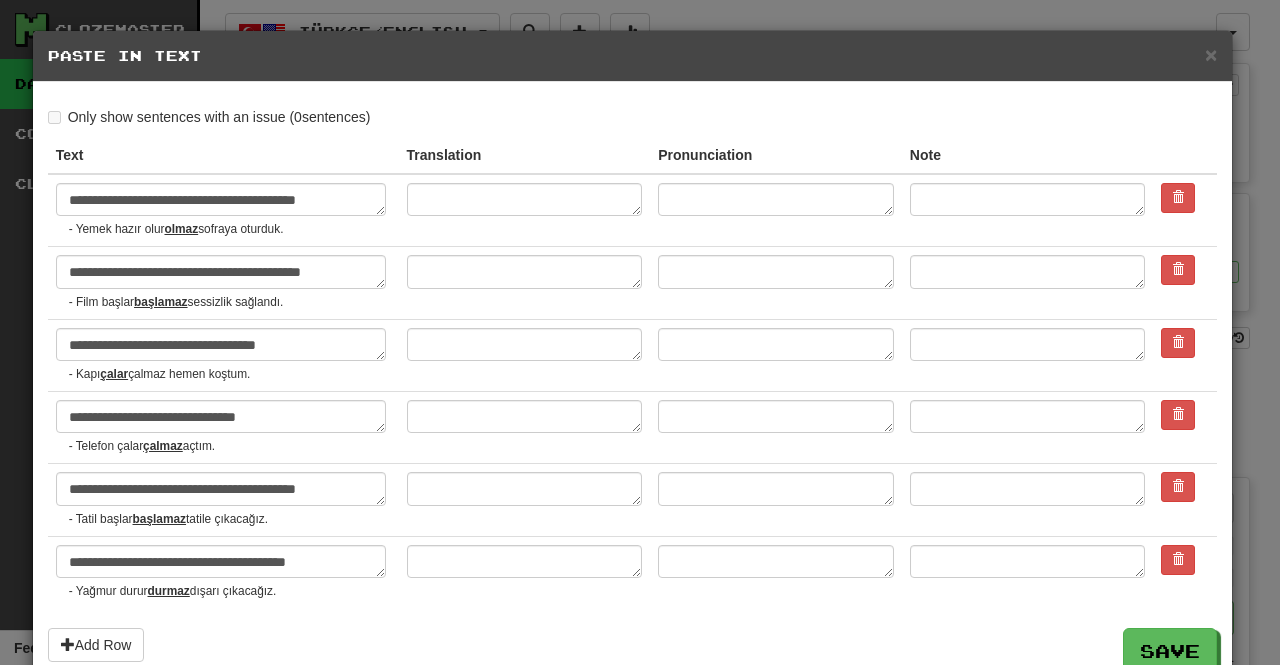click on "- Telefon çalar  çalmaz  açtım." at bounding box center (230, 446) 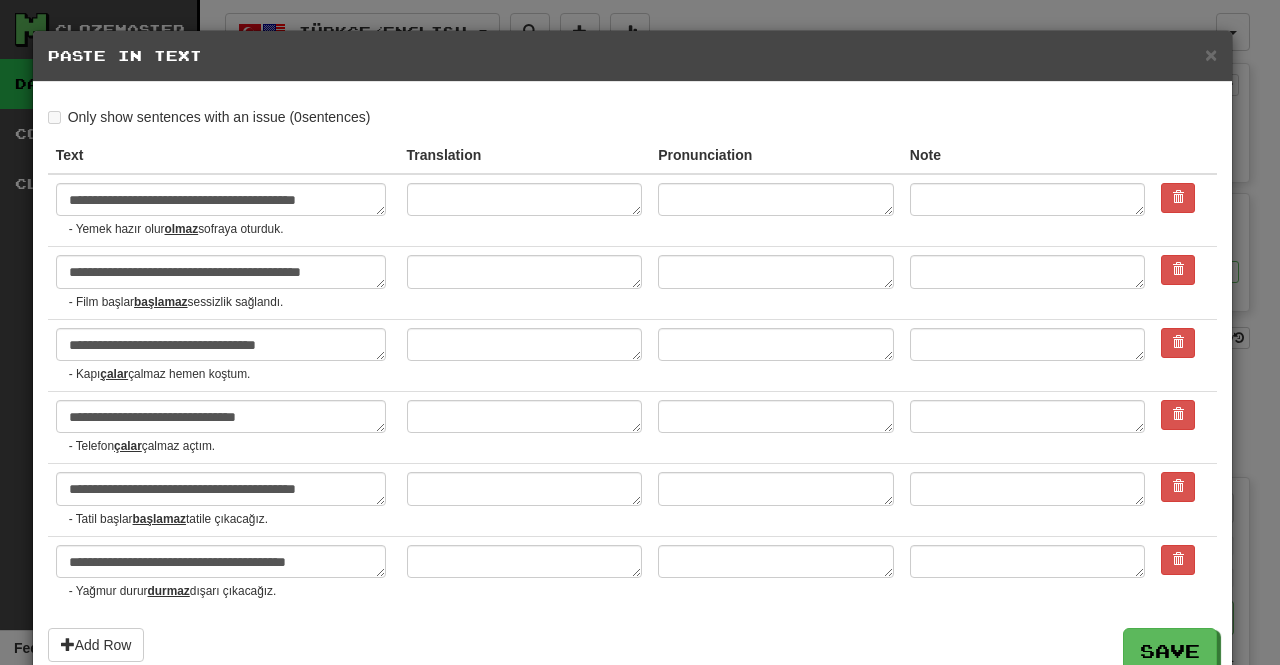 click on "- Tatil başlar  başlamaz  tatile çıkacağız." at bounding box center [230, 519] 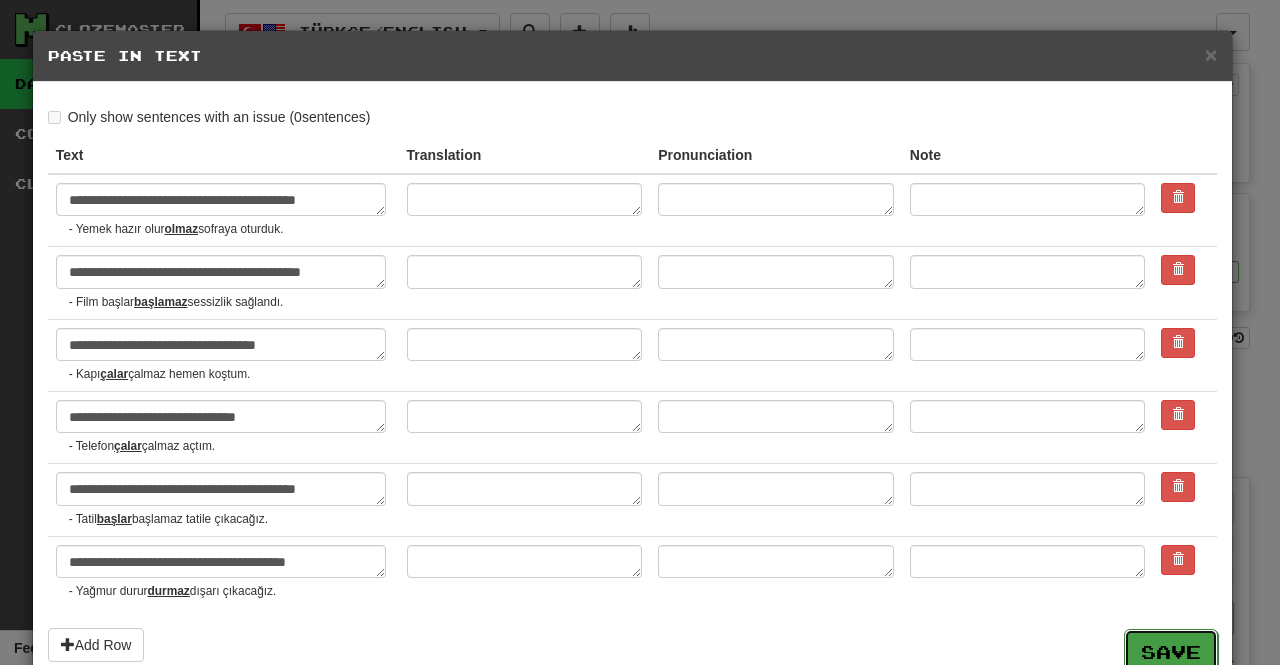 click on "Save" at bounding box center [1171, 652] 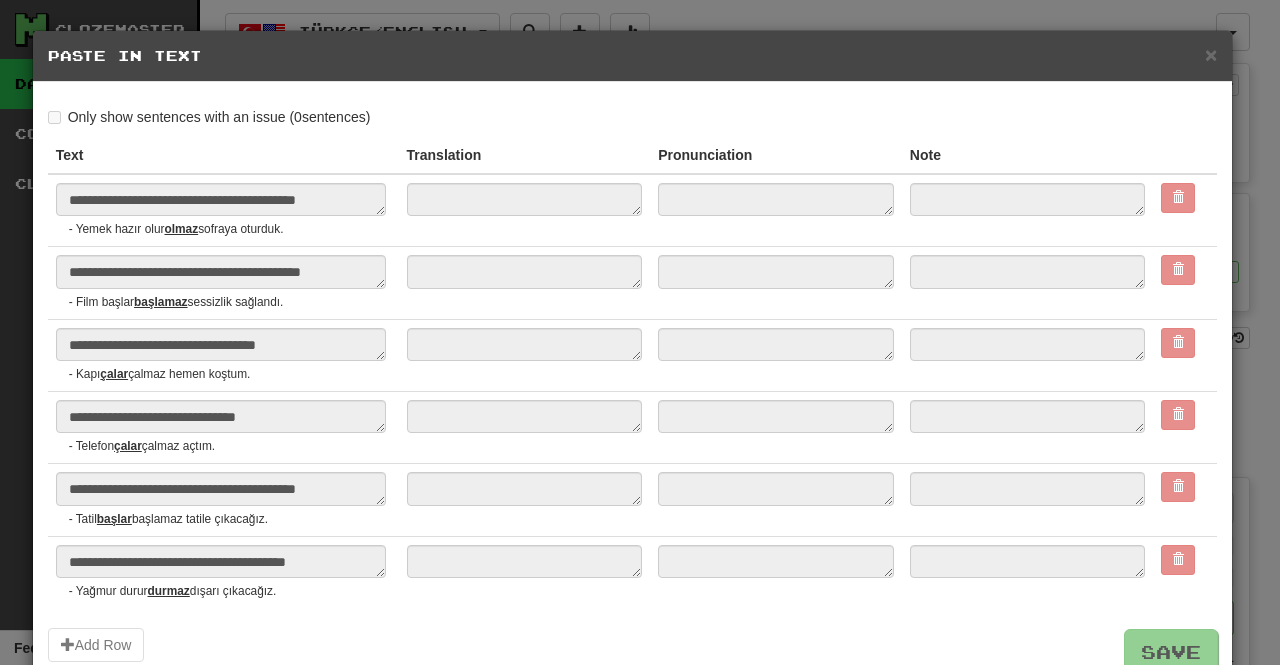 type on "*" 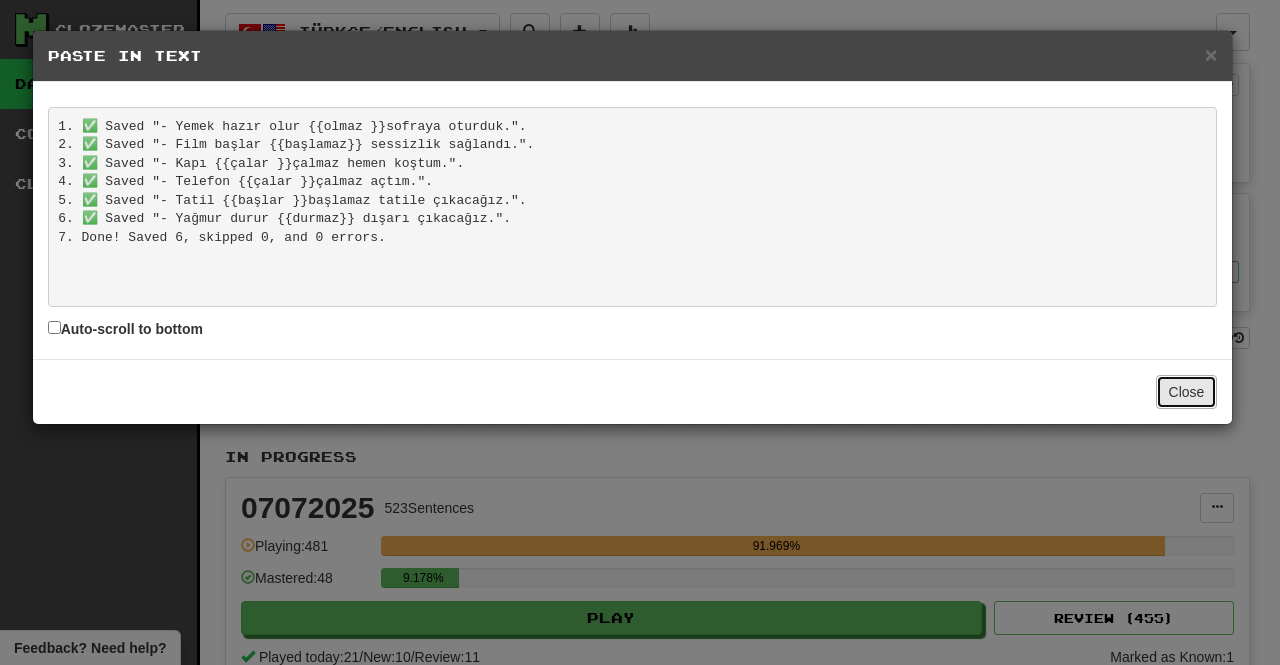 click on "Close" at bounding box center [1187, 392] 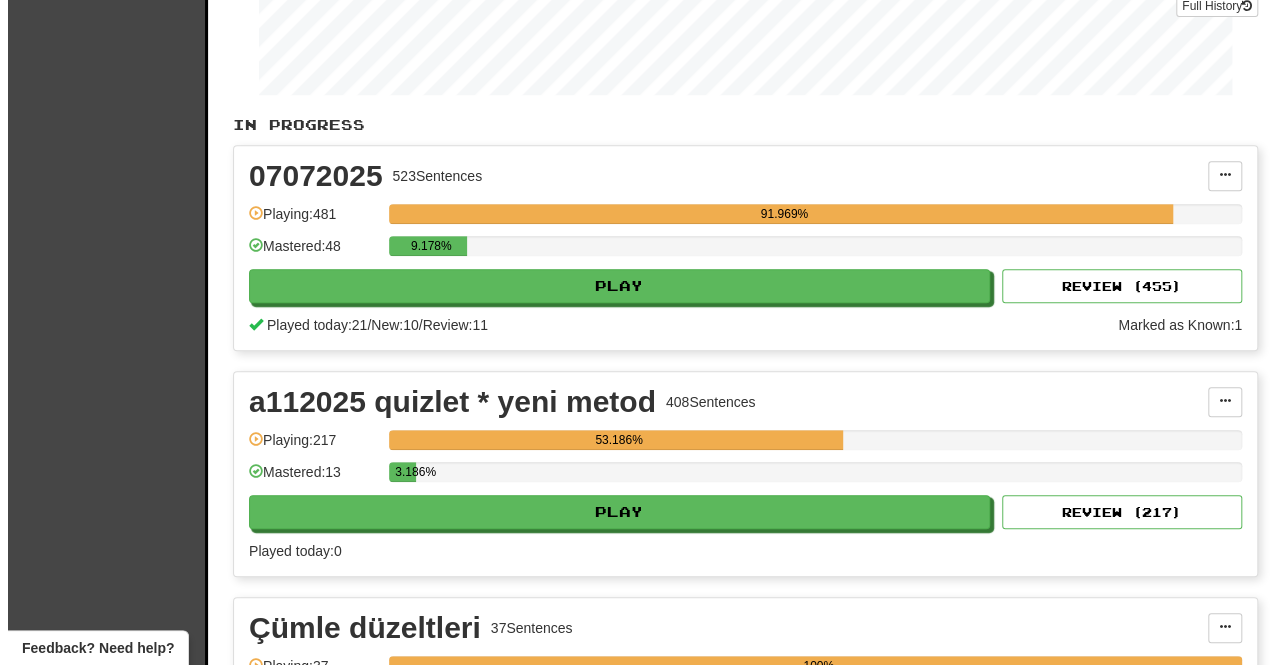 scroll, scrollTop: 381, scrollLeft: 0, axis: vertical 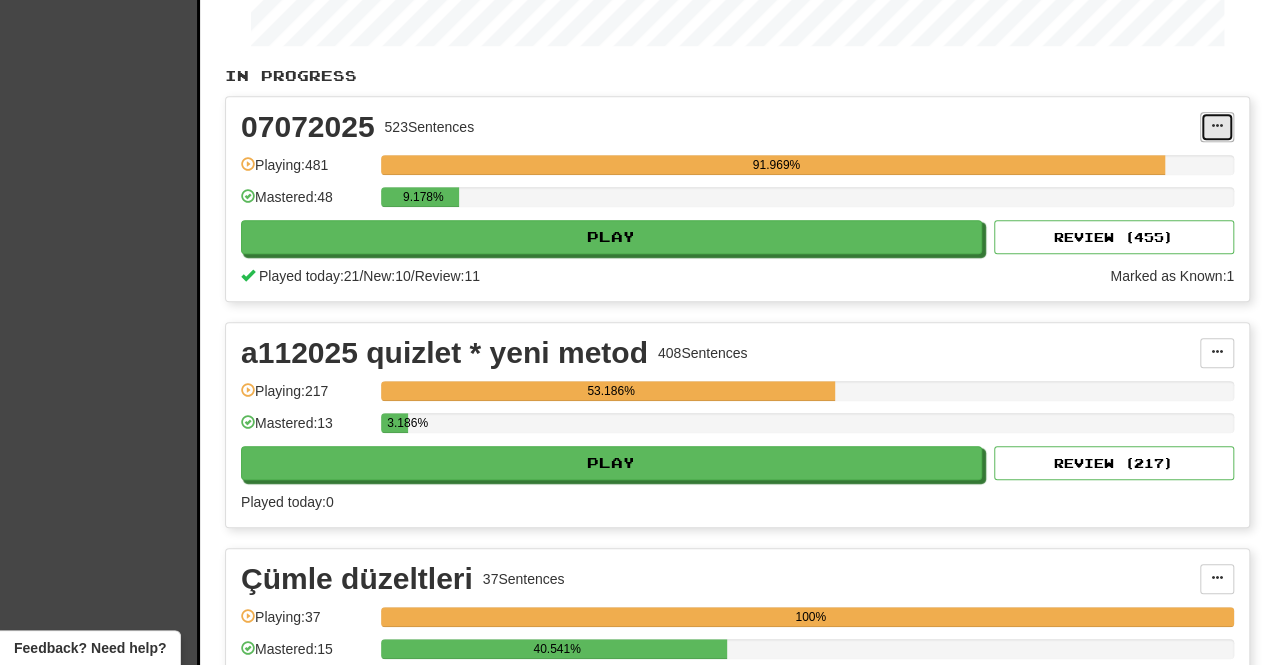 click at bounding box center [1217, 127] 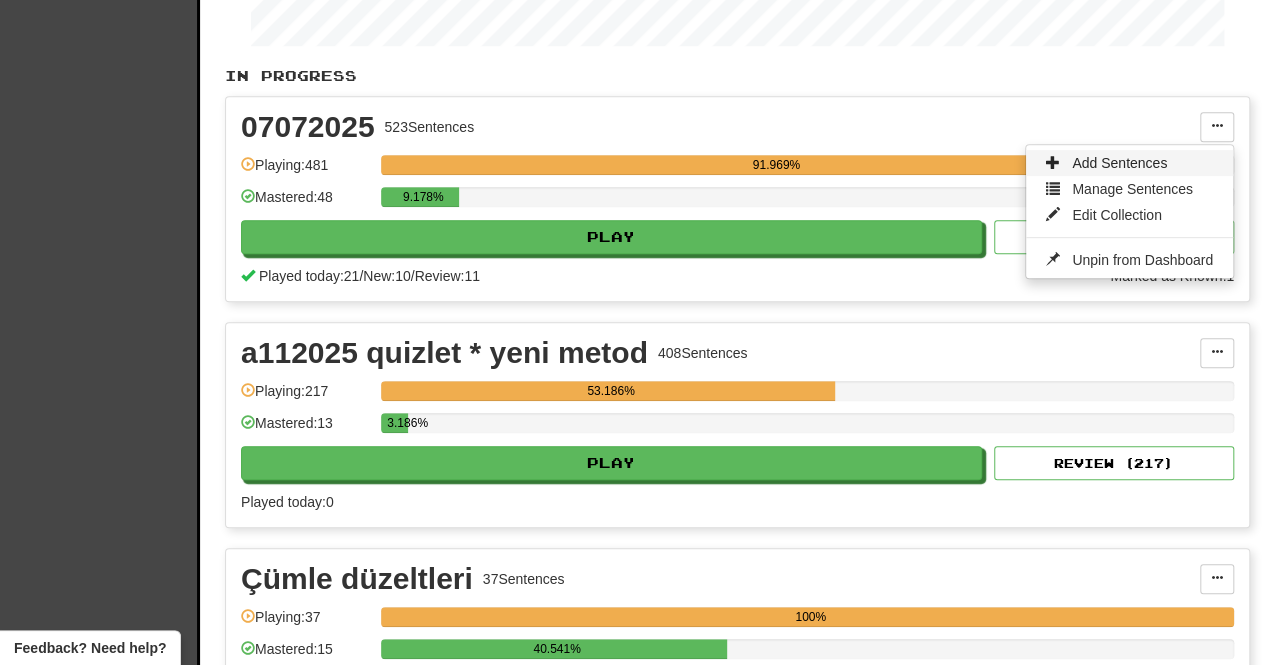 click on "Add Sentences" at bounding box center [1119, 163] 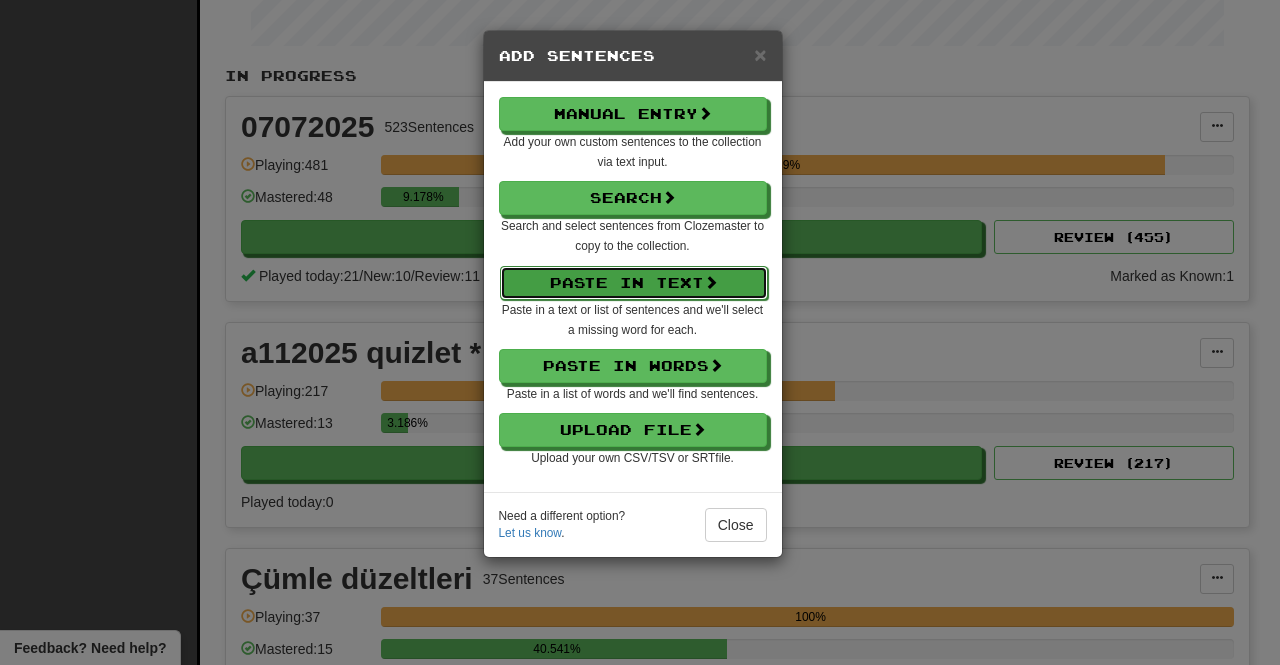 click on "Paste in Text" at bounding box center (634, 283) 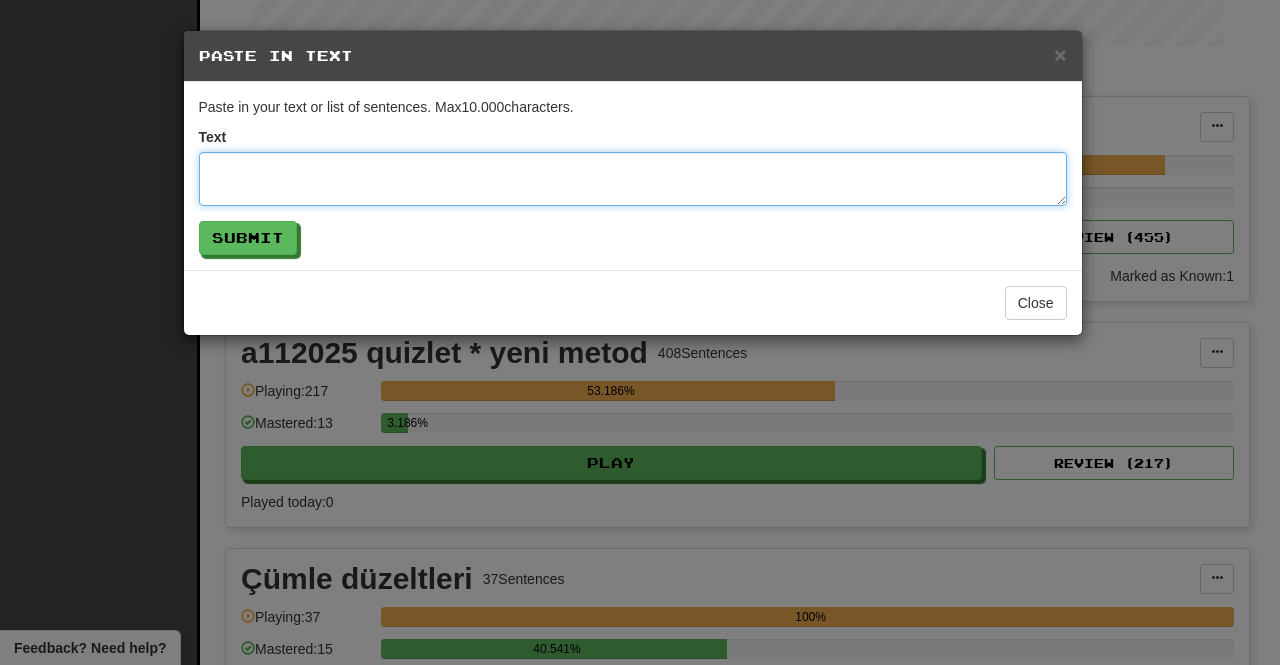 click at bounding box center [633, 179] 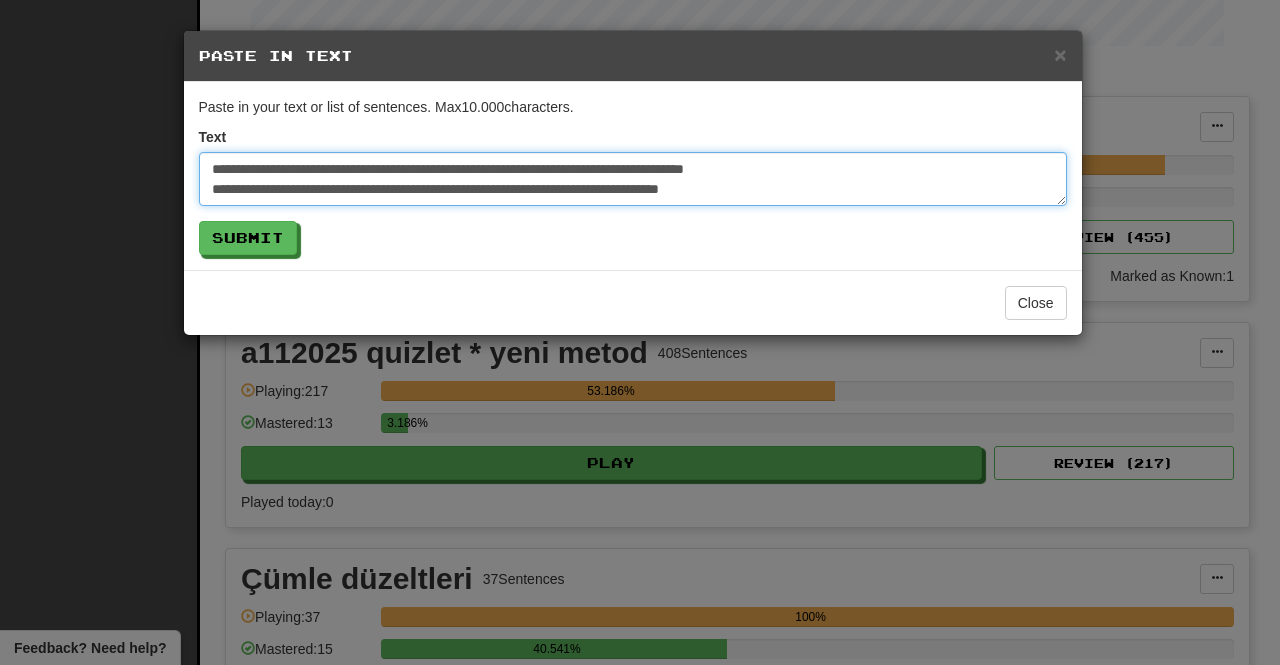 scroll, scrollTop: 171, scrollLeft: 0, axis: vertical 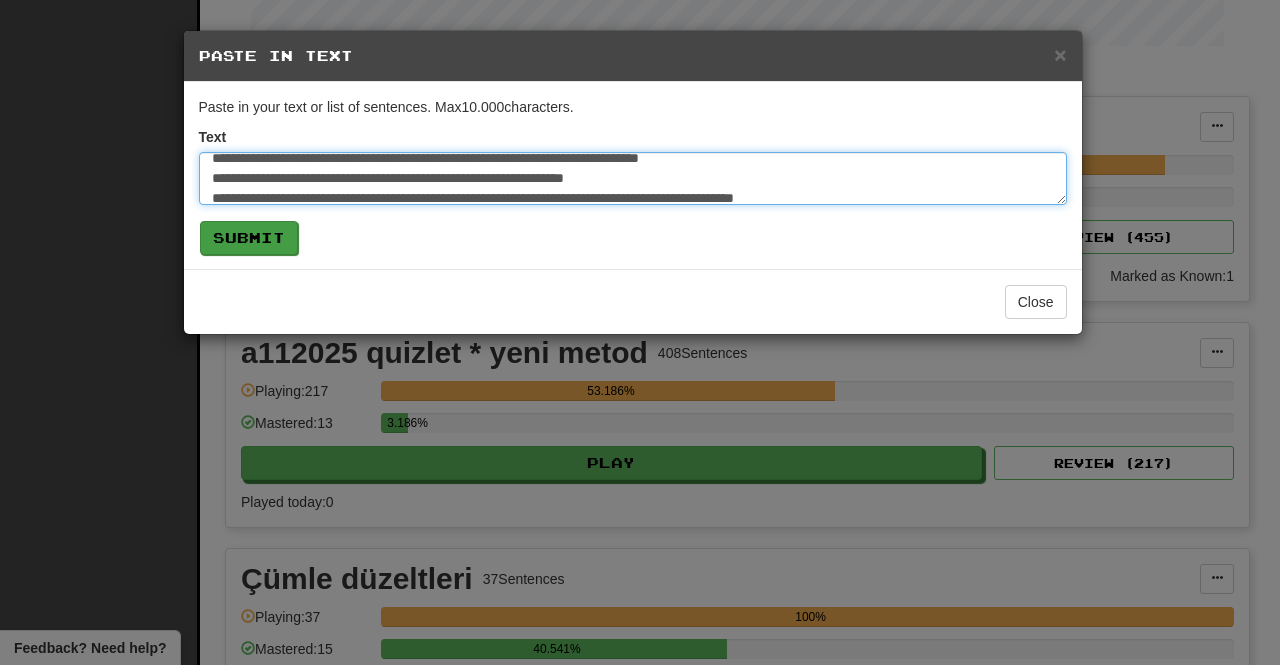 type on "**********" 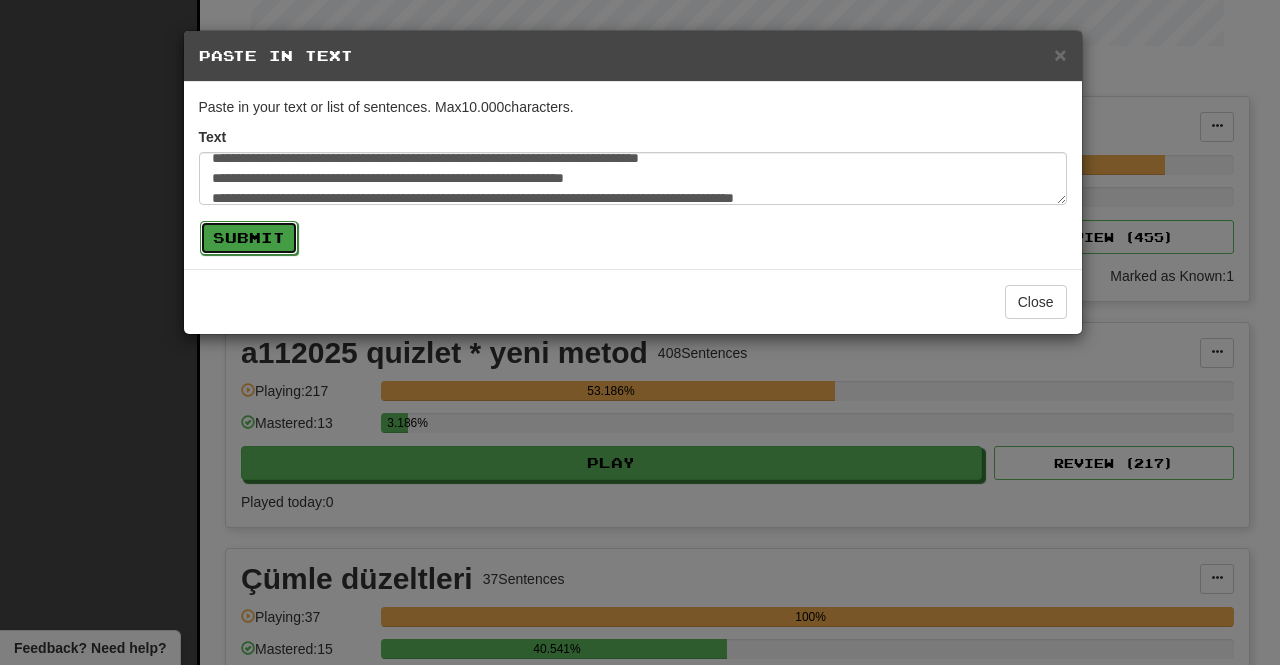 click on "Submit" at bounding box center (249, 238) 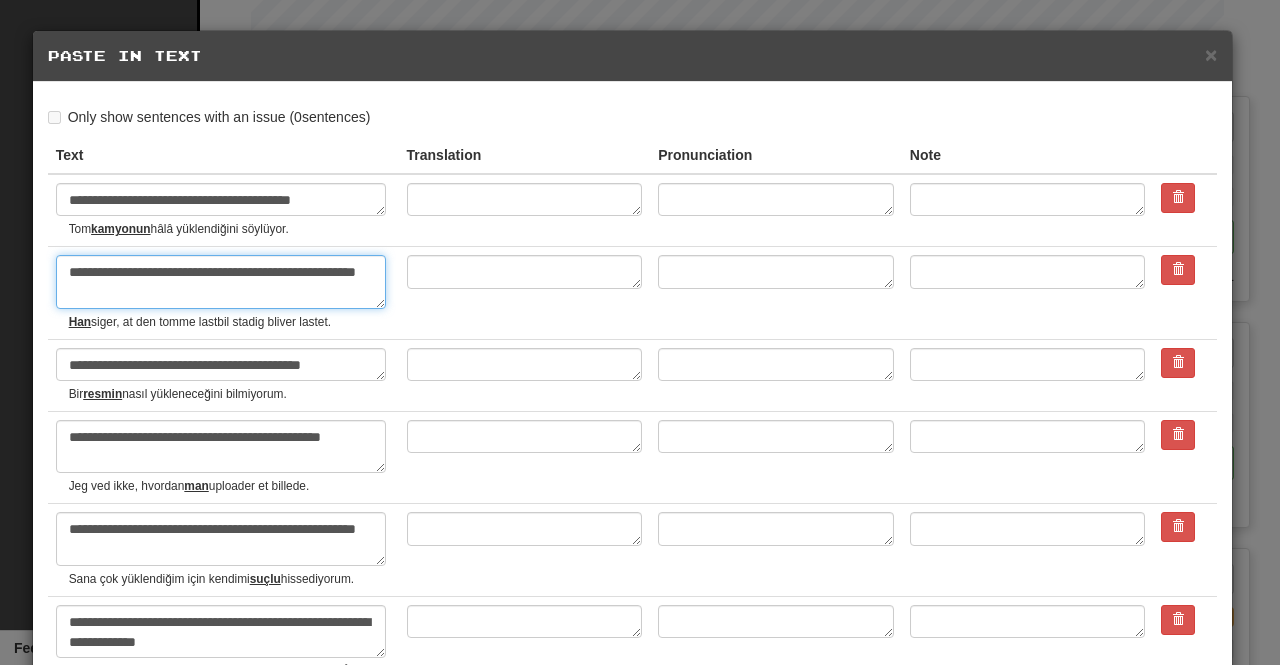 drag, startPoint x: 242, startPoint y: 291, endPoint x: 58, endPoint y: 260, distance: 186.59314 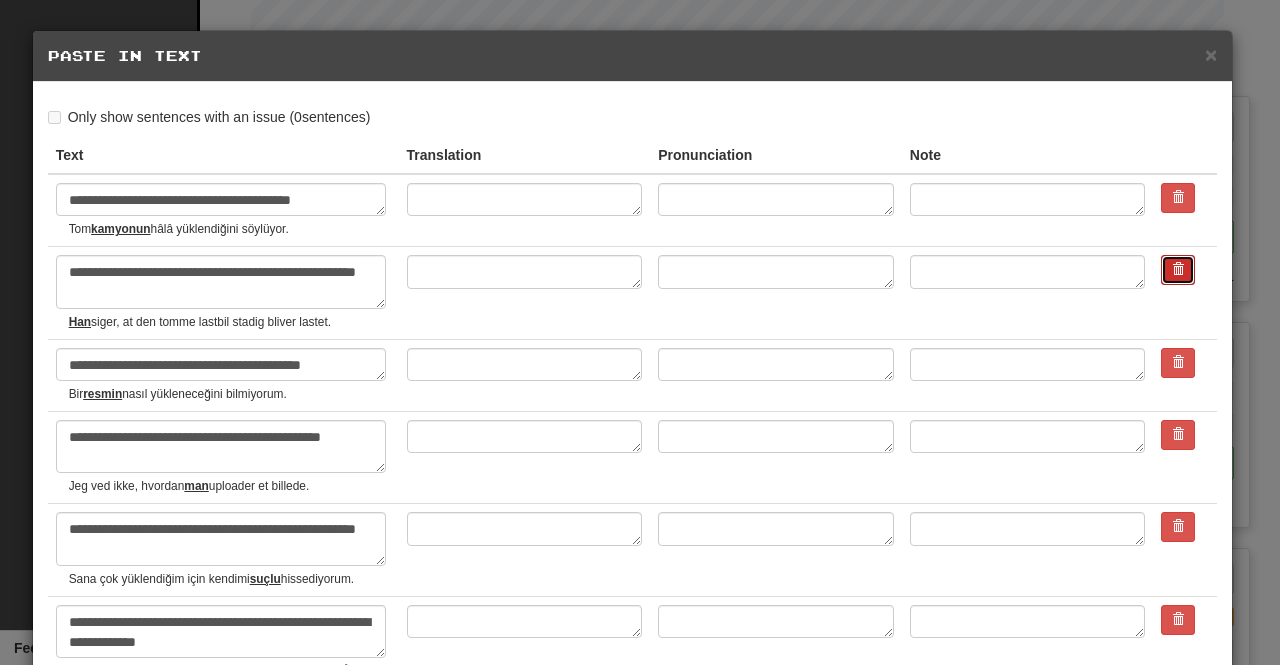 click at bounding box center (1178, 270) 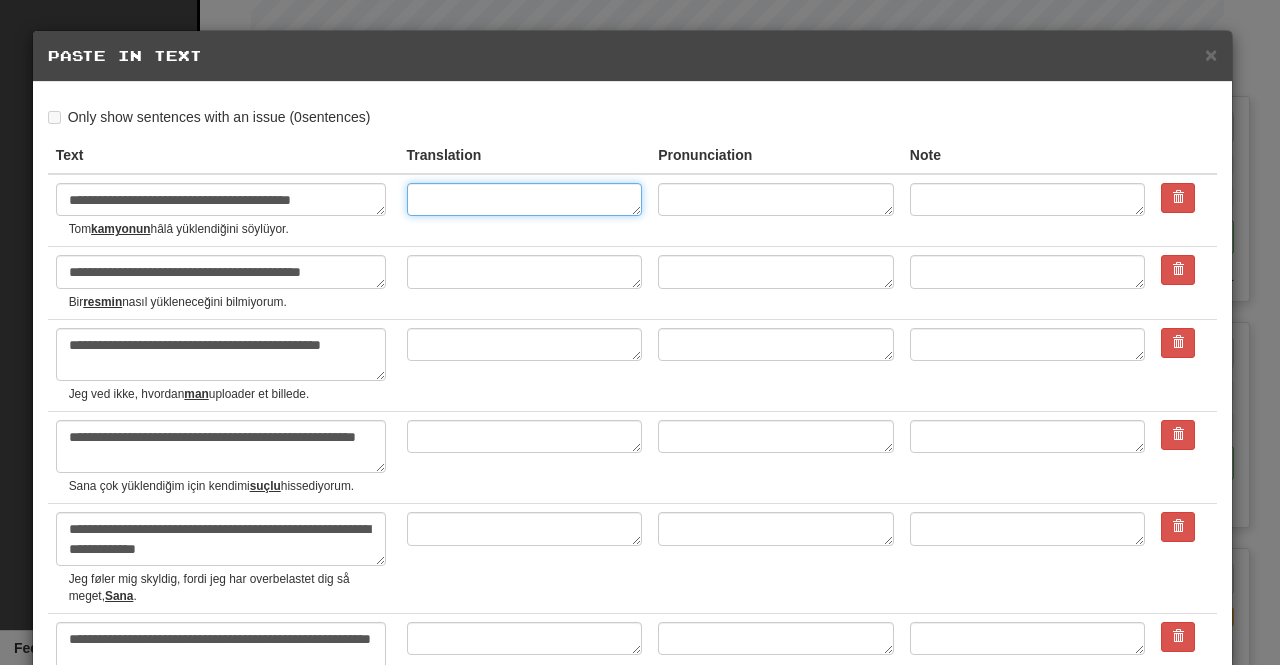 click at bounding box center [525, 199] 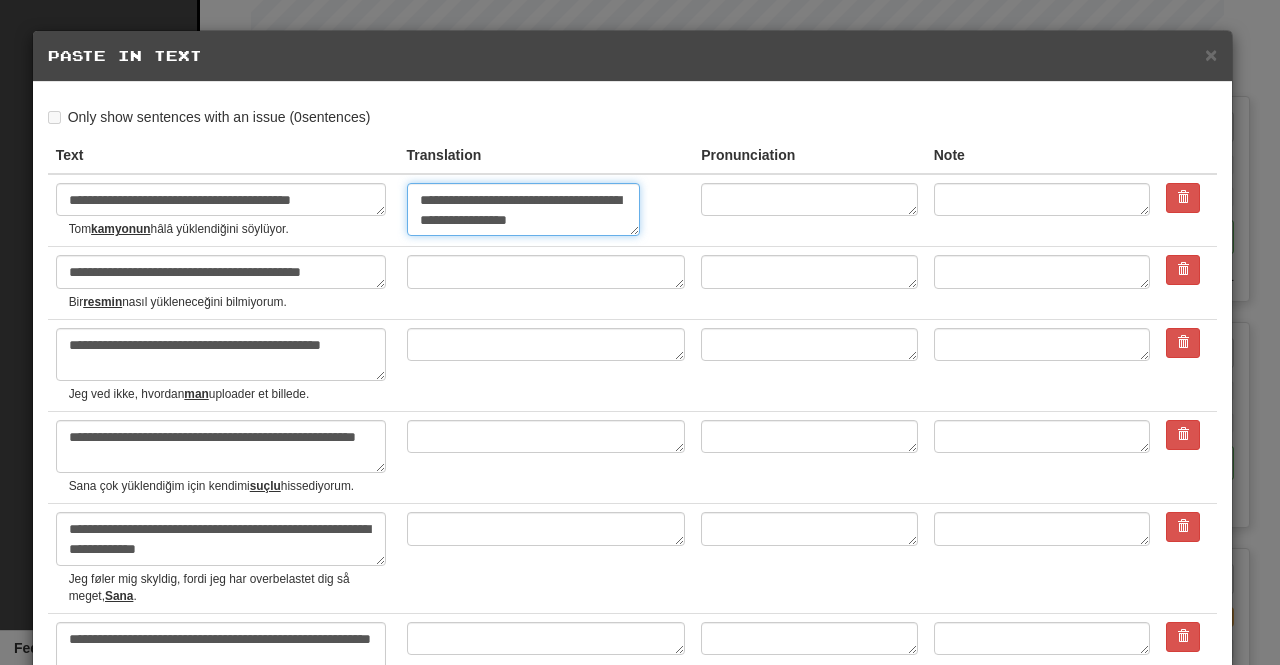 type on "**********" 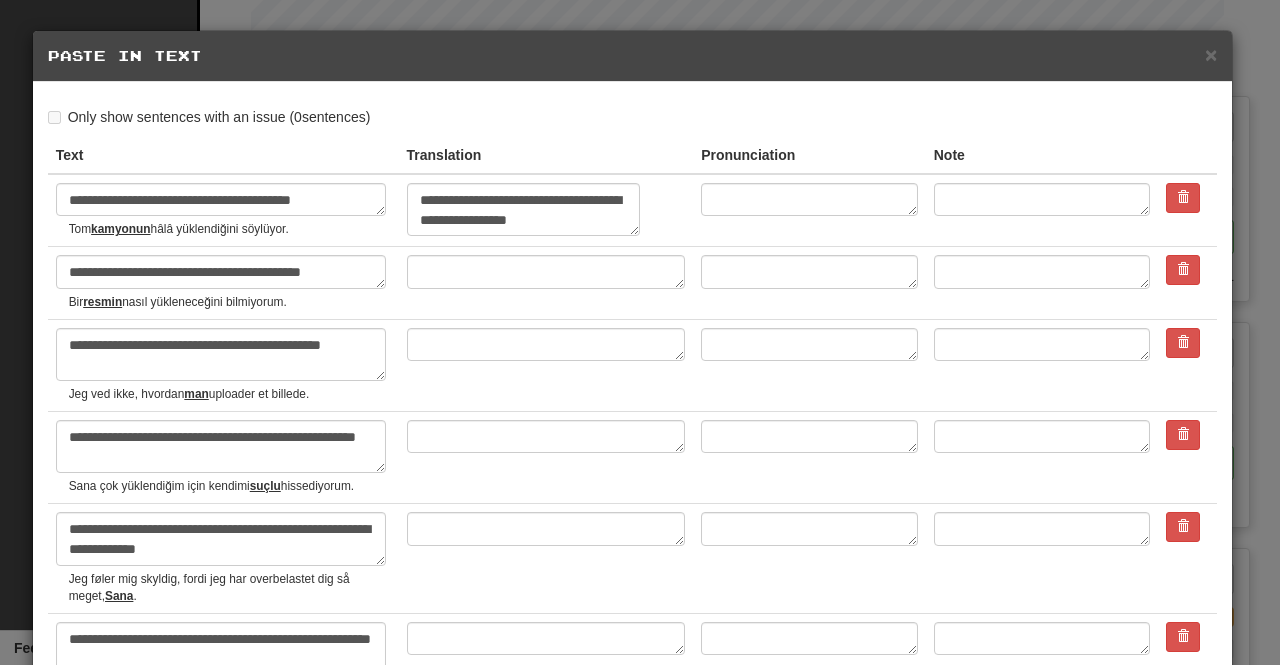 click on "Tom  kamyonun  hâlâ yüklendiğini söylüyor." at bounding box center [230, 229] 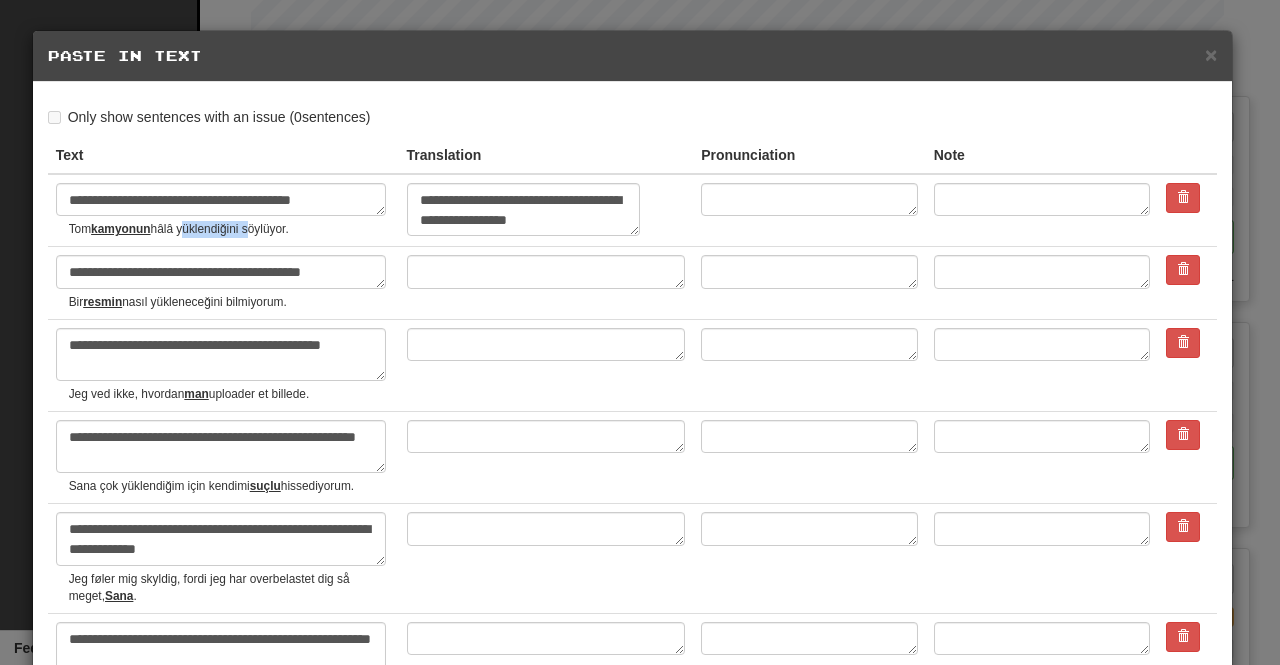 click on "Tom  kamyonun  hâlâ yüklendiğini söylüyor." at bounding box center [230, 229] 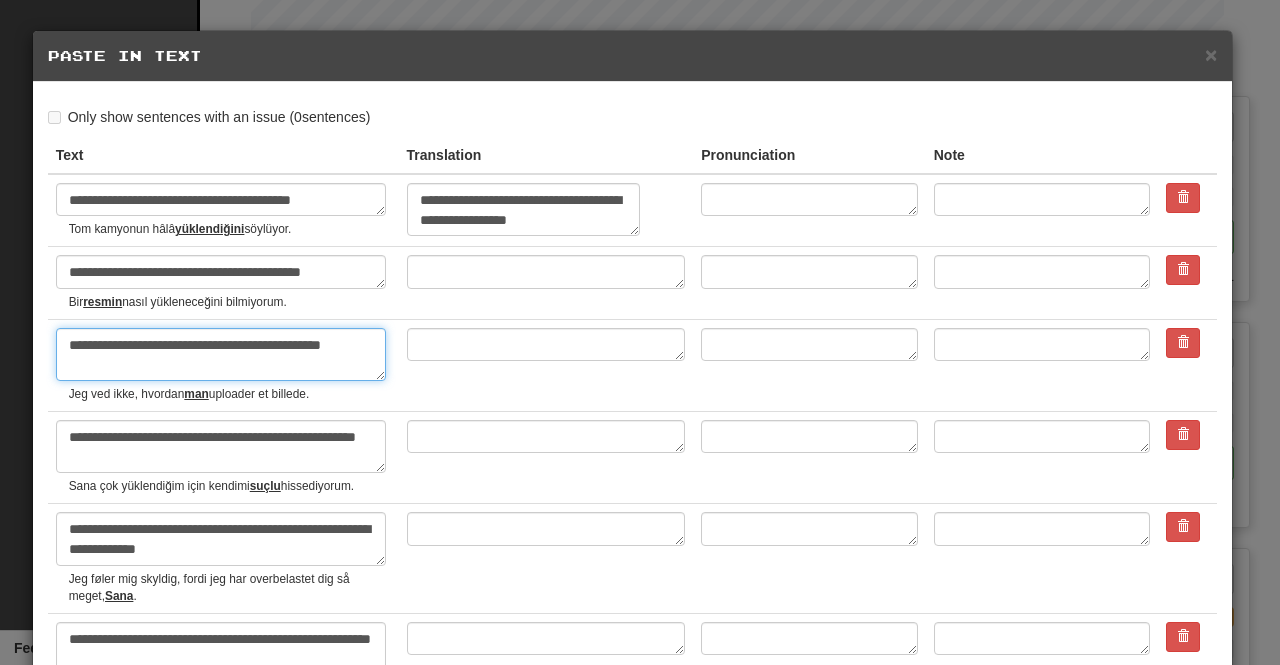 drag, startPoint x: 182, startPoint y: 363, endPoint x: 40, endPoint y: 321, distance: 148.08105 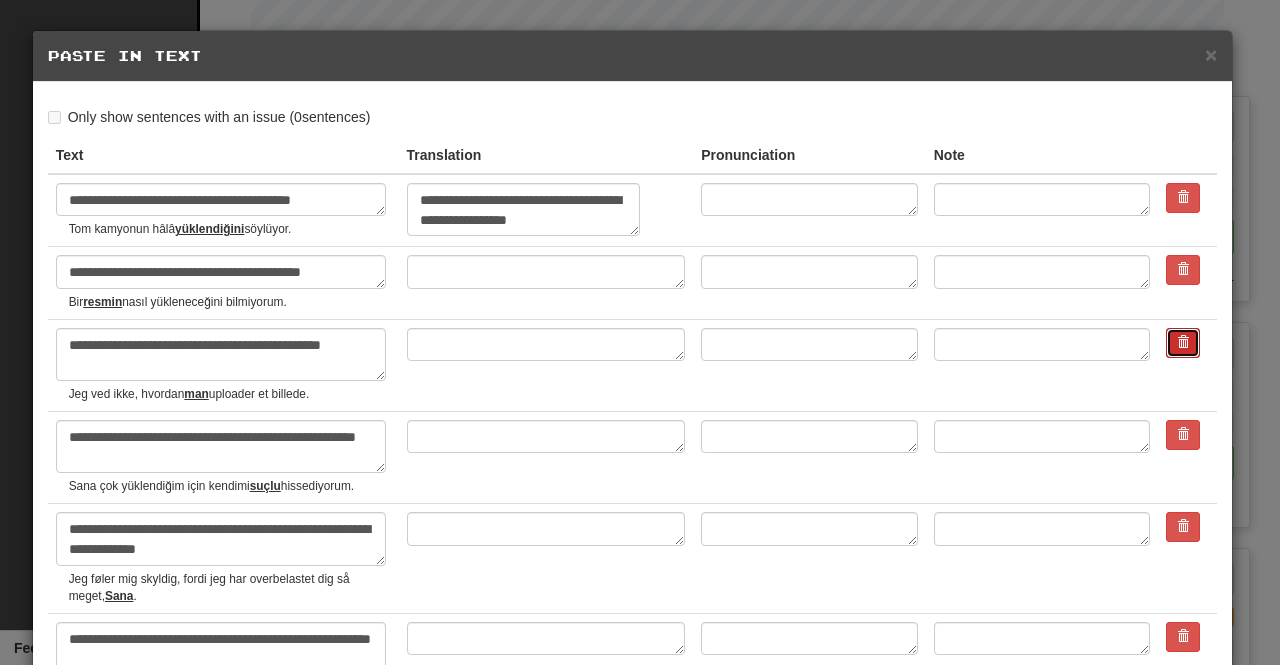click at bounding box center [1183, 343] 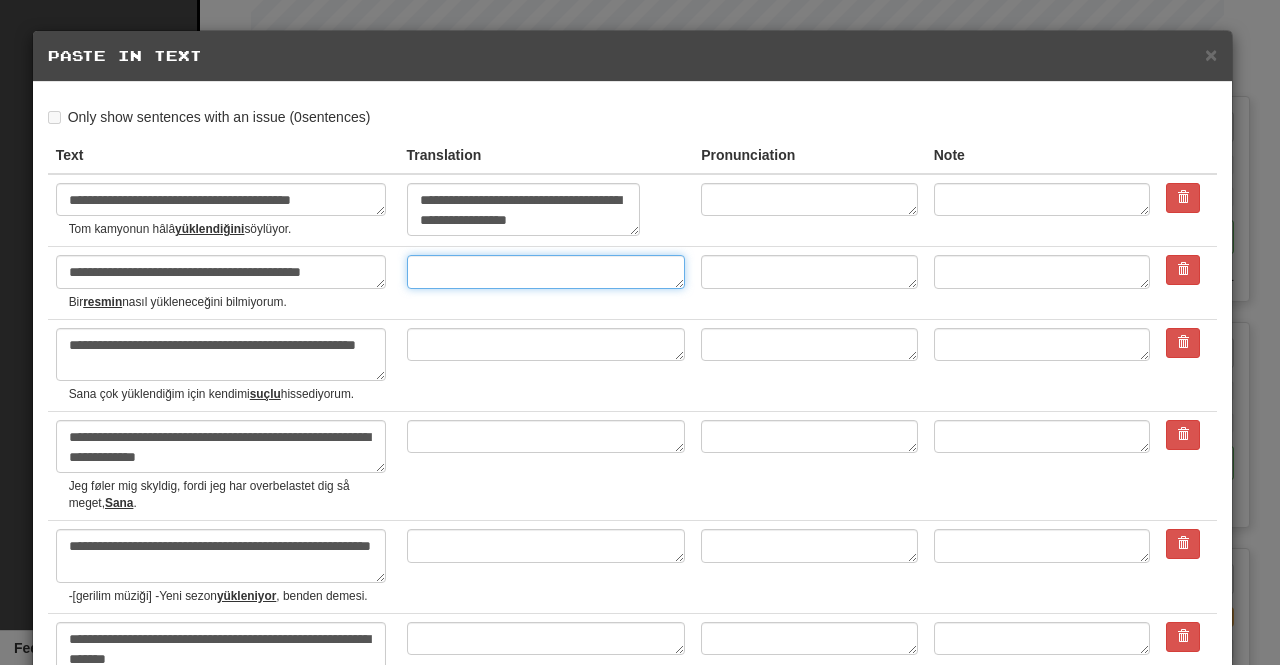click at bounding box center [546, 271] 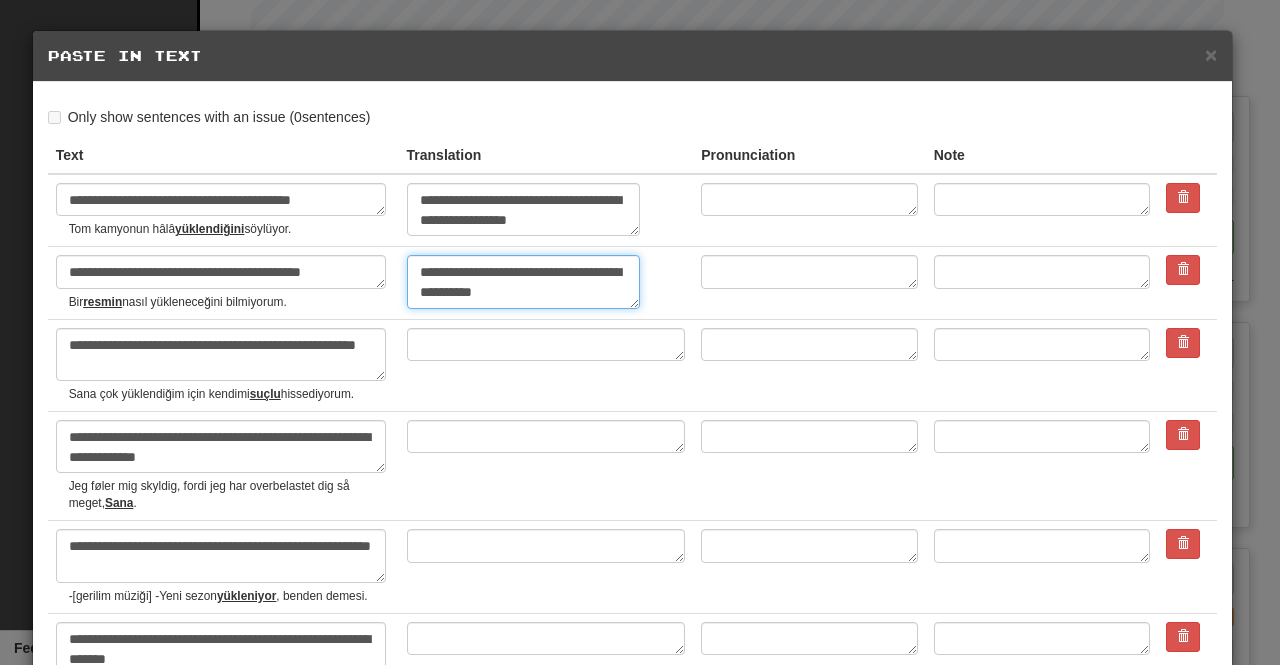 type on "**********" 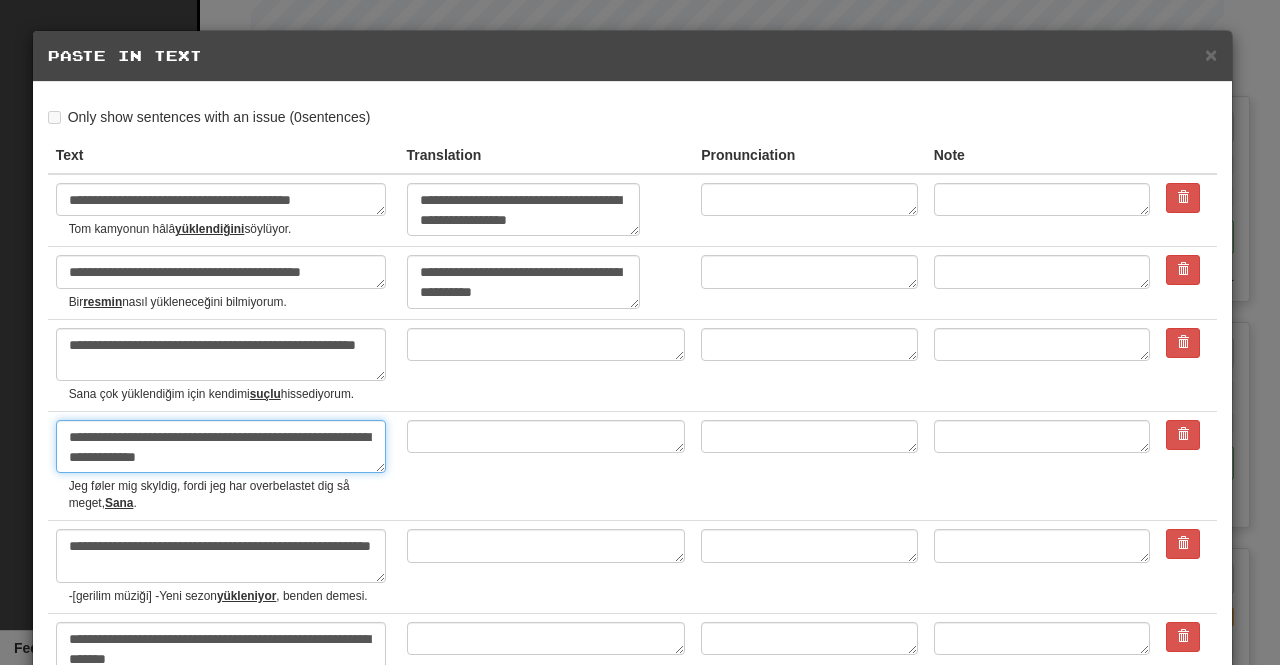 drag, startPoint x: 226, startPoint y: 459, endPoint x: 34, endPoint y: 421, distance: 195.72429 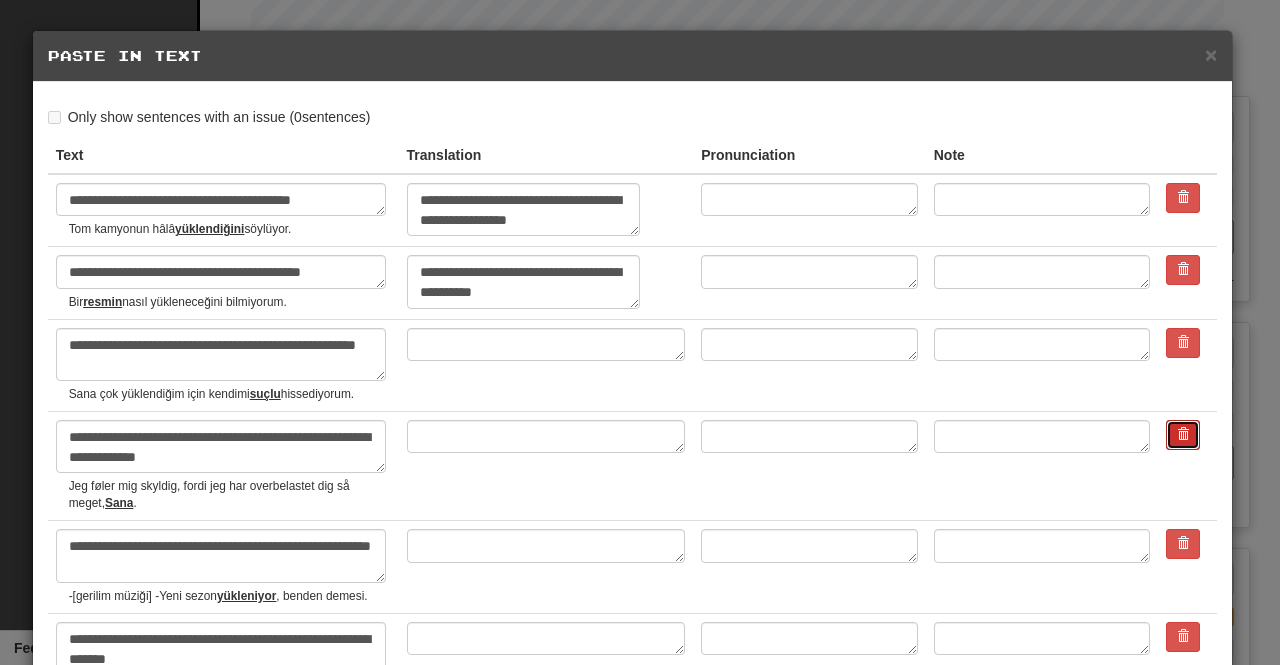 click at bounding box center (1183, 434) 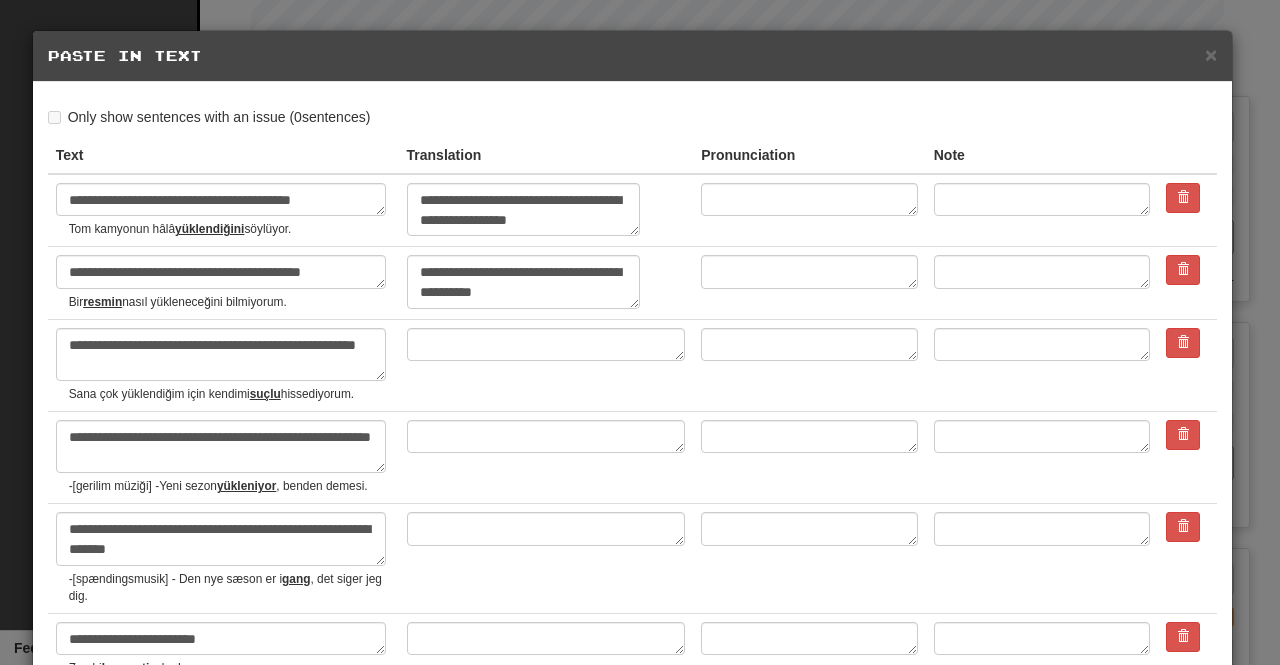 click on "Bir  resmin  nasıl yükleneceğini bilmiyorum." at bounding box center [230, 302] 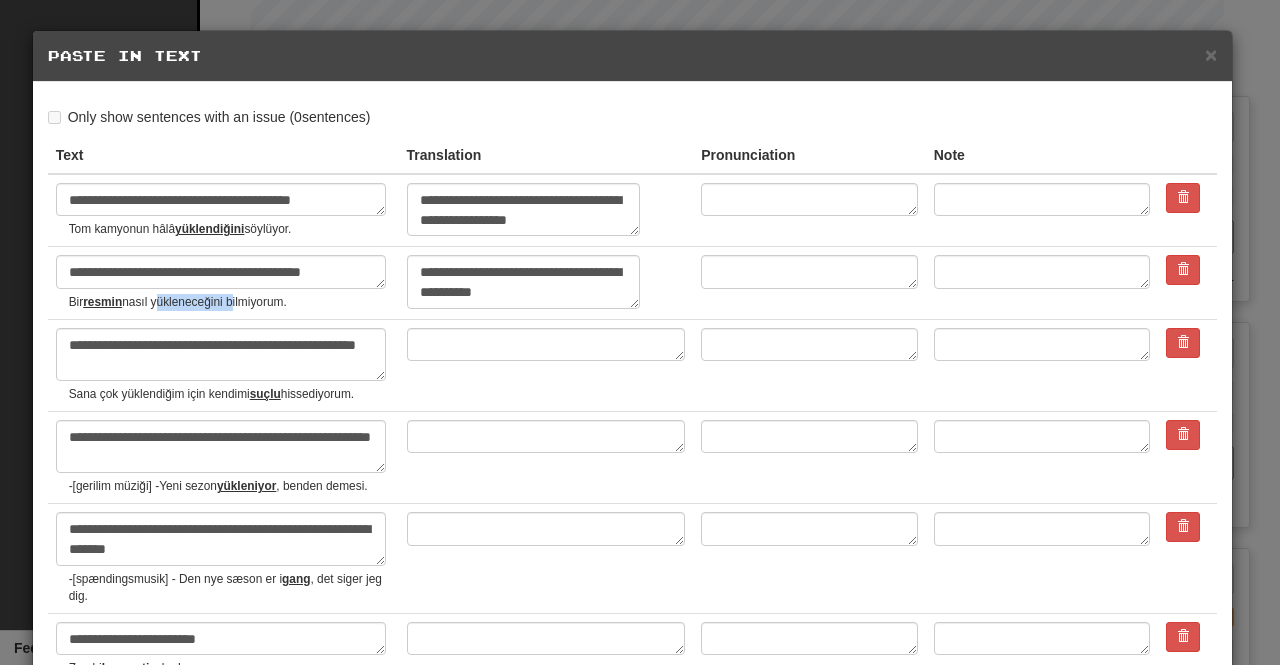 click on "Bir  resmin  nasıl yükleneceğini bilmiyorum." at bounding box center (230, 302) 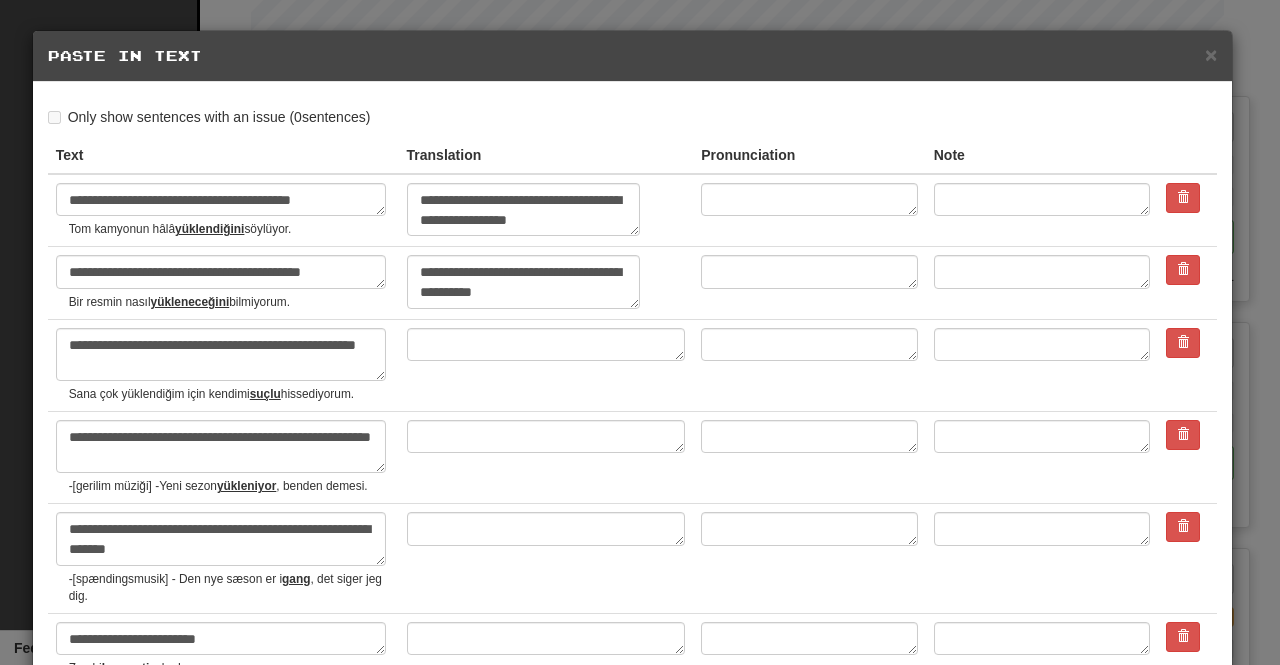 click on "**********" at bounding box center (223, 365) 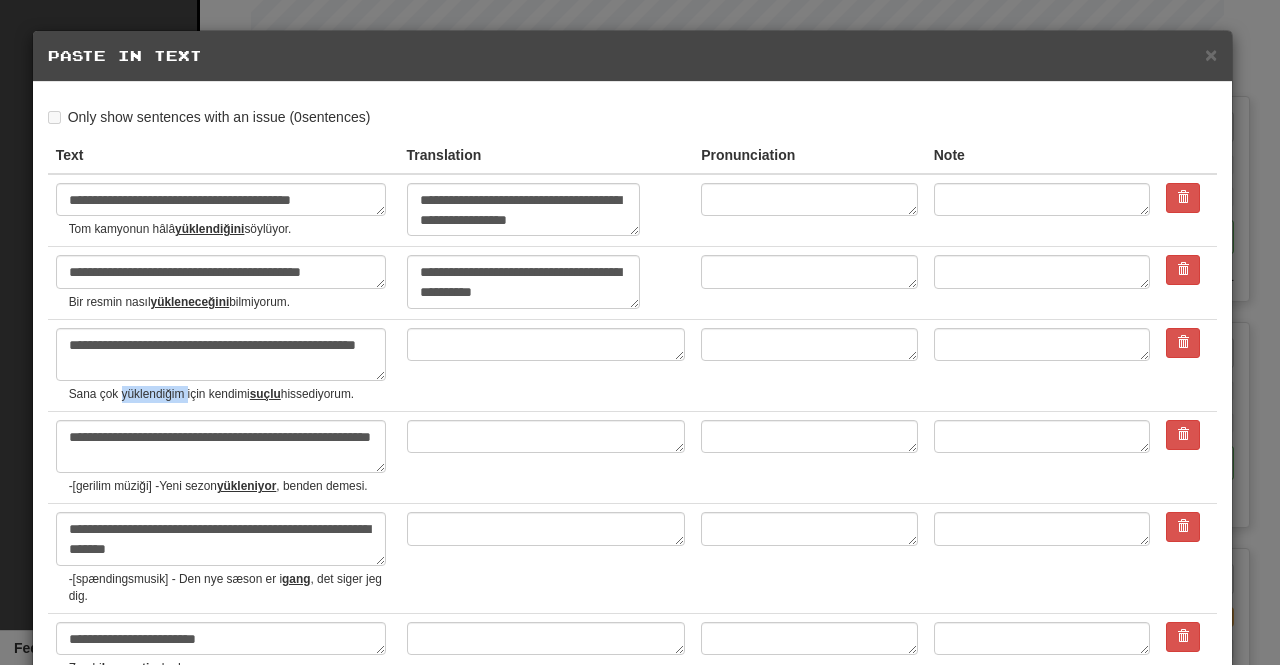 click on "Sana çok yüklendiğim için kendimi  suçlu  hissediyorum." at bounding box center (230, 394) 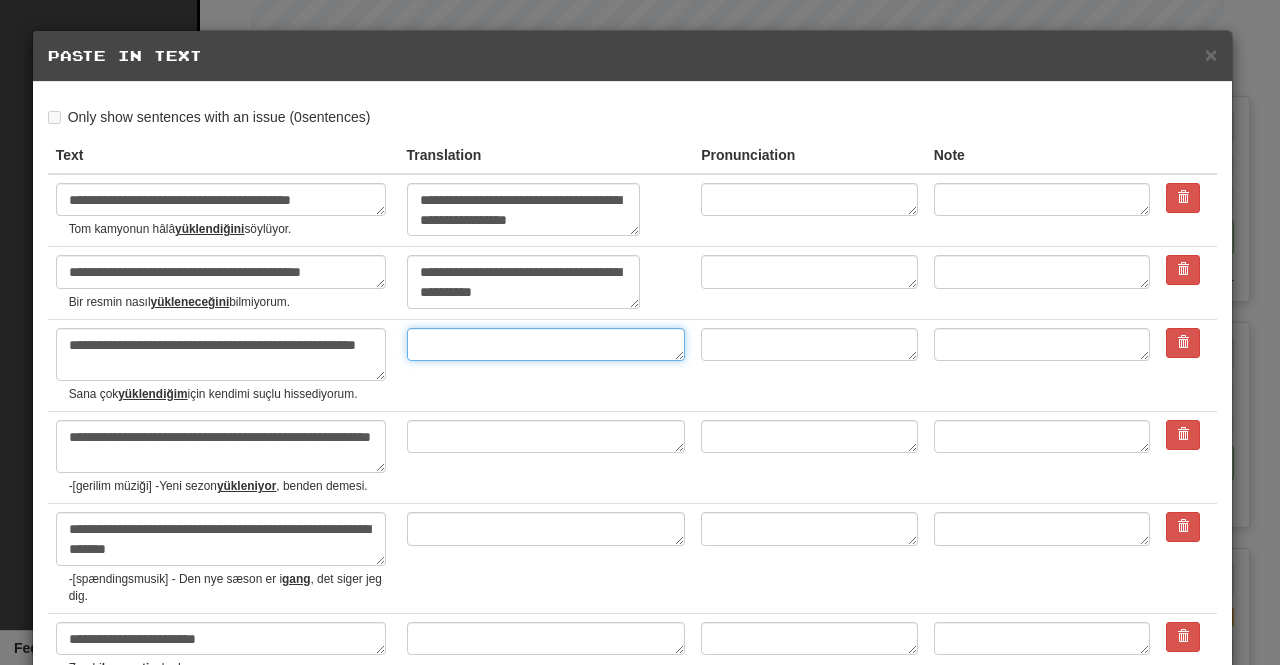 click at bounding box center (546, 344) 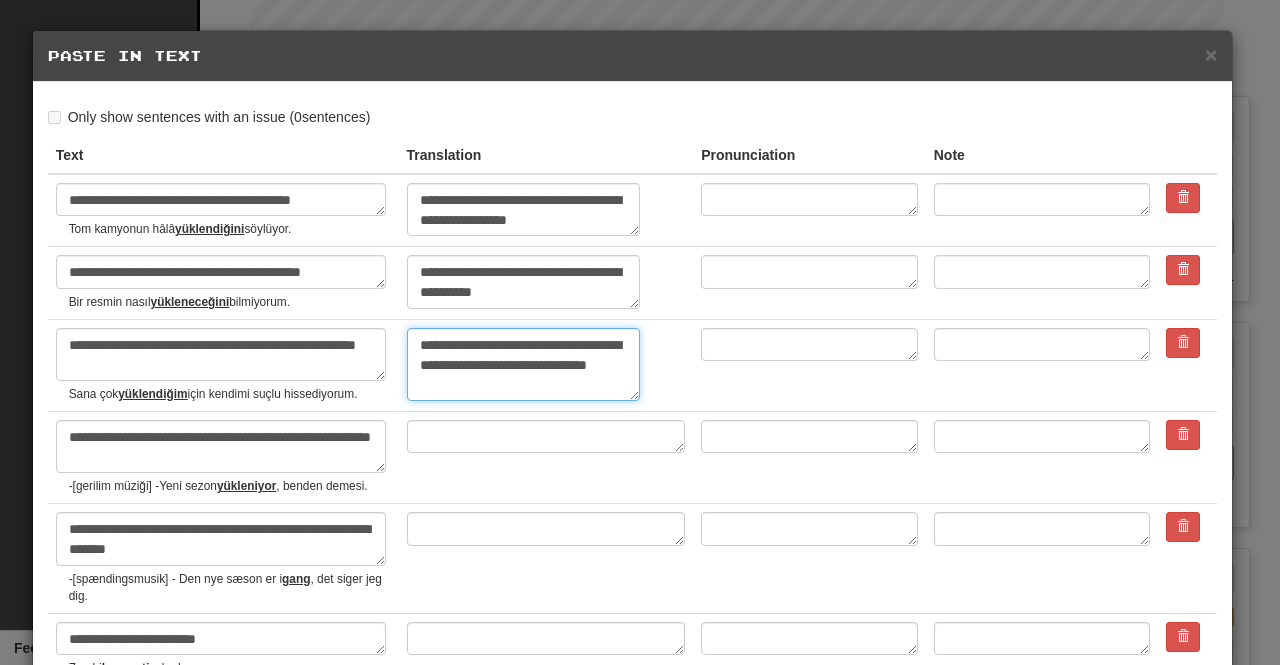type on "**********" 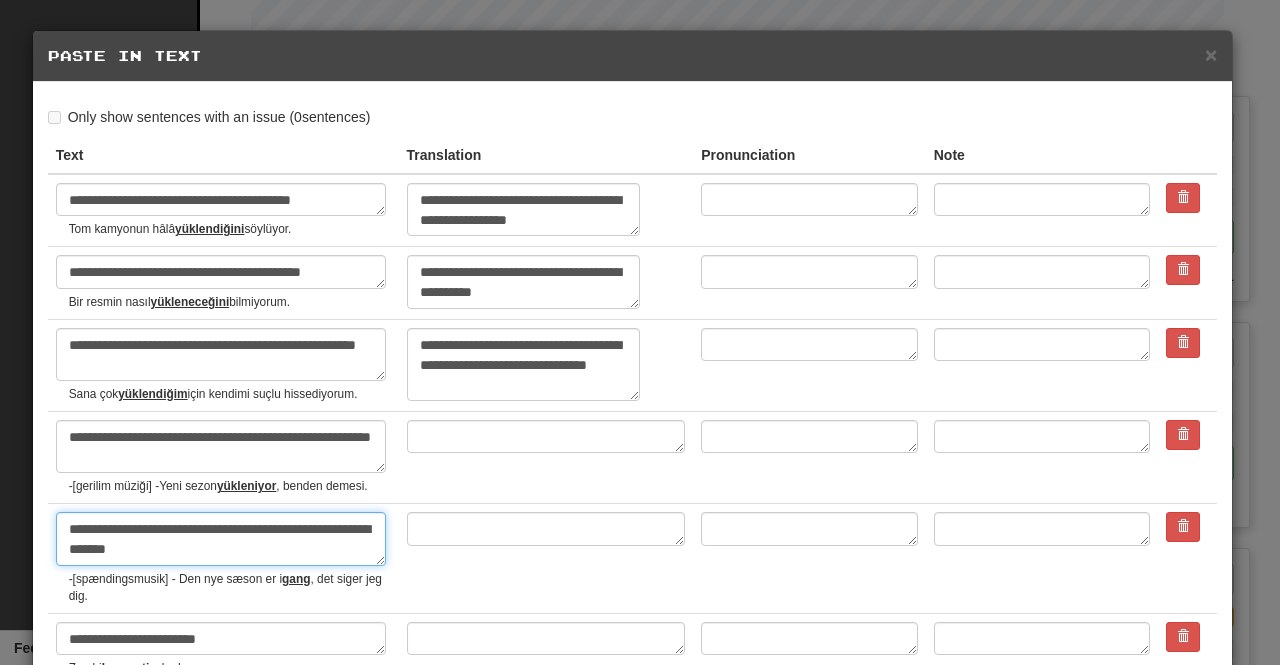 drag, startPoint x: 238, startPoint y: 546, endPoint x: 42, endPoint y: 513, distance: 198.75865 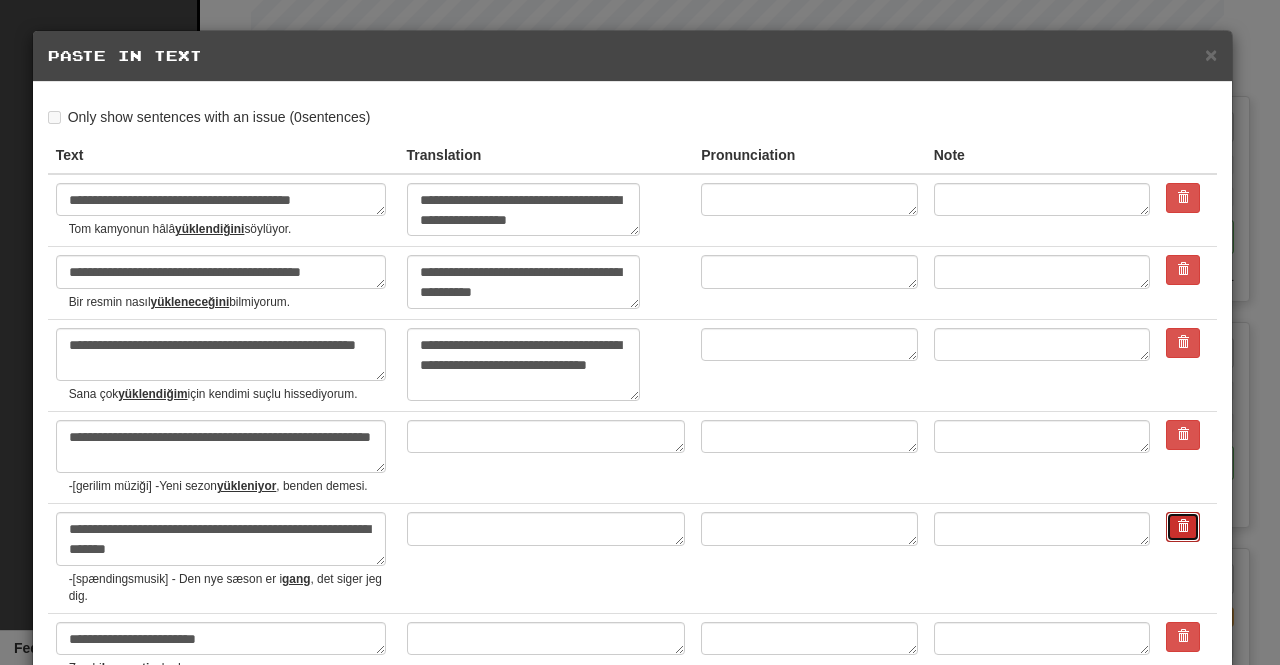 click at bounding box center [1183, 527] 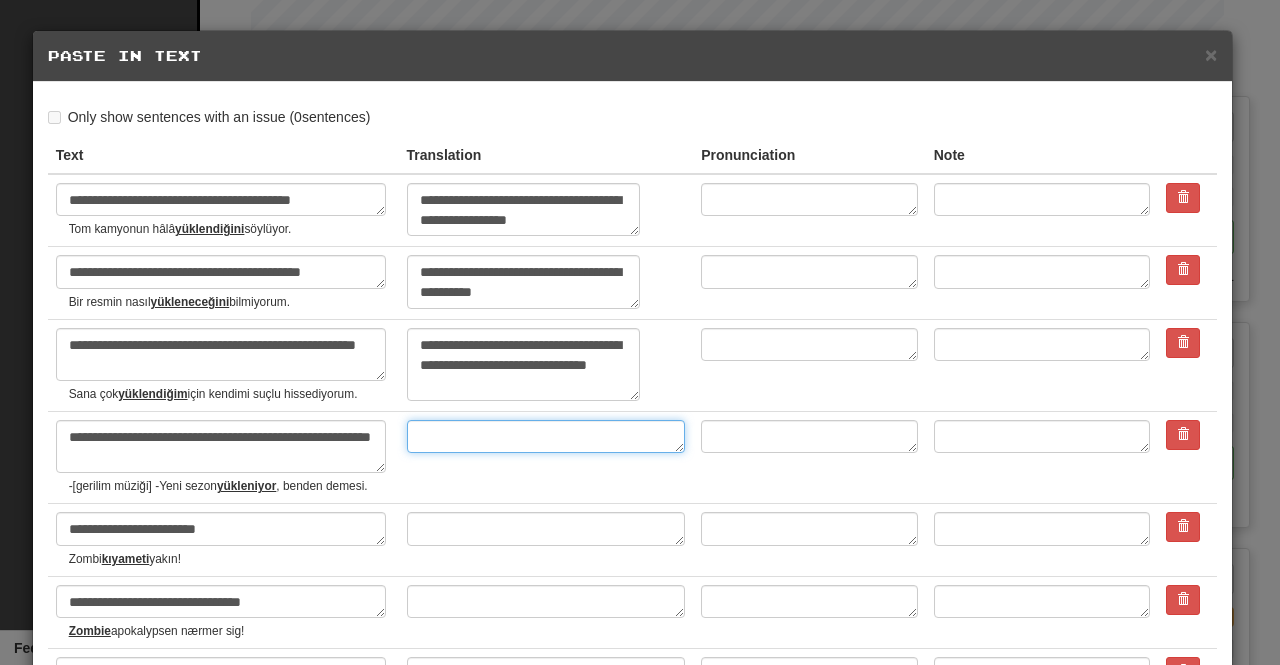 click at bounding box center (546, 436) 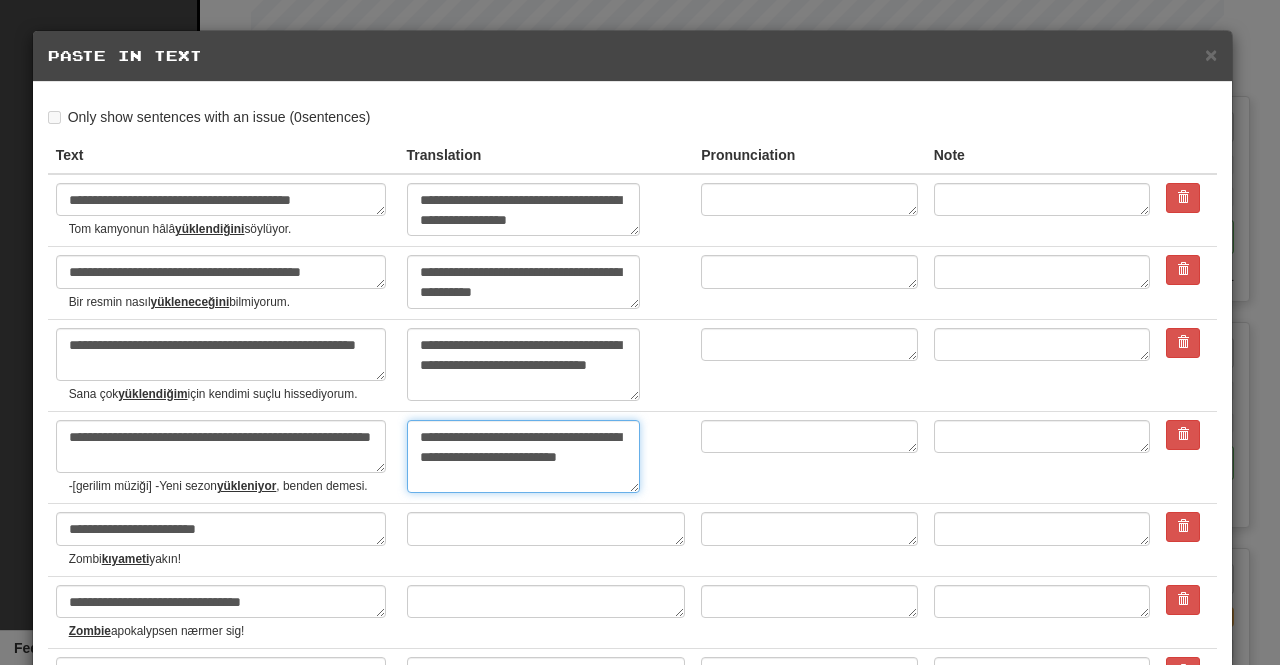 type on "**********" 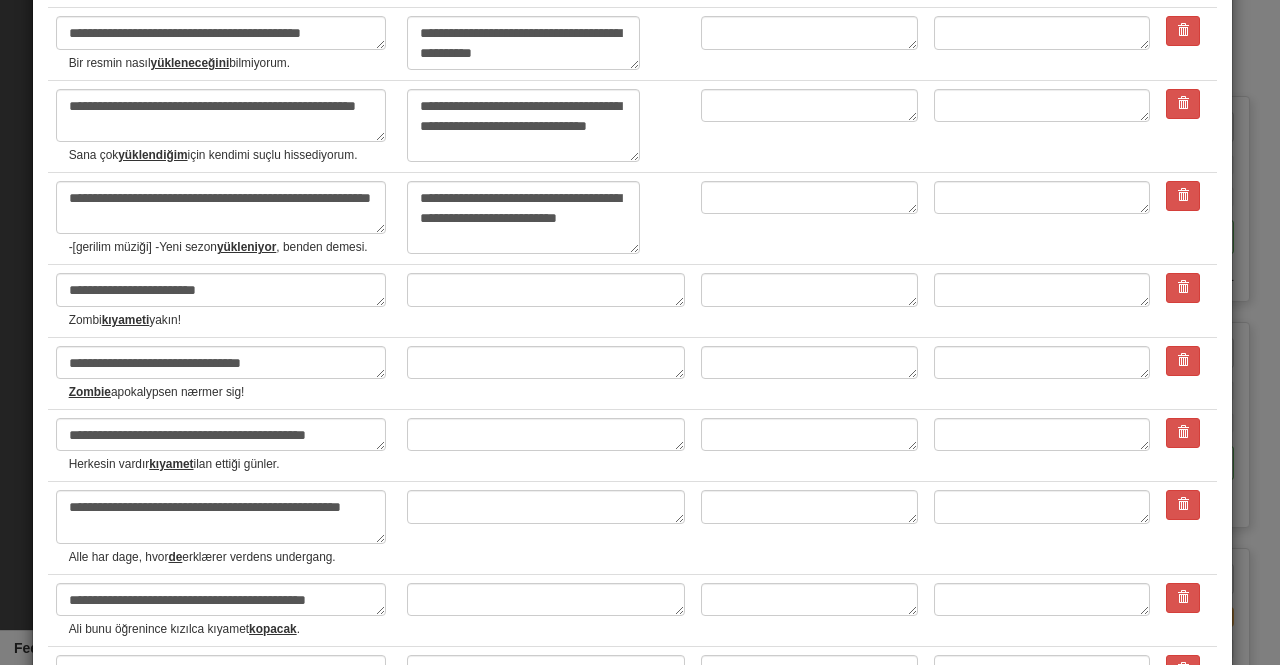 scroll, scrollTop: 243, scrollLeft: 0, axis: vertical 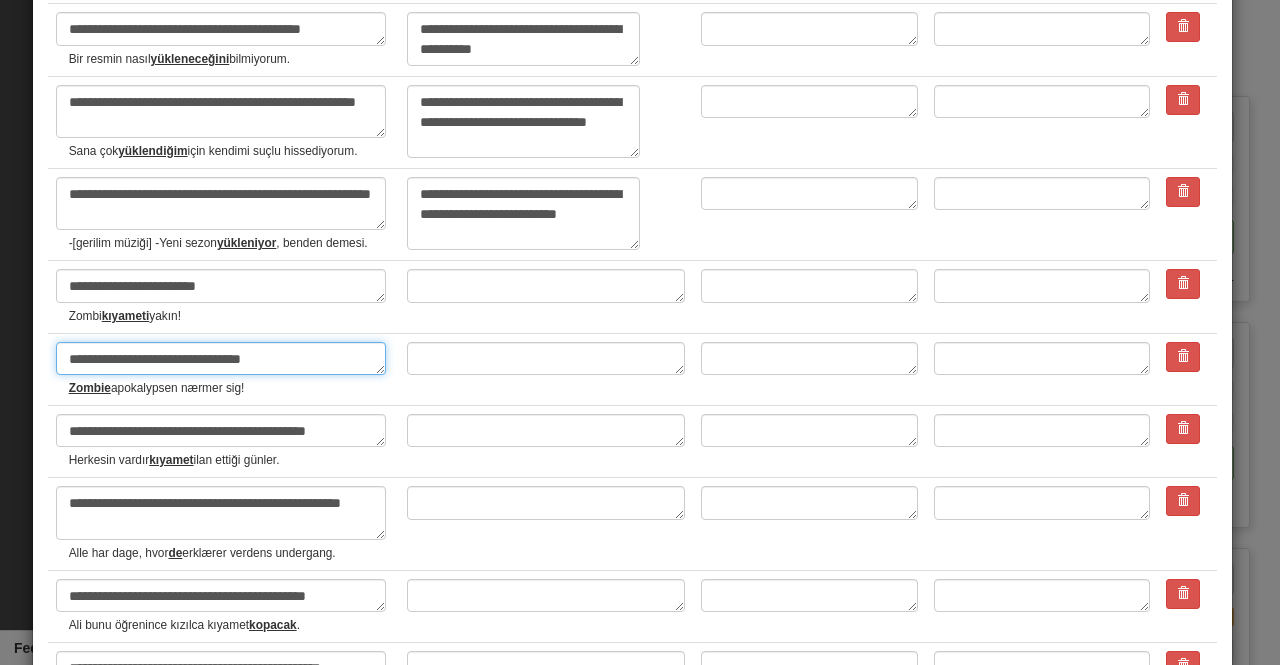 click on "**********" at bounding box center [221, 358] 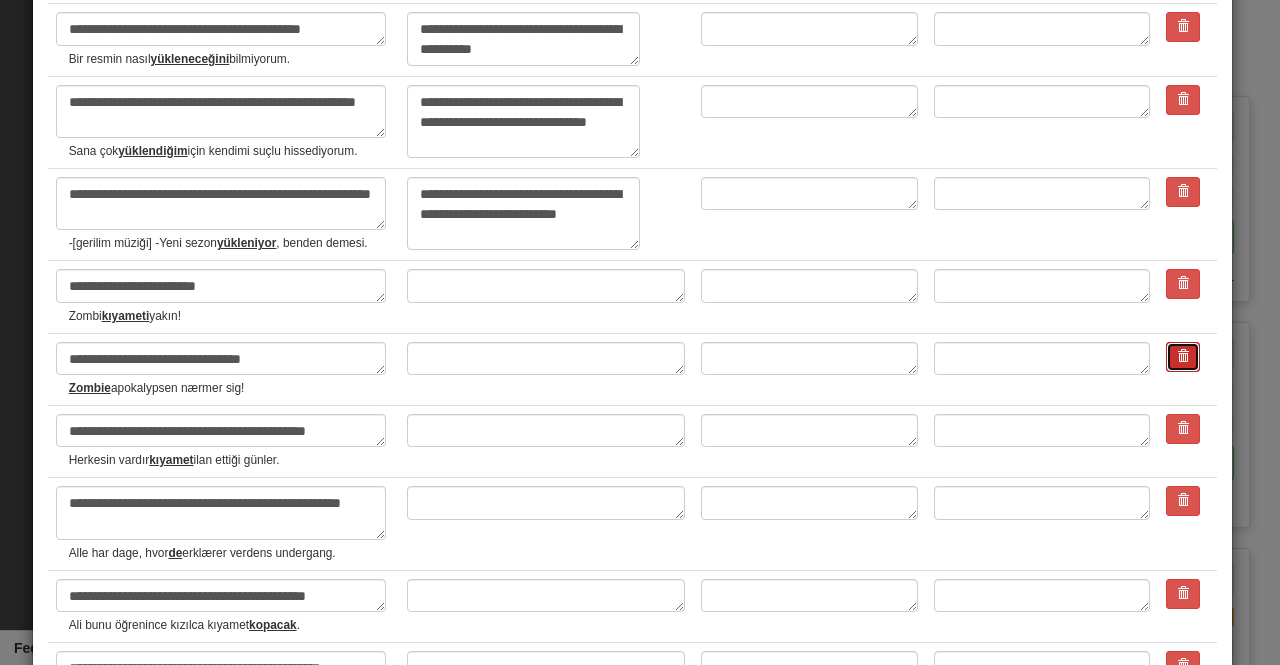 click at bounding box center (1183, 357) 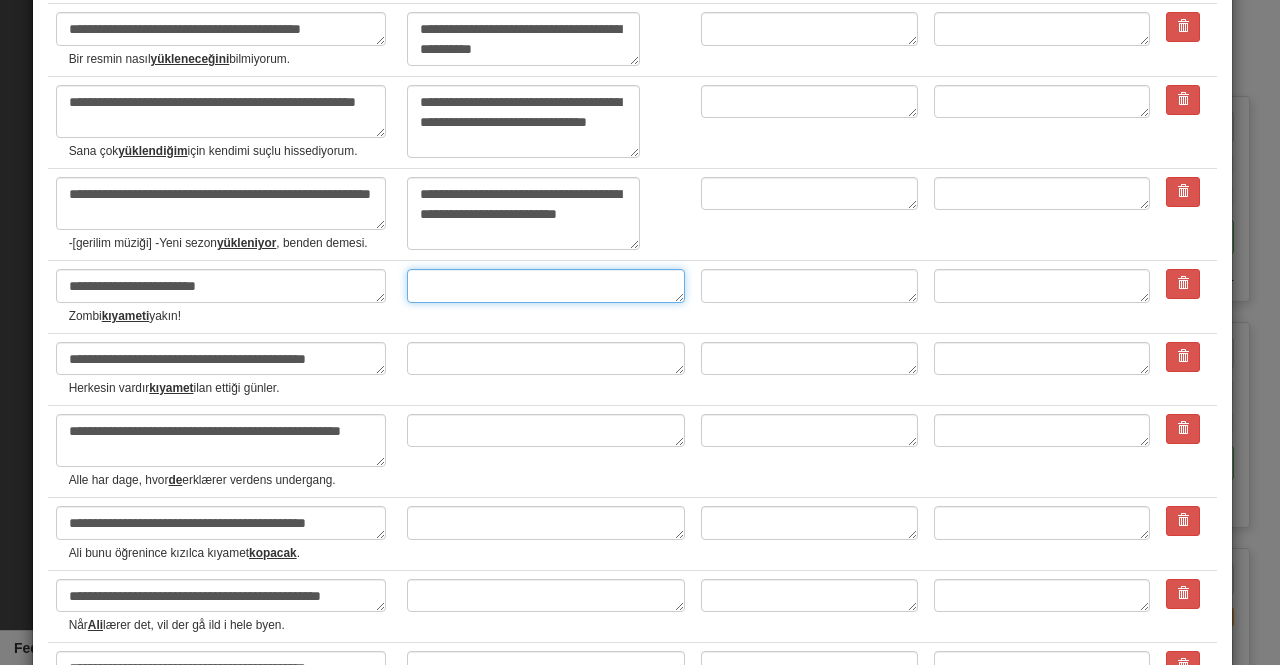 click at bounding box center [546, 285] 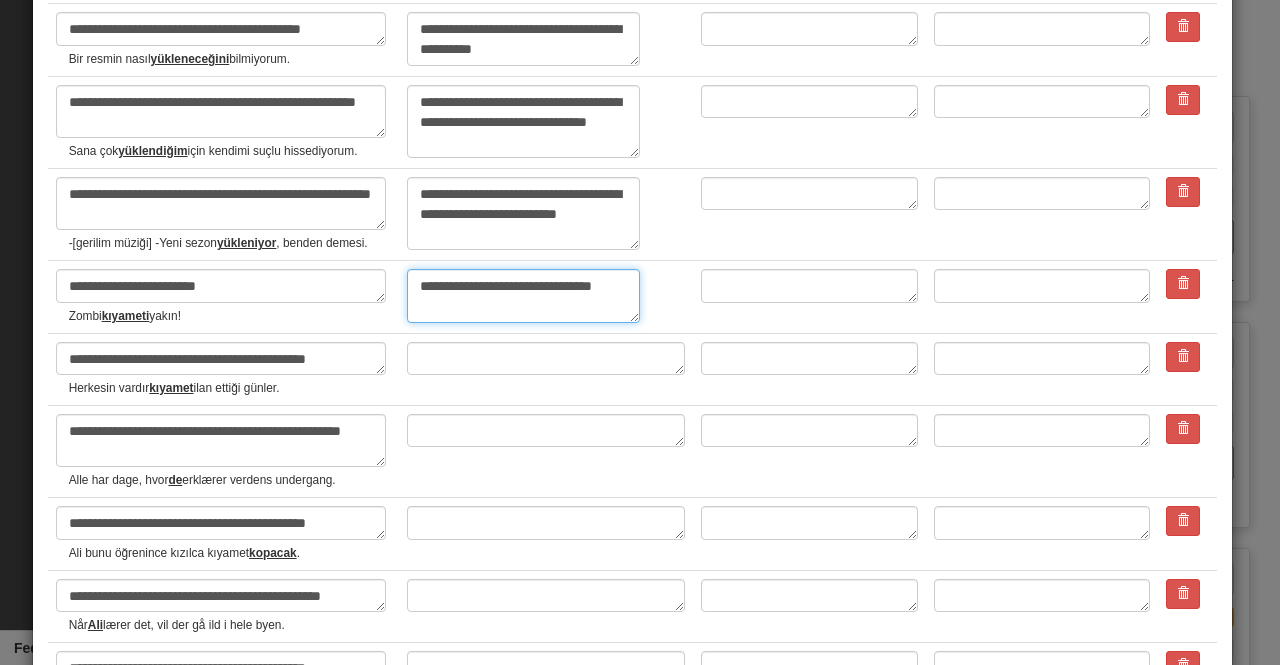 type on "**********" 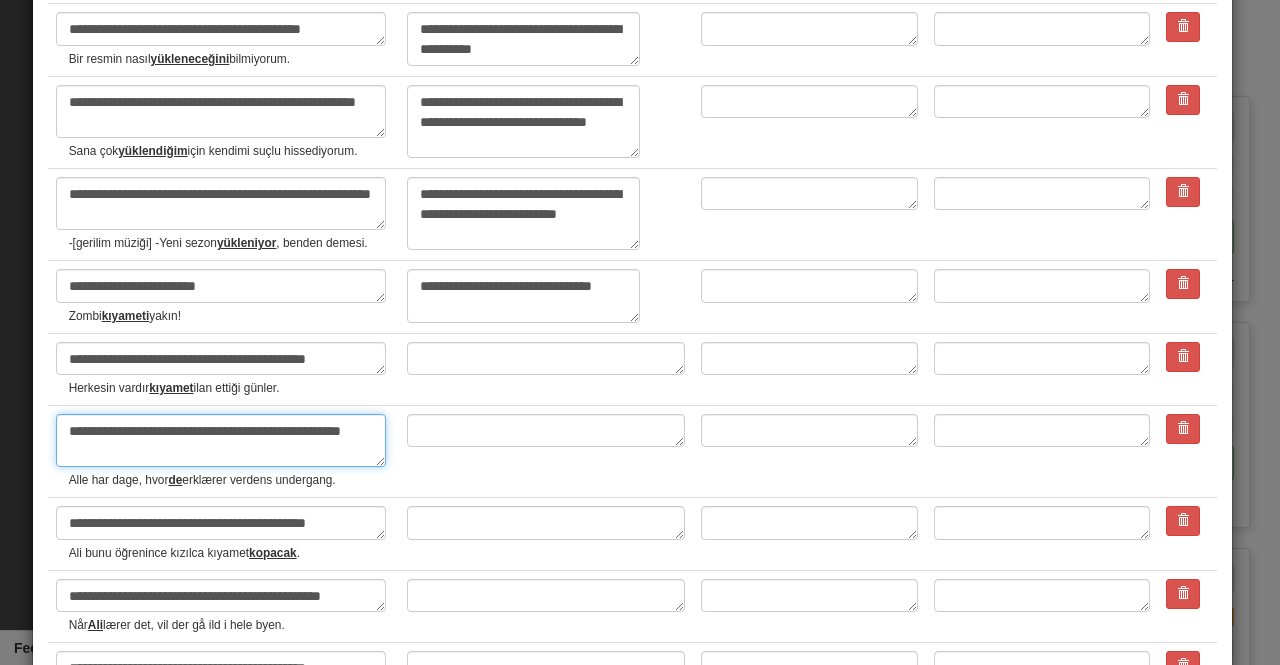 drag, startPoint x: 255, startPoint y: 454, endPoint x: 42, endPoint y: 422, distance: 215.39035 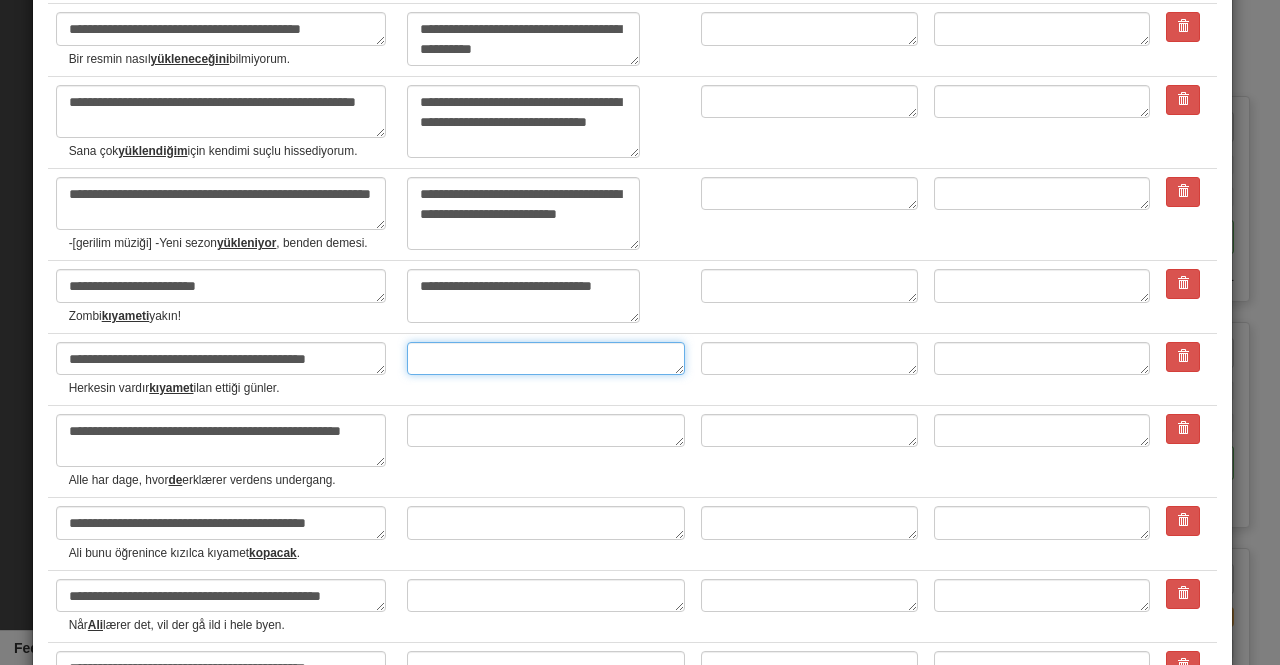 click at bounding box center (546, 358) 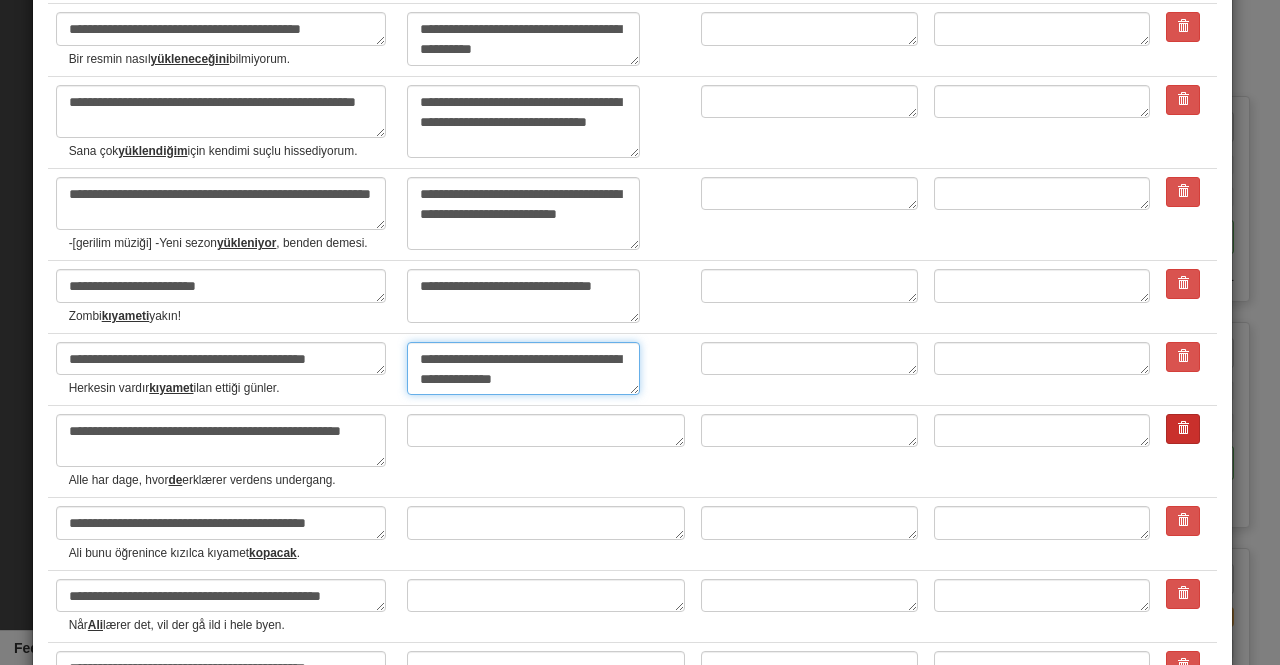 type on "**********" 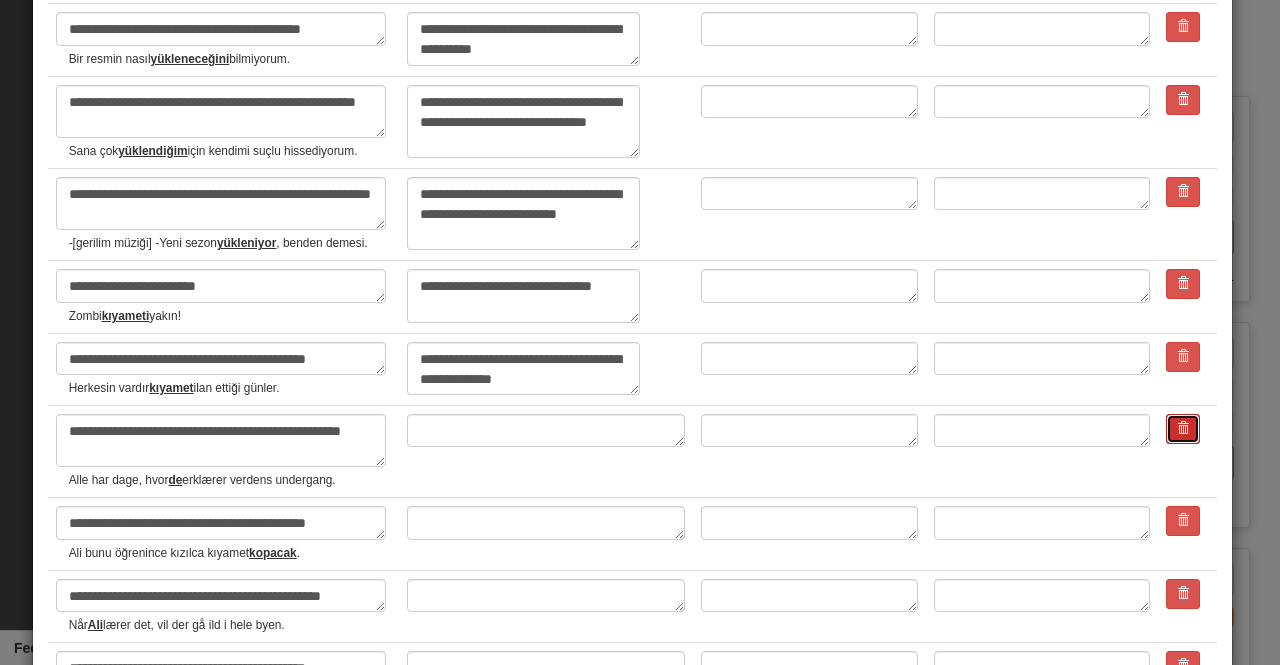 click at bounding box center (1183, 428) 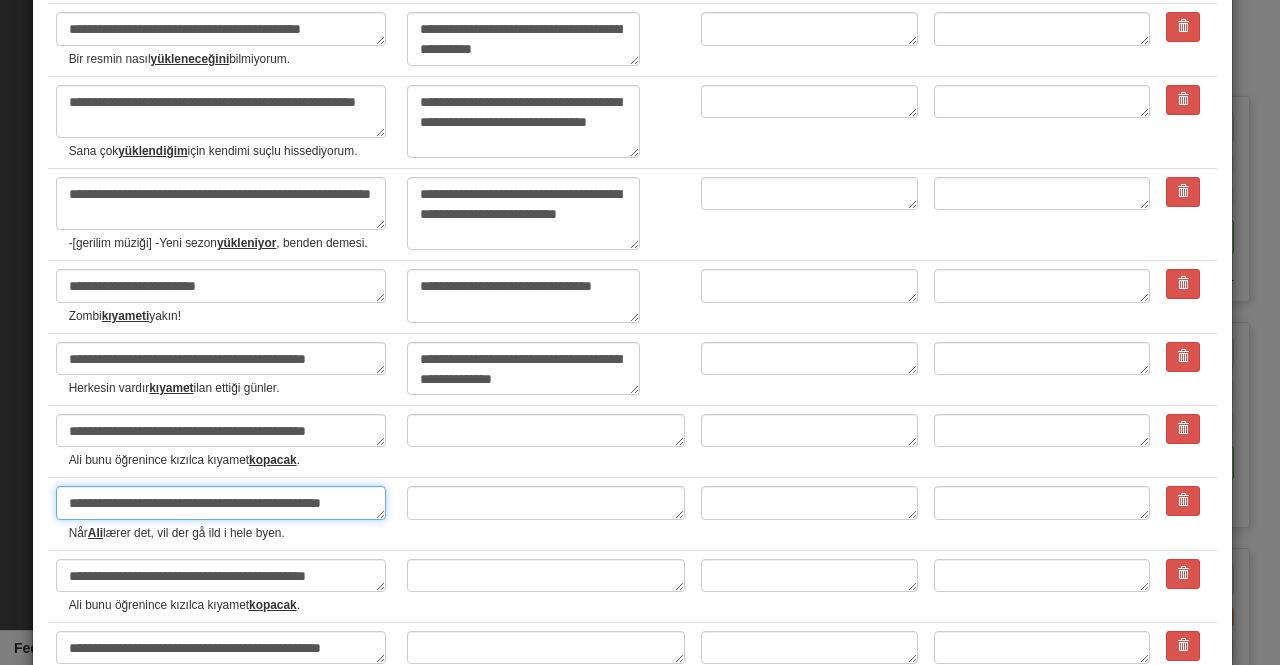 click on "**********" at bounding box center (221, 502) 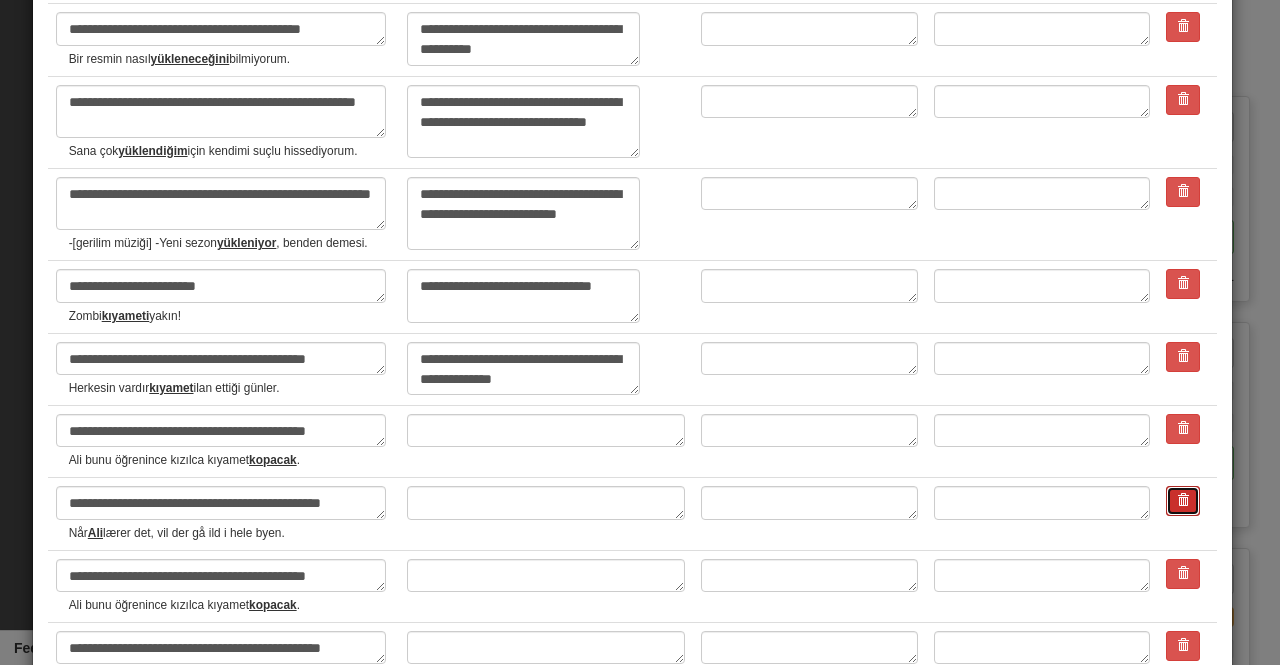 click at bounding box center (1183, 500) 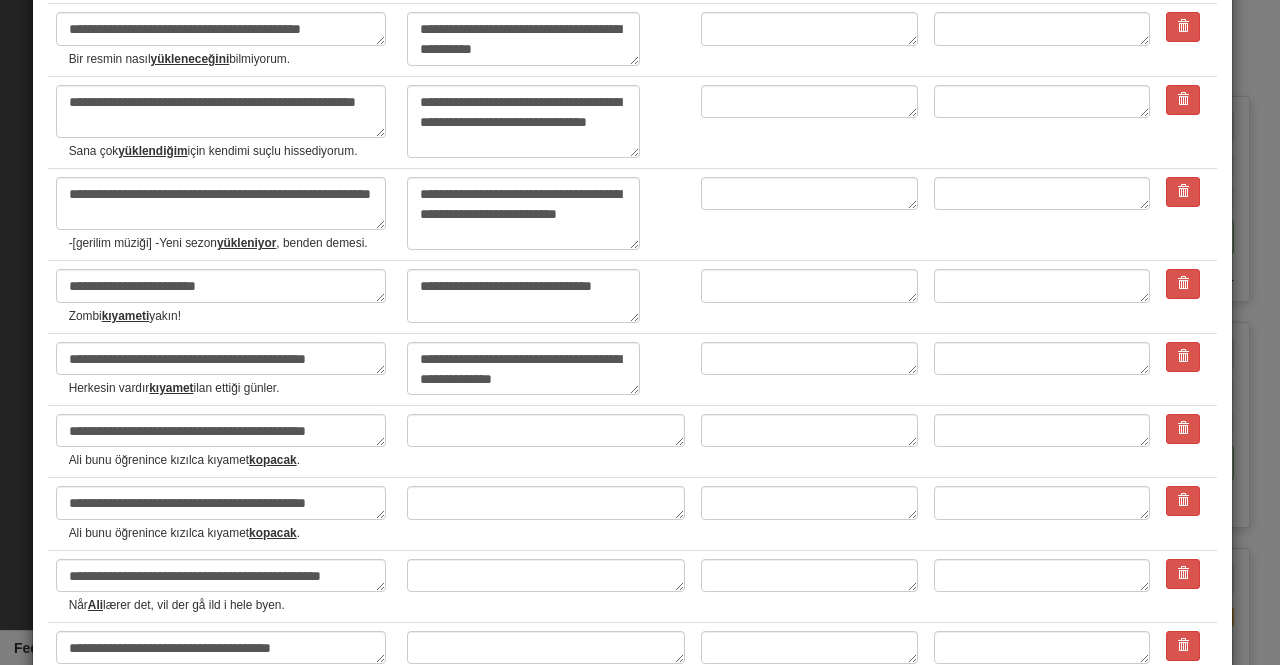 click at bounding box center [546, 441] 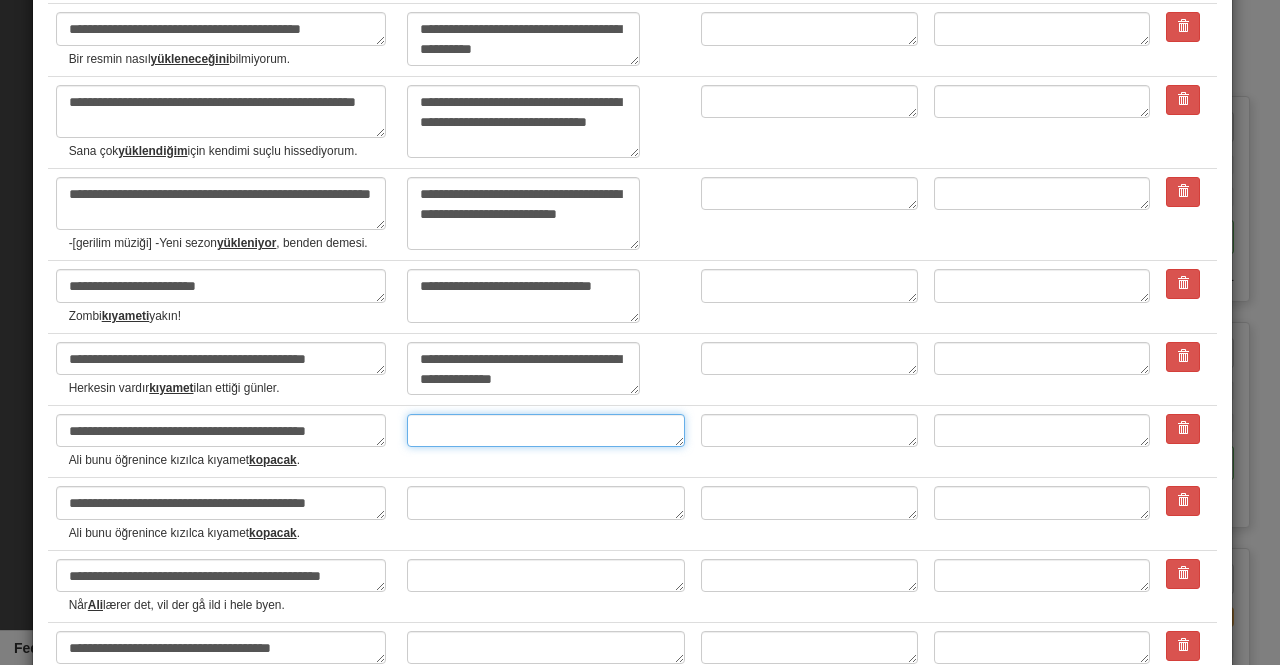 click at bounding box center (546, 430) 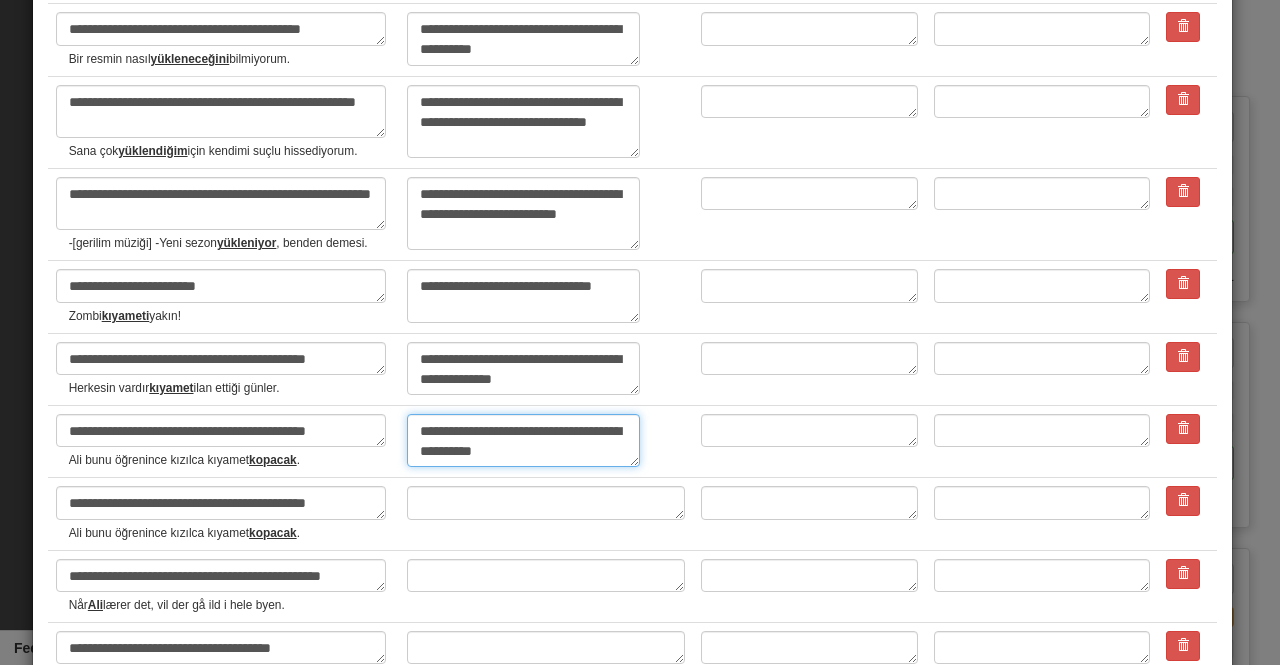 type on "**********" 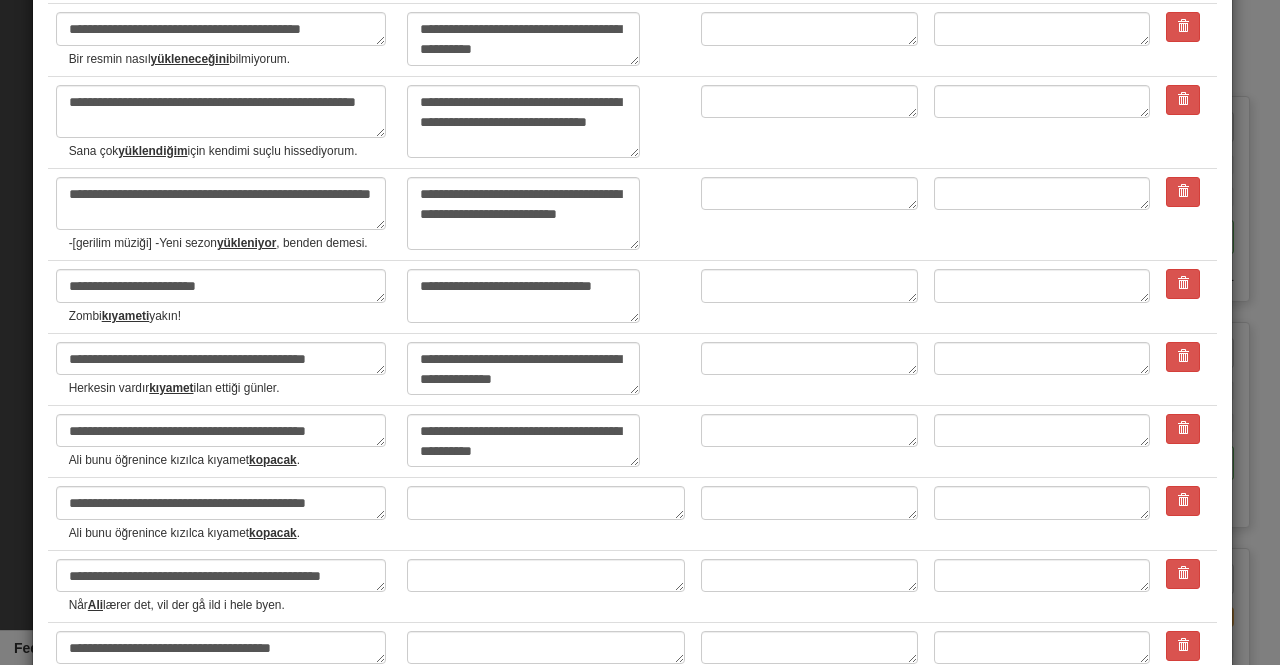 click on "Ali bunu öğrenince kızılca kıyamet  kopacak ." at bounding box center (230, 460) 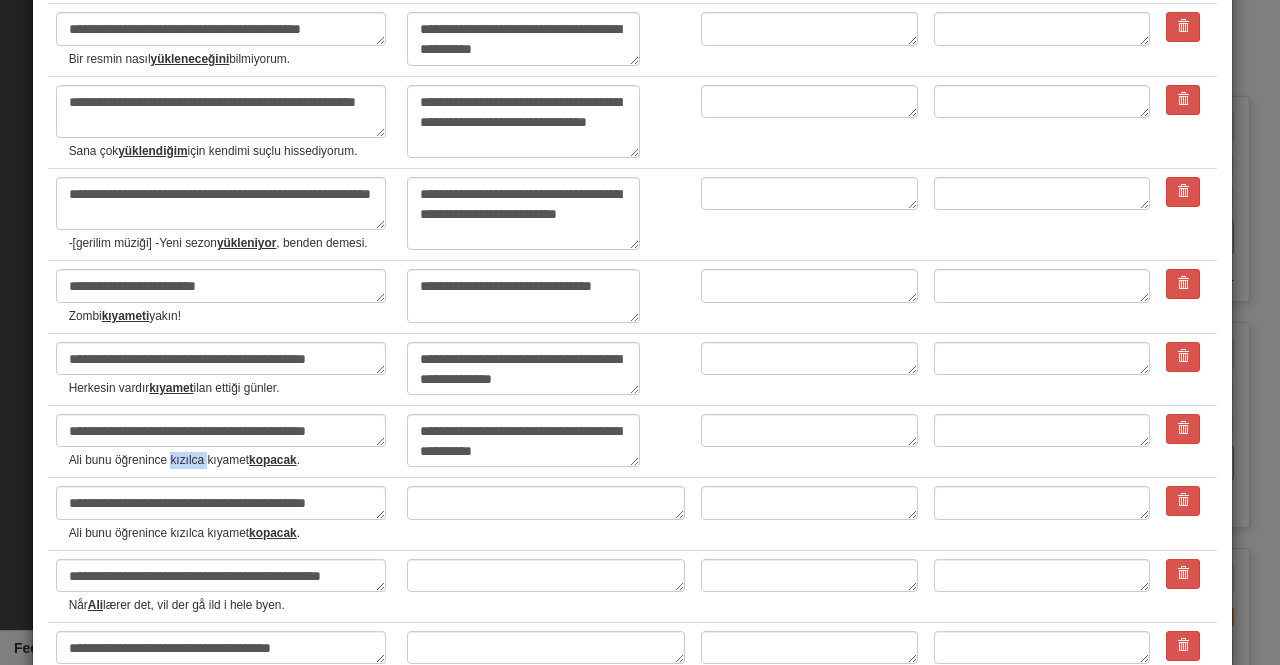 click on "Ali bunu öğrenince kızılca kıyamet  kopacak ." at bounding box center [230, 460] 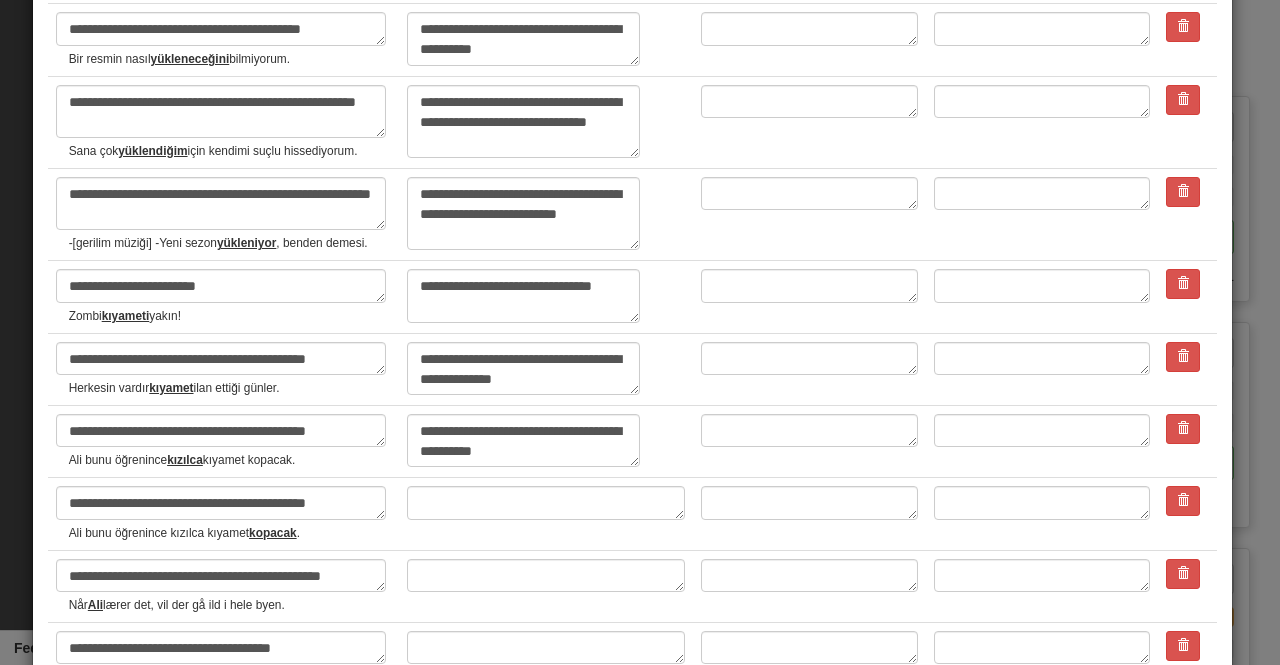 click on "kızılca" at bounding box center (185, 460) 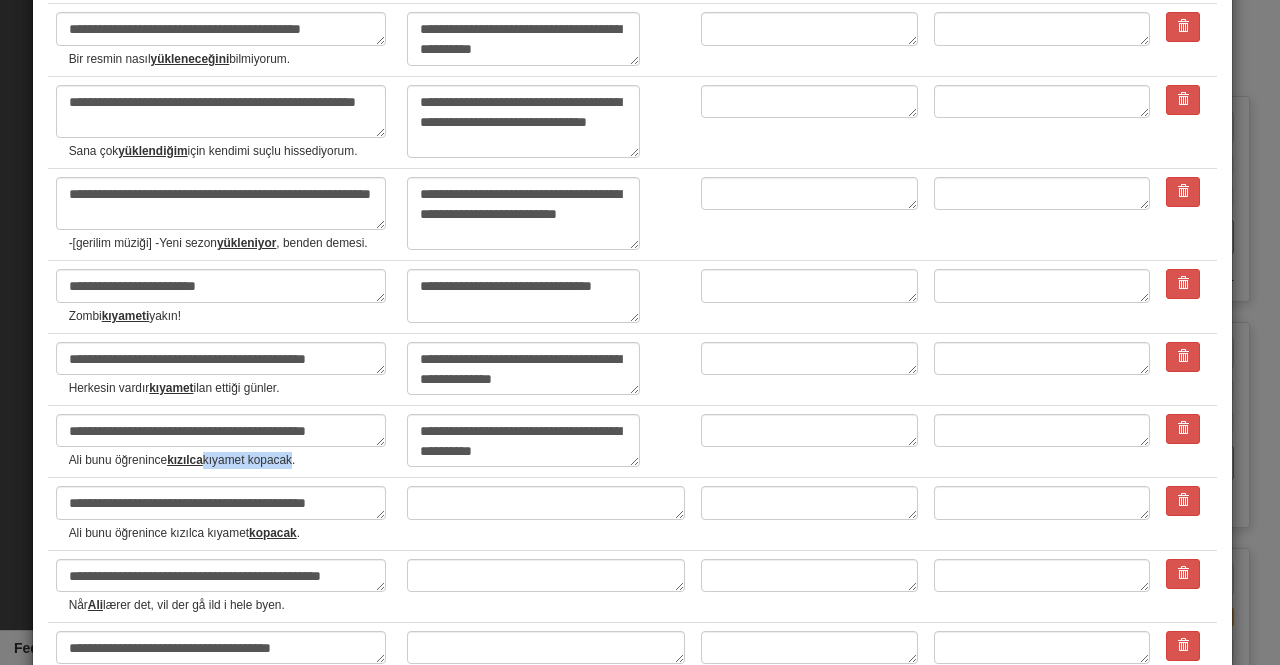 drag, startPoint x: 298, startPoint y: 457, endPoint x: 210, endPoint y: 465, distance: 88.362885 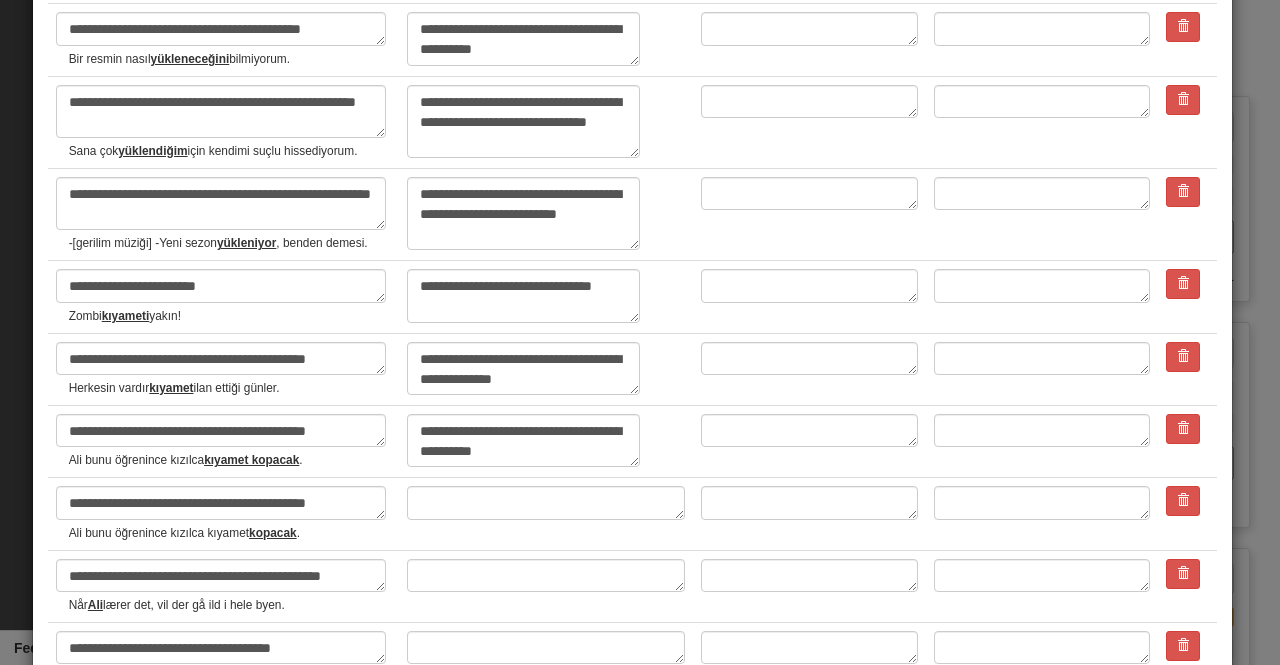 click at bounding box center [1187, 514] 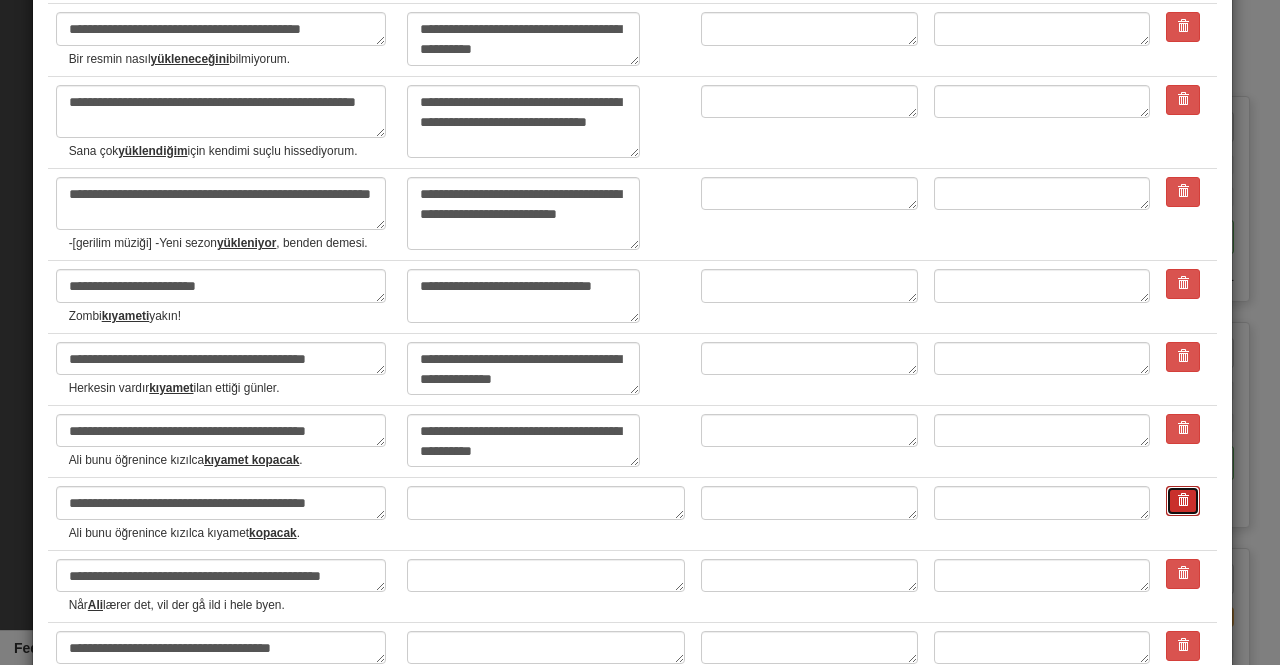 click at bounding box center [1183, 501] 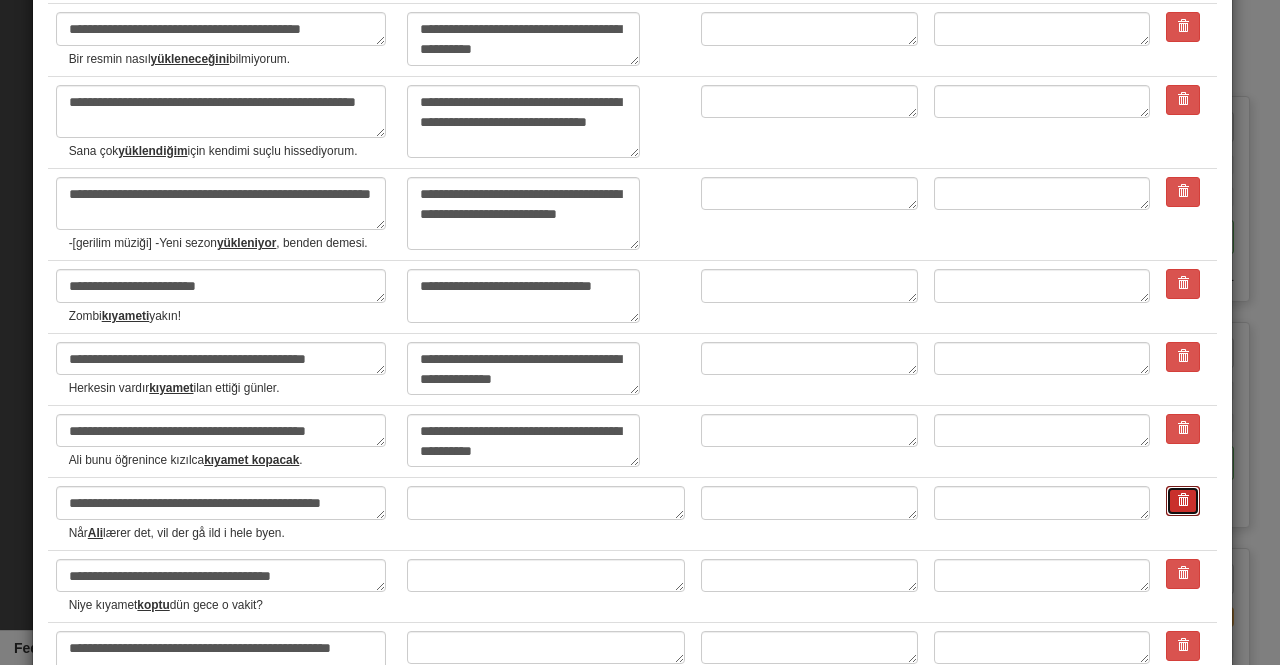 click at bounding box center (1183, 501) 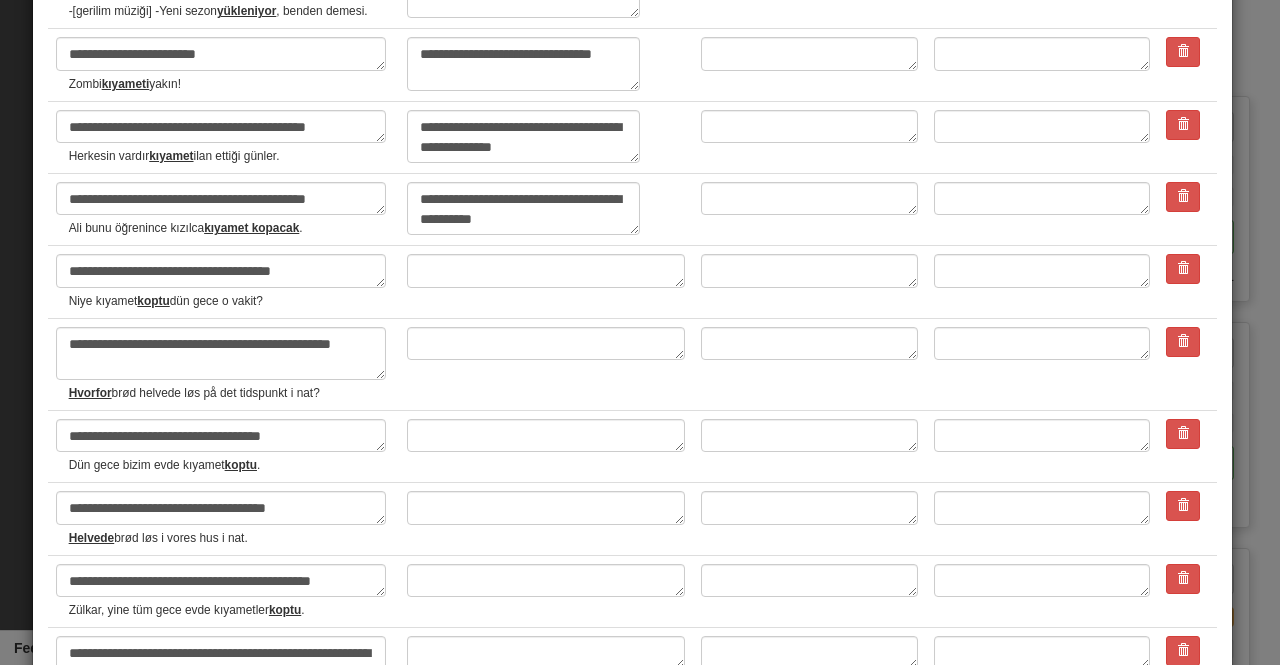 scroll, scrollTop: 491, scrollLeft: 0, axis: vertical 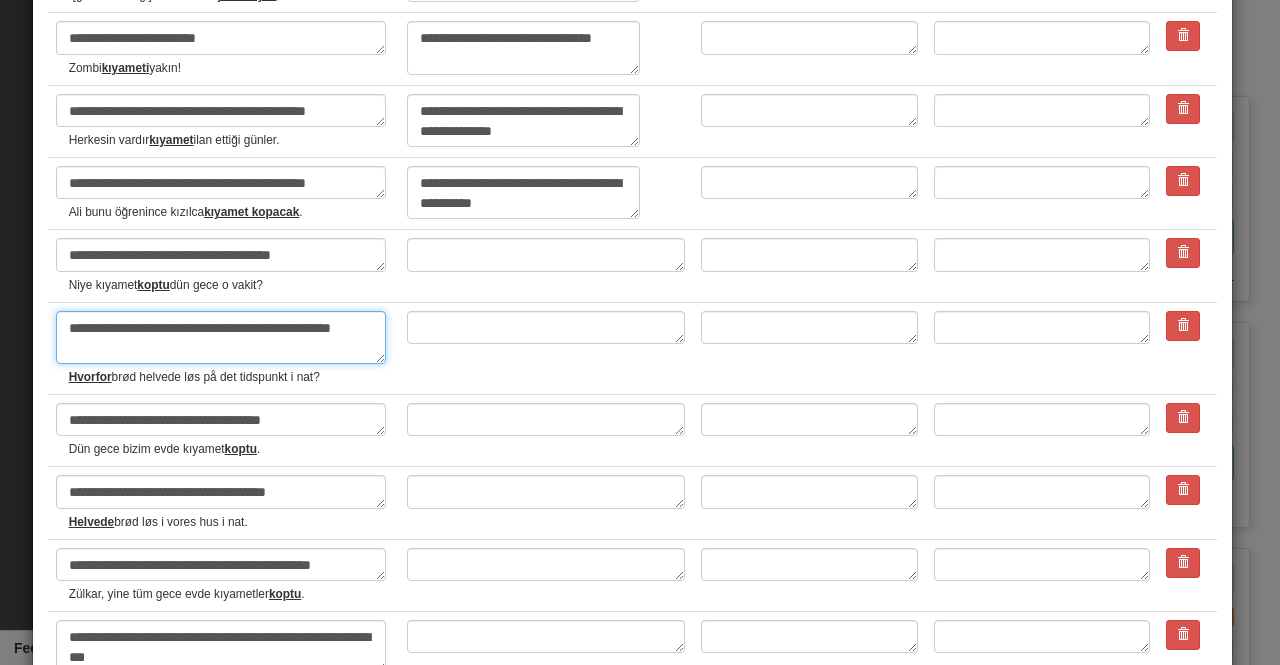 drag, startPoint x: 254, startPoint y: 339, endPoint x: 41, endPoint y: 309, distance: 215.1023 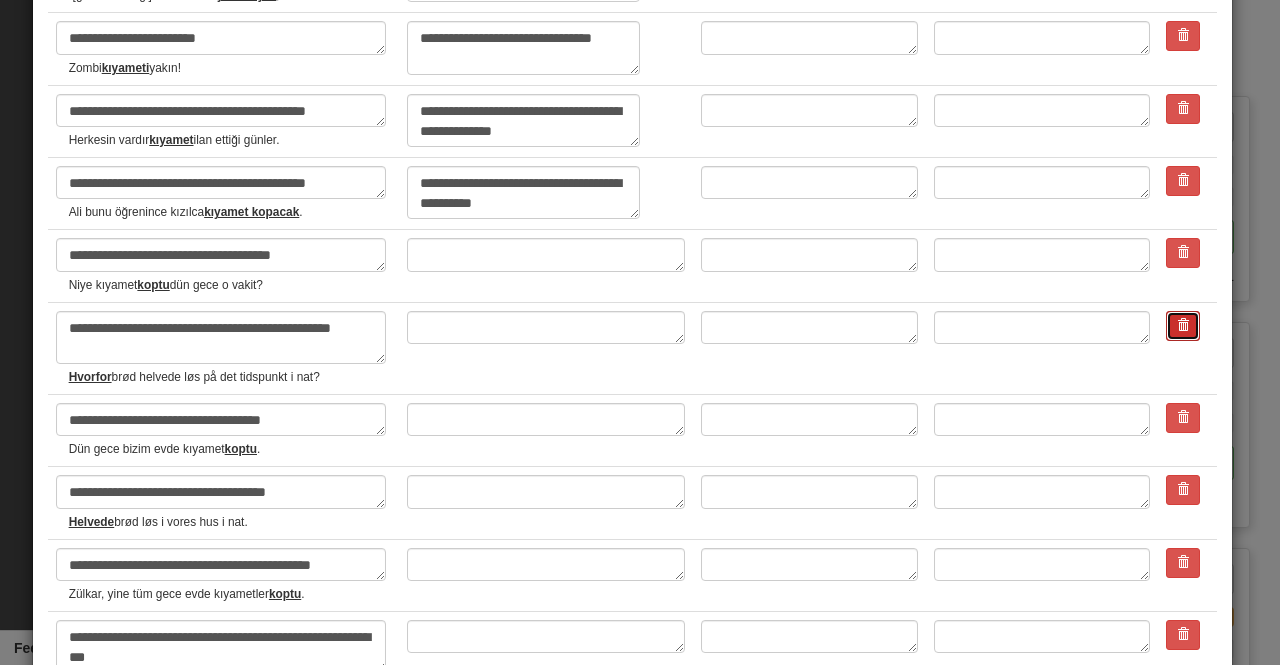 click at bounding box center (1183, 326) 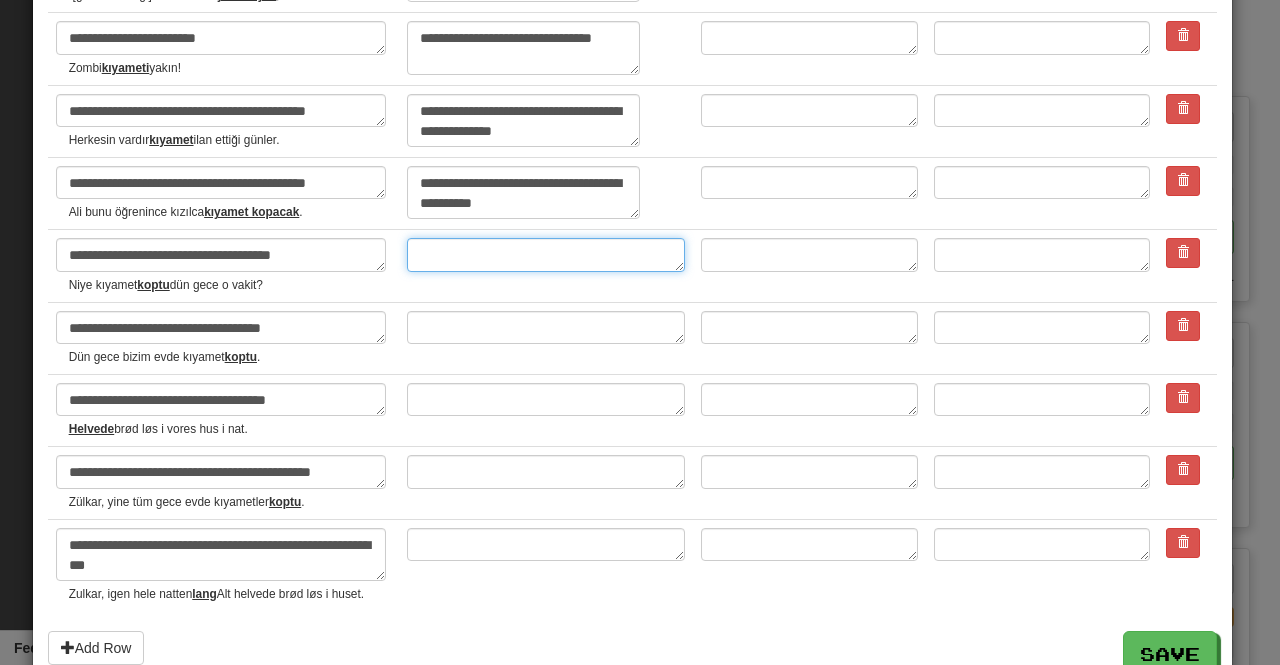 click at bounding box center [546, 254] 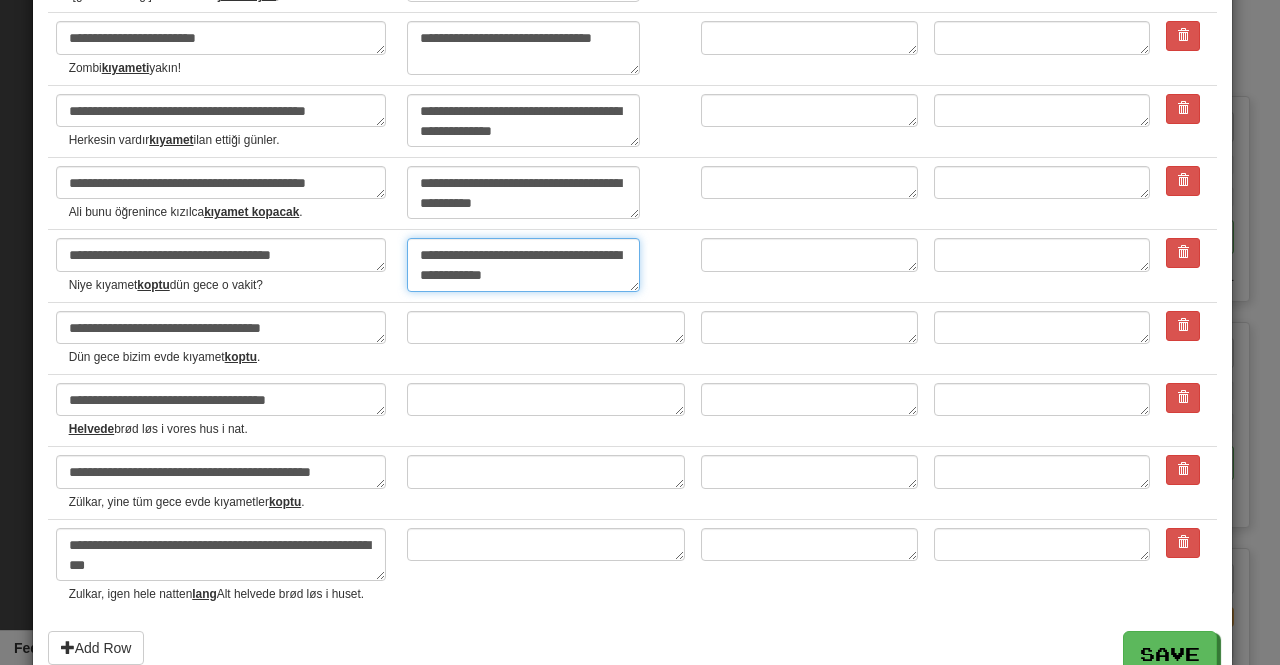 type on "**********" 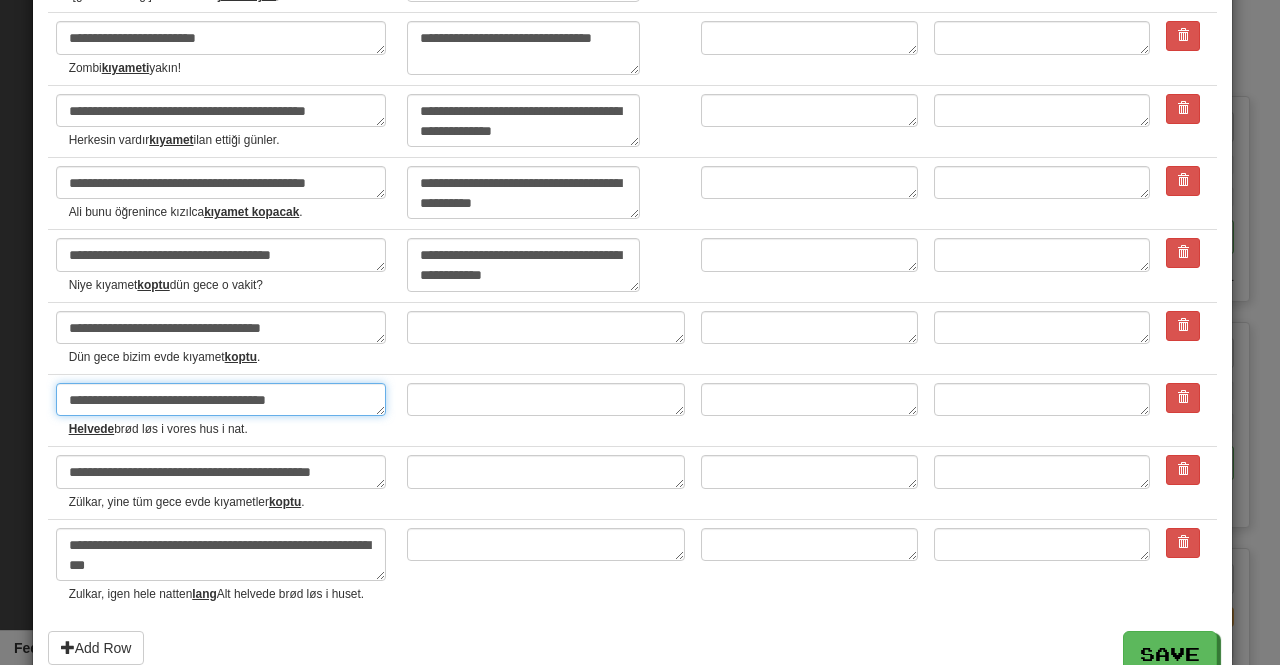 click on "**********" at bounding box center [221, 399] 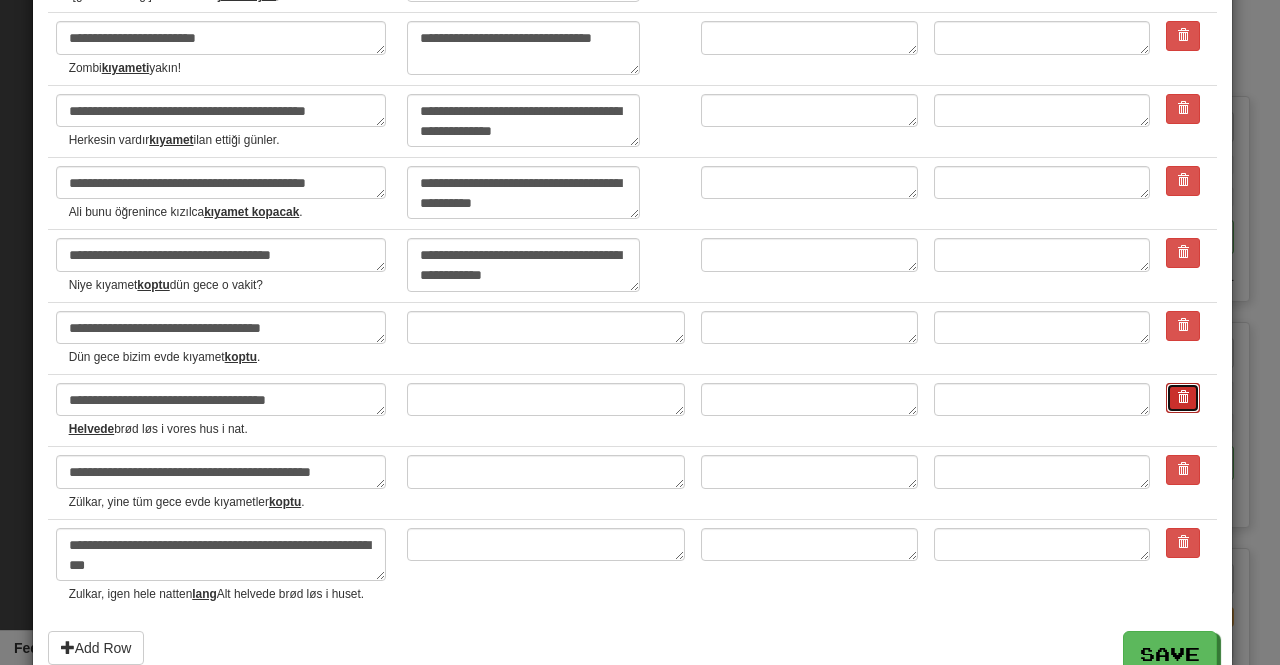 click at bounding box center [1183, 397] 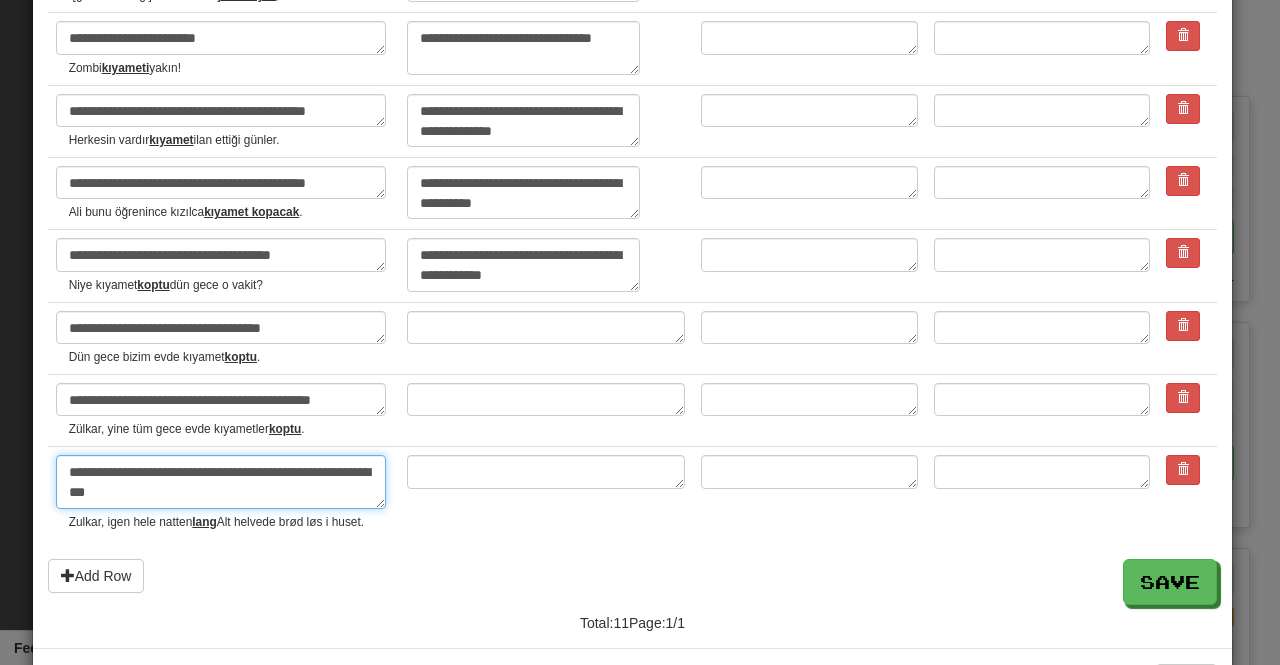 drag, startPoint x: 182, startPoint y: 487, endPoint x: 53, endPoint y: 457, distance: 132.44244 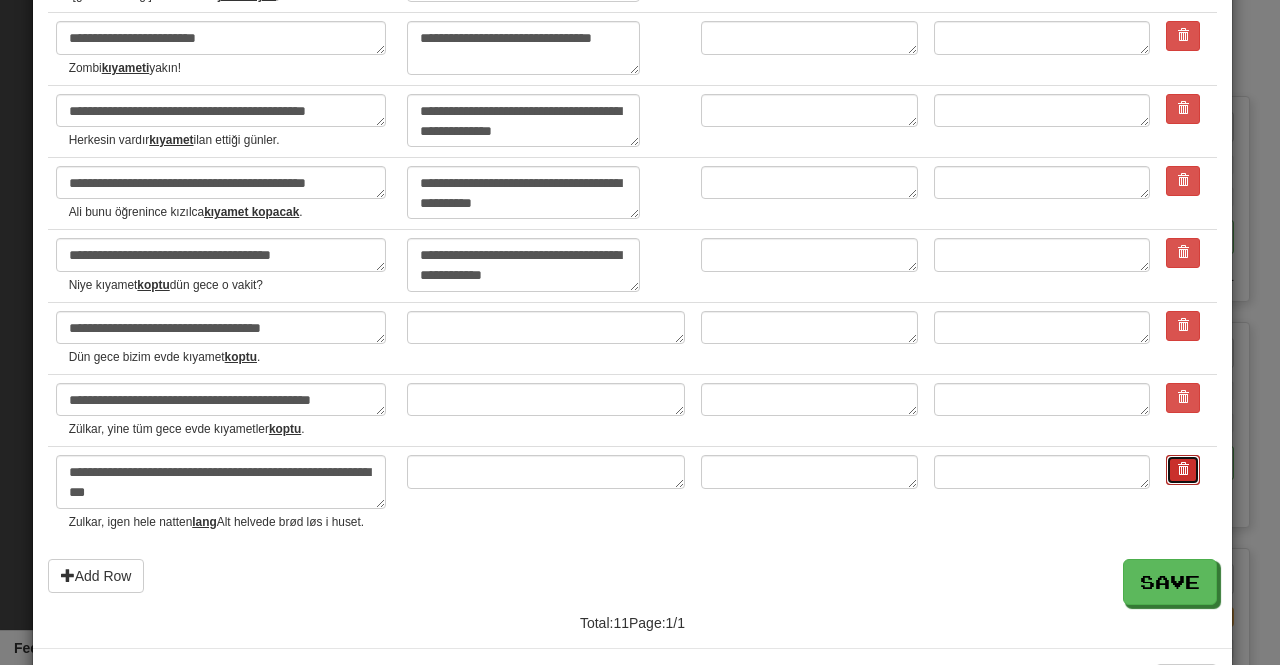 click at bounding box center (1183, 469) 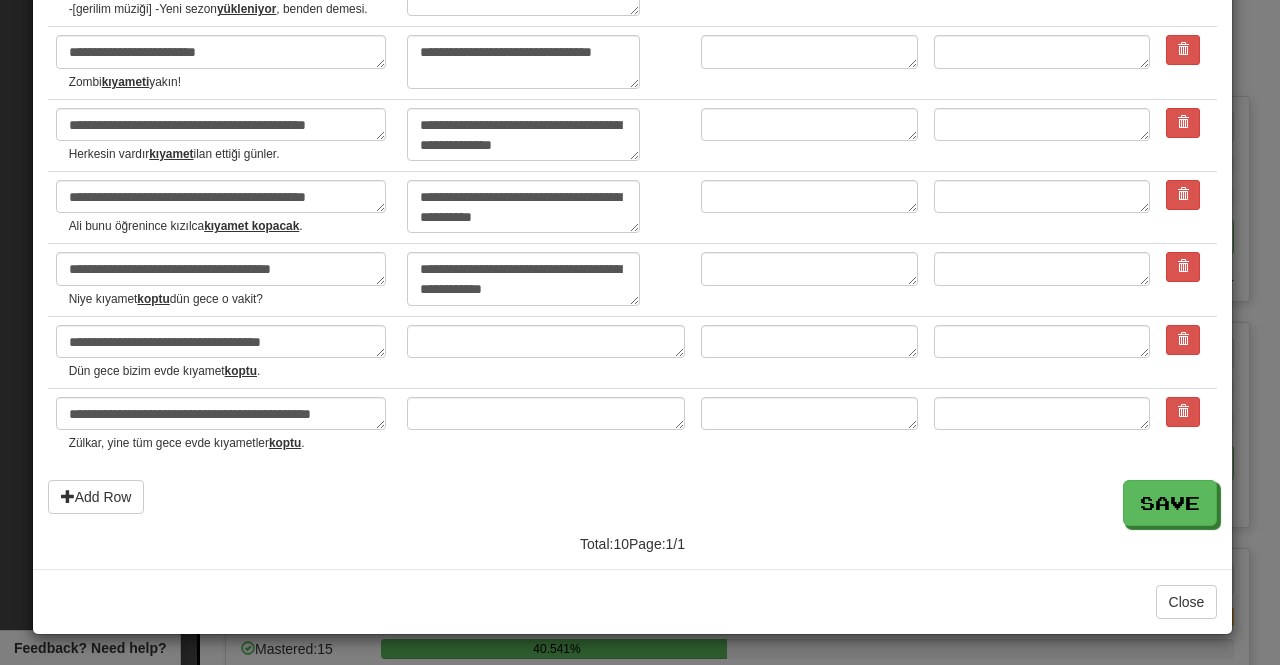 scroll, scrollTop: 471, scrollLeft: 0, axis: vertical 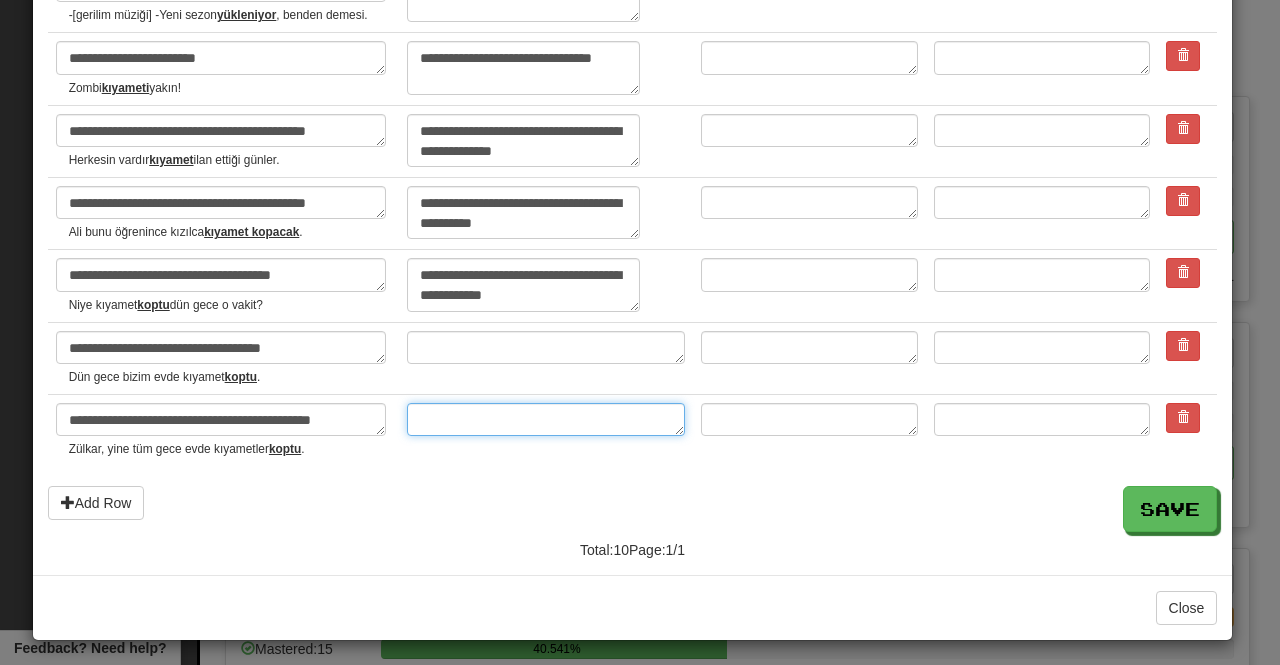 click at bounding box center (546, 419) 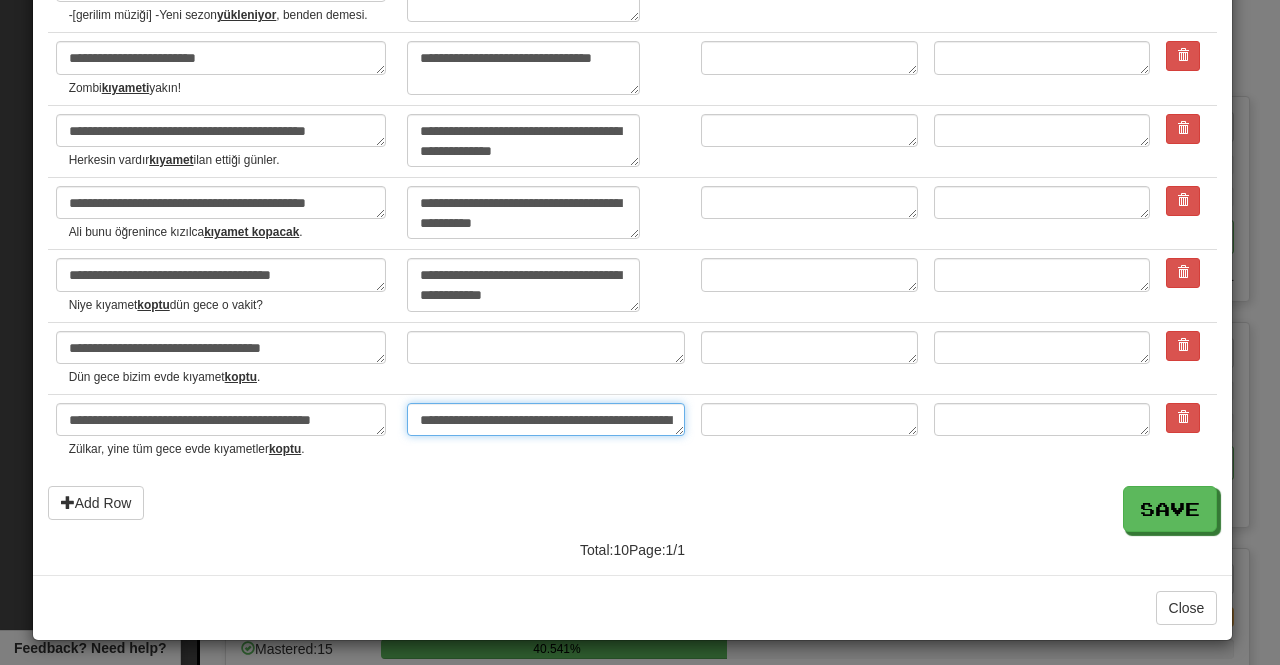 scroll, scrollTop: 12, scrollLeft: 0, axis: vertical 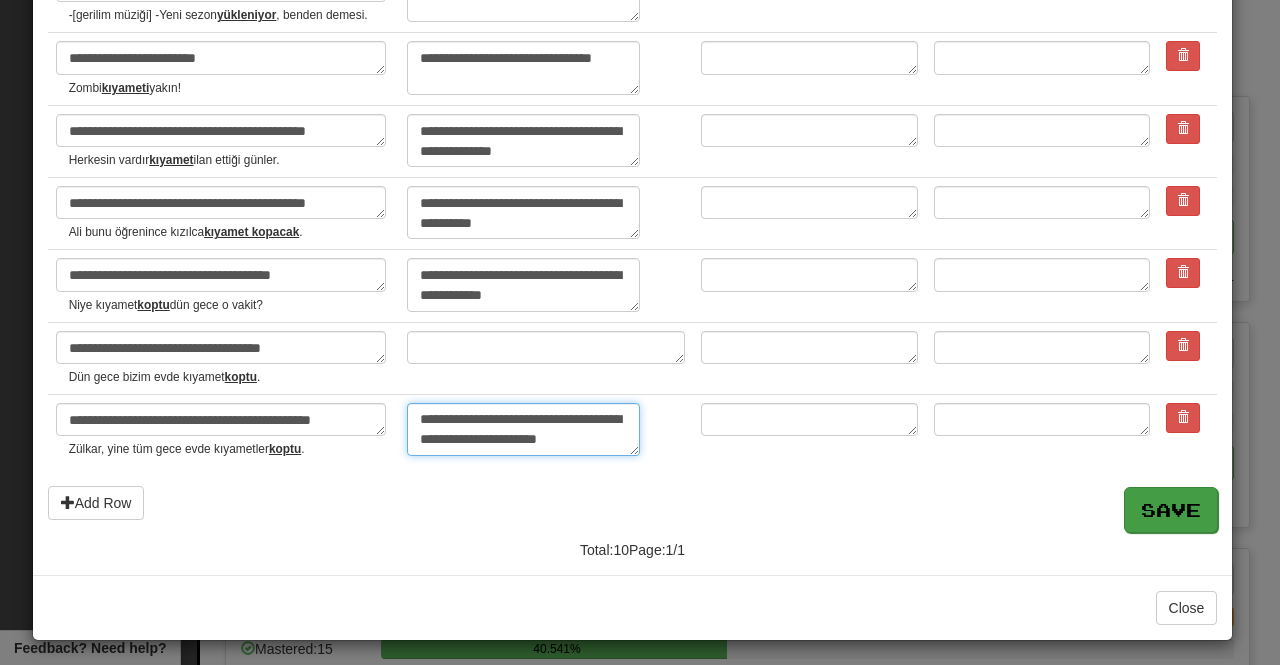 type on "**********" 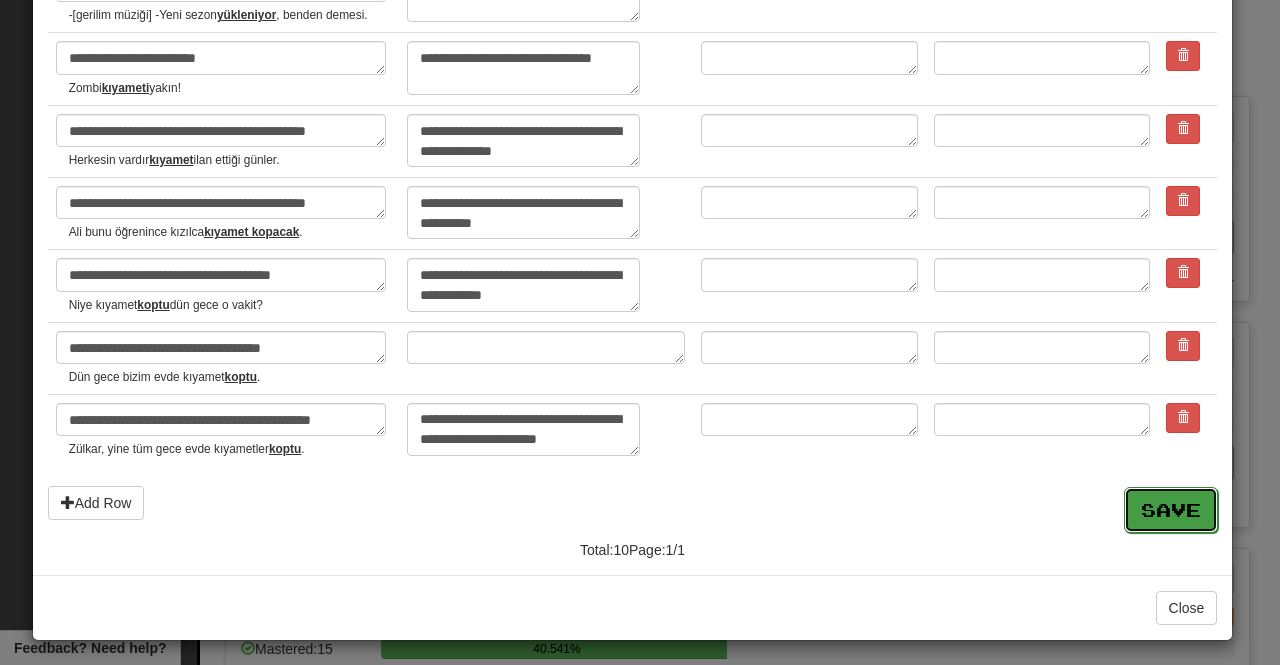 click on "Save" at bounding box center (1171, 510) 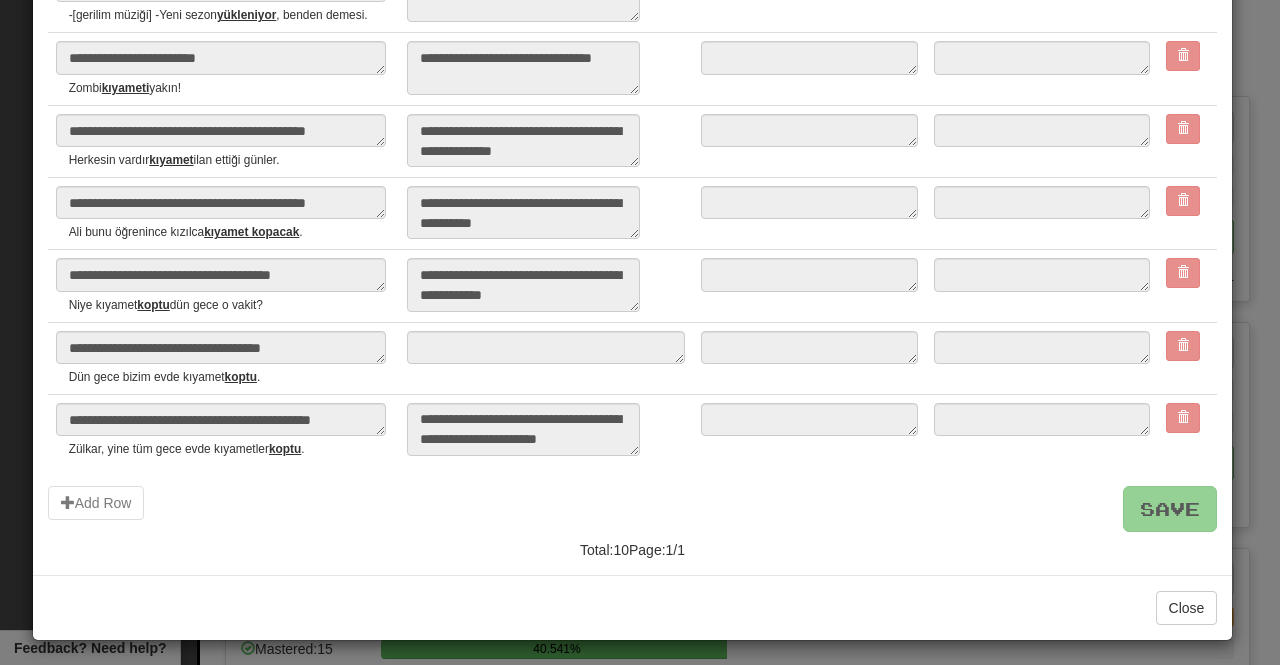 type on "*" 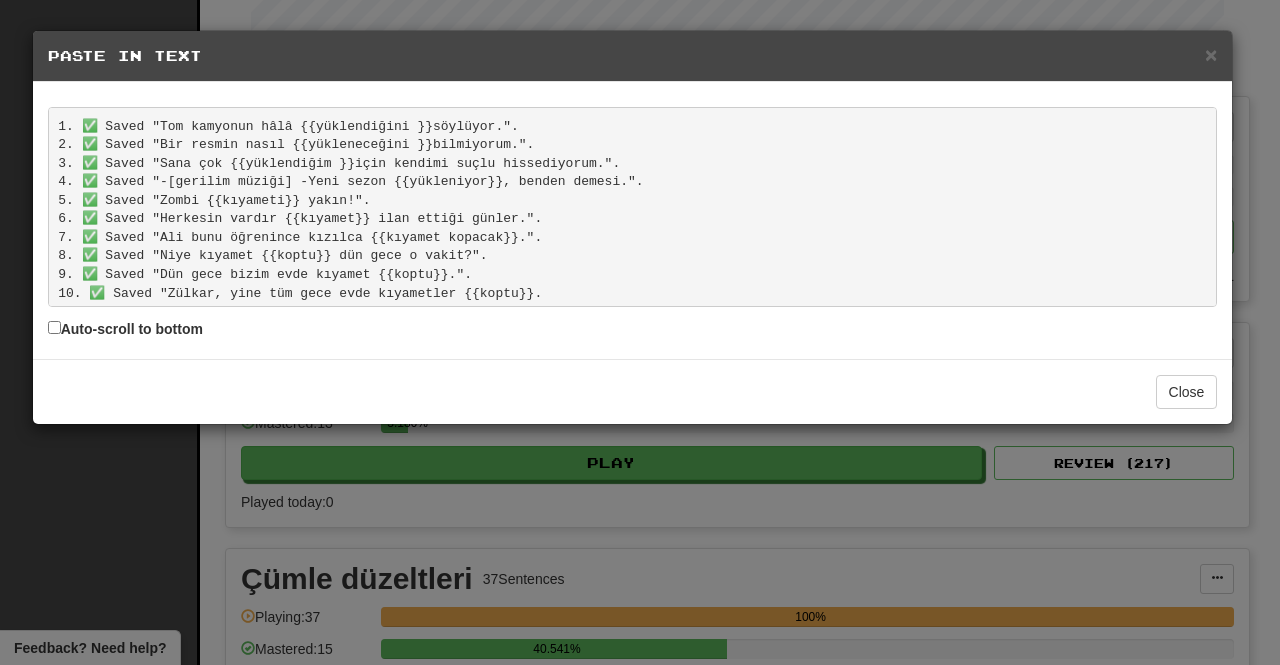 scroll, scrollTop: 40, scrollLeft: 0, axis: vertical 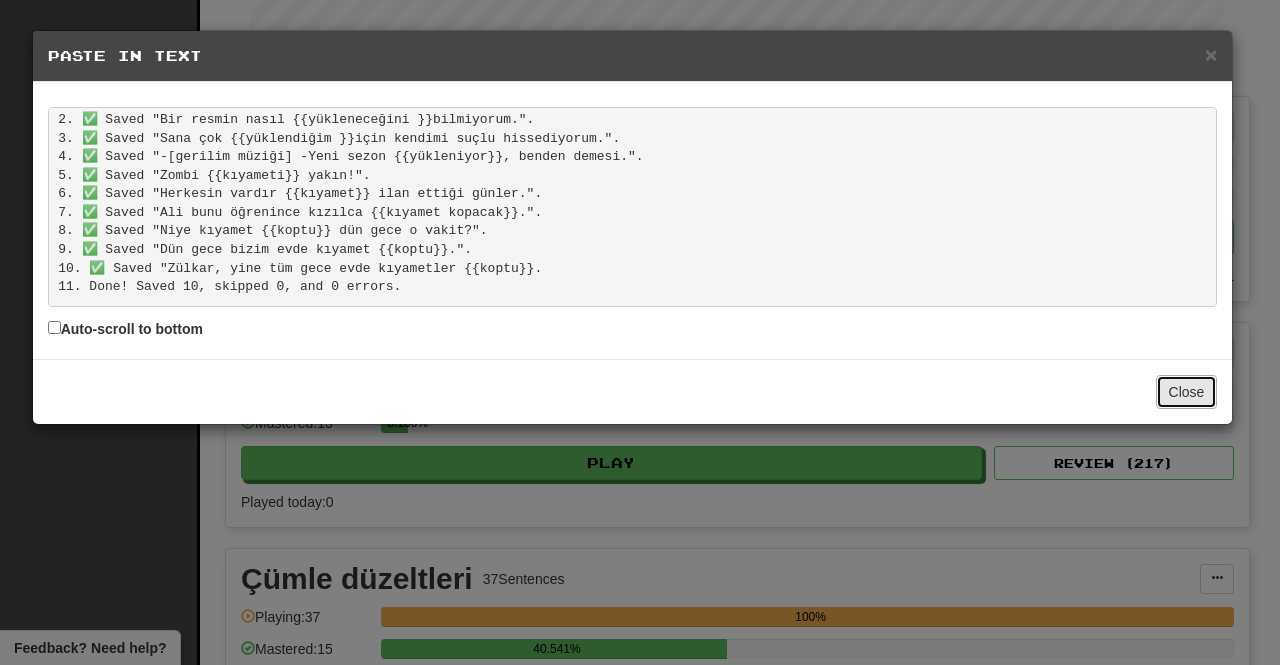 click on "Close" at bounding box center (1187, 392) 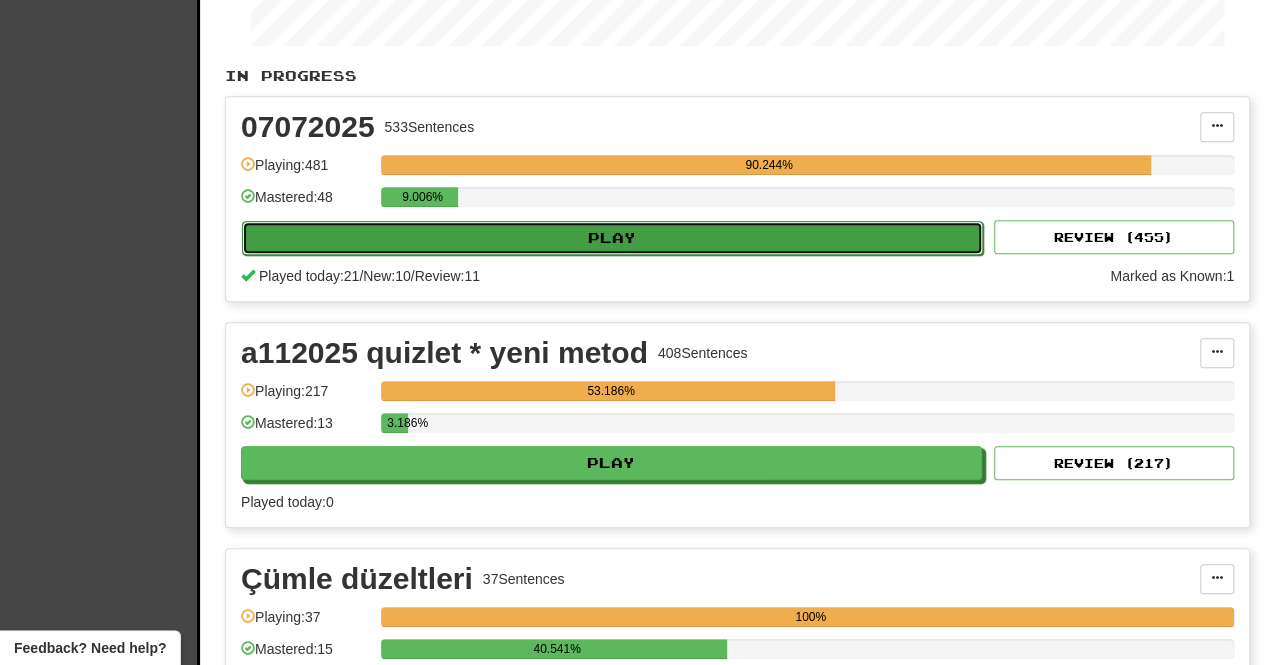 click on "Play" at bounding box center [612, 238] 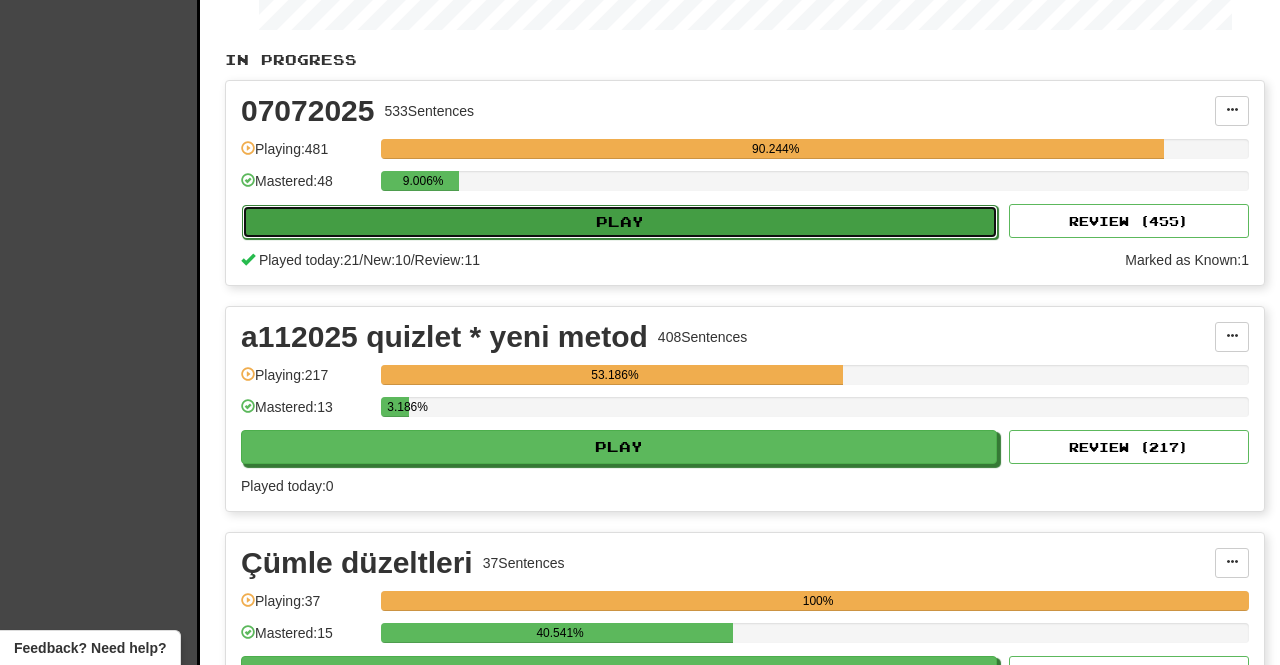 select on "**" 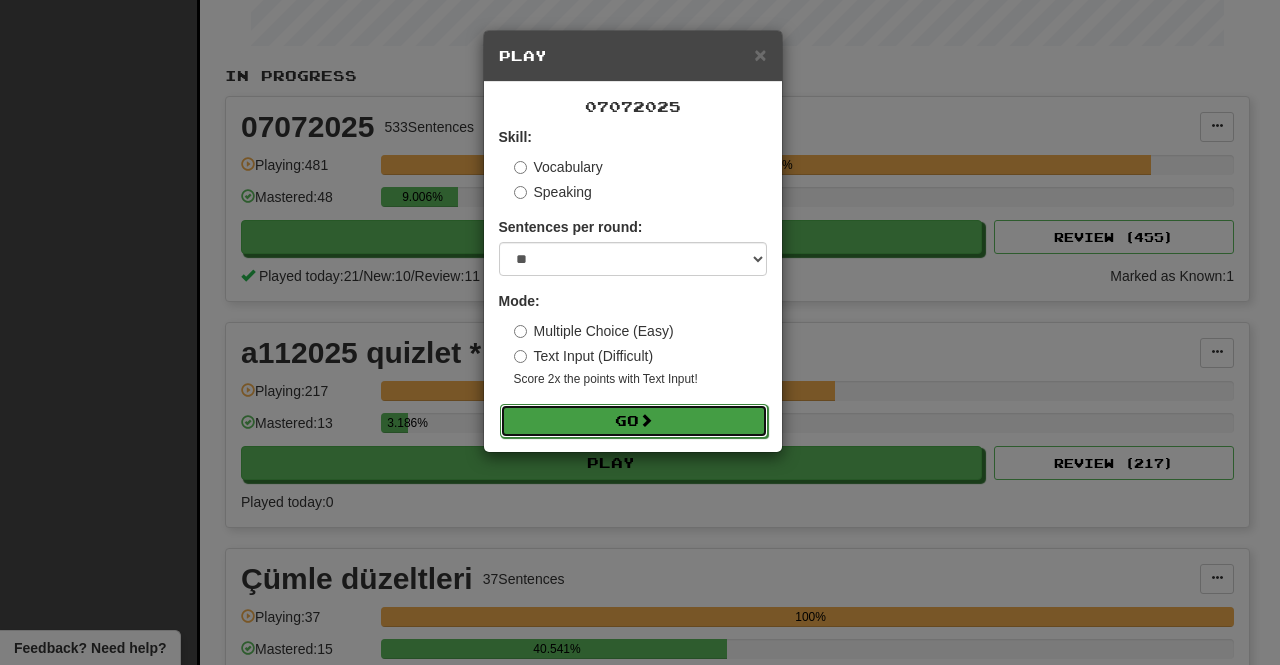 click on "Go" at bounding box center (634, 421) 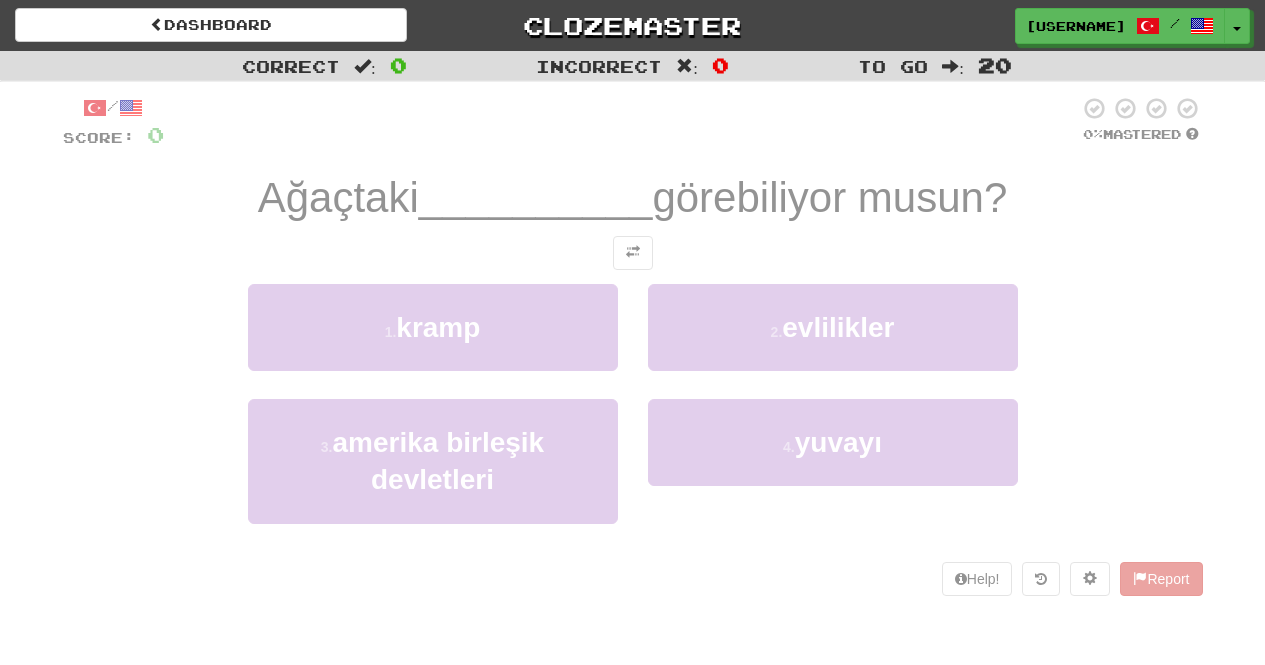 scroll, scrollTop: 0, scrollLeft: 0, axis: both 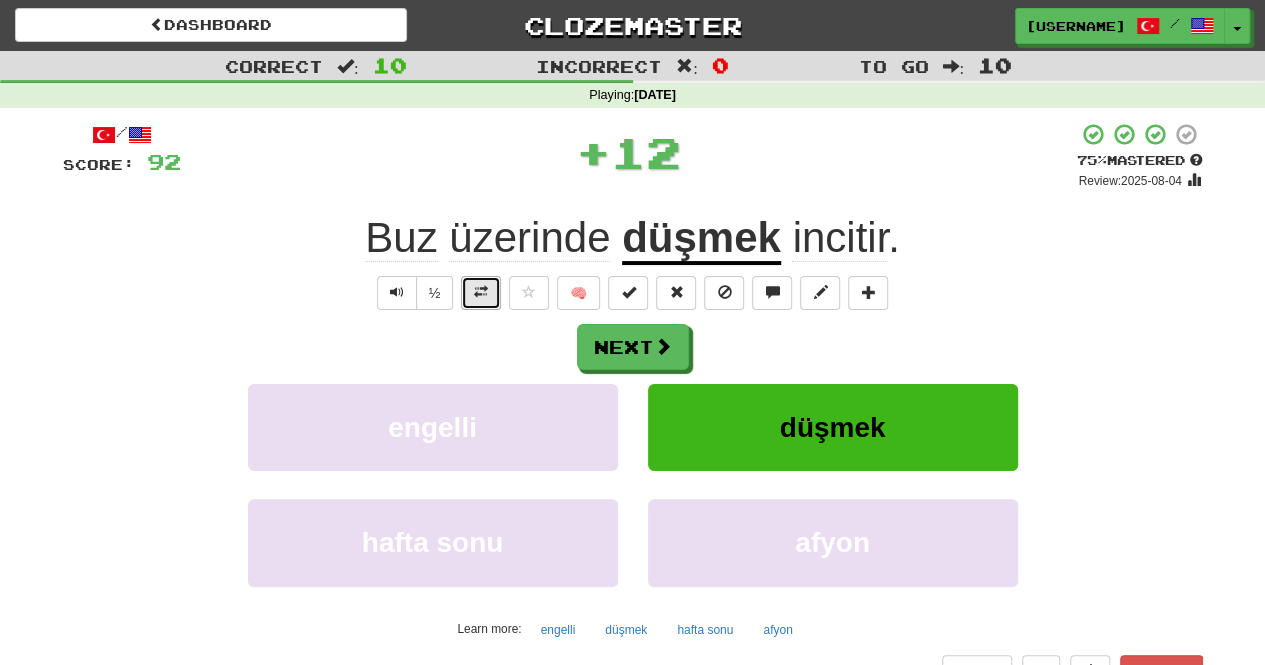 click at bounding box center (481, 293) 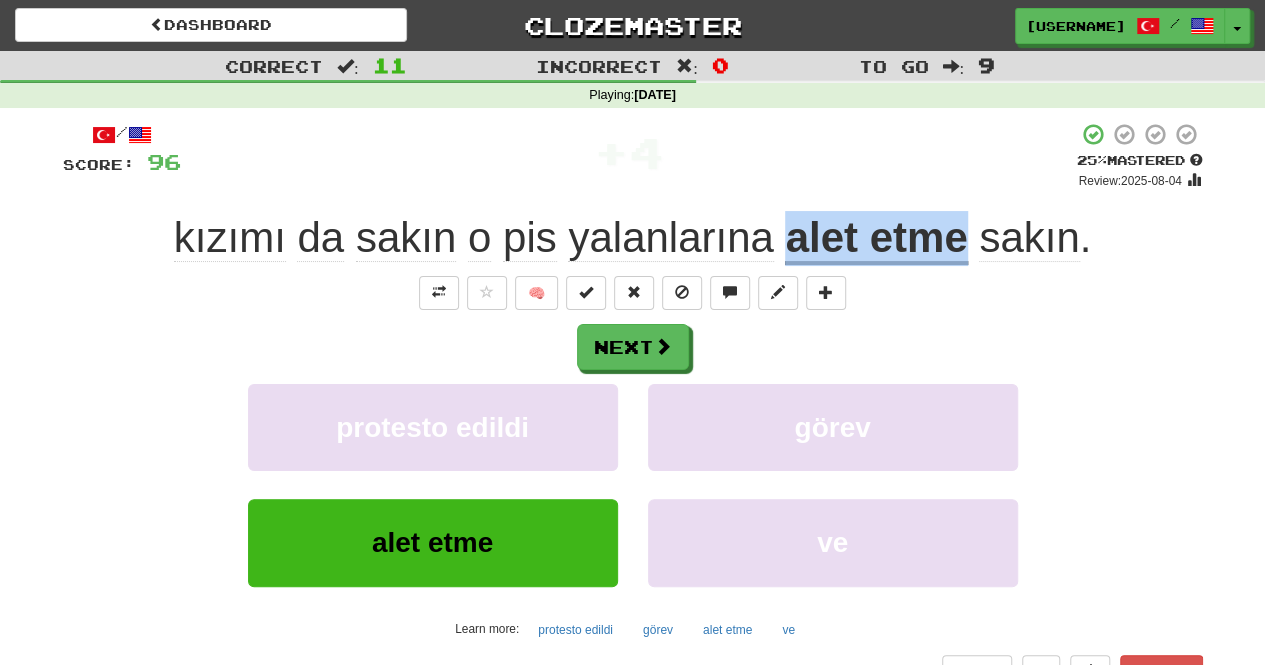 drag, startPoint x: 967, startPoint y: 237, endPoint x: 787, endPoint y: 233, distance: 180.04443 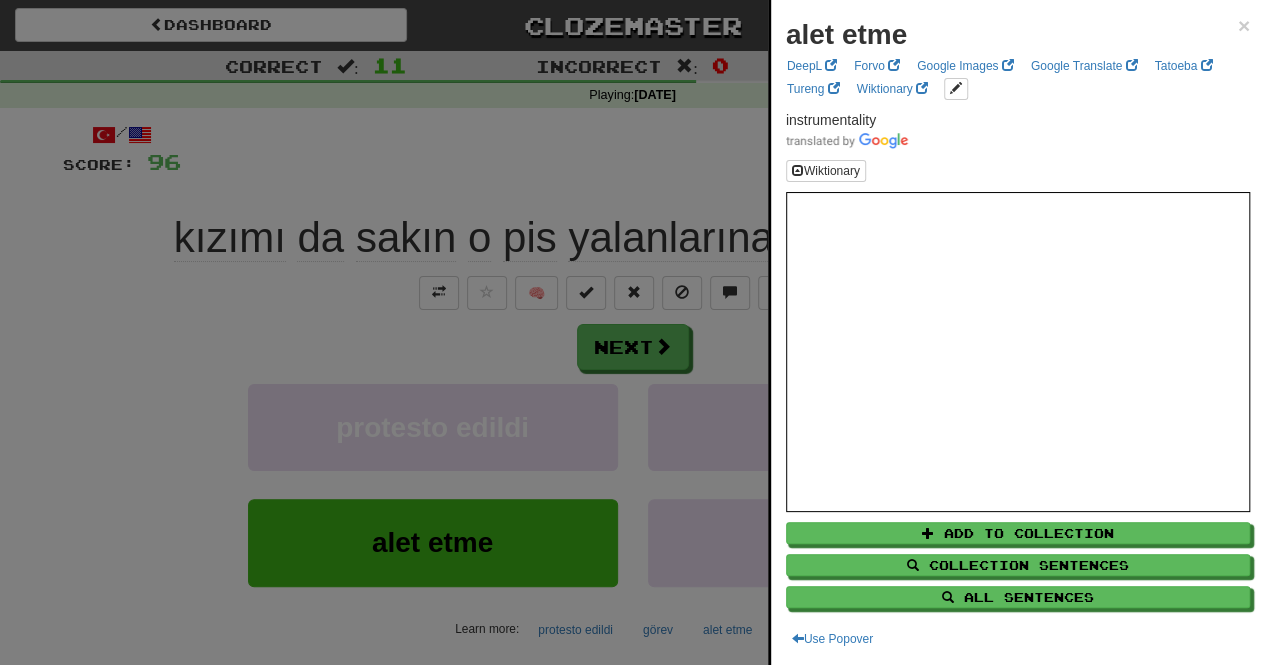 click at bounding box center [632, 332] 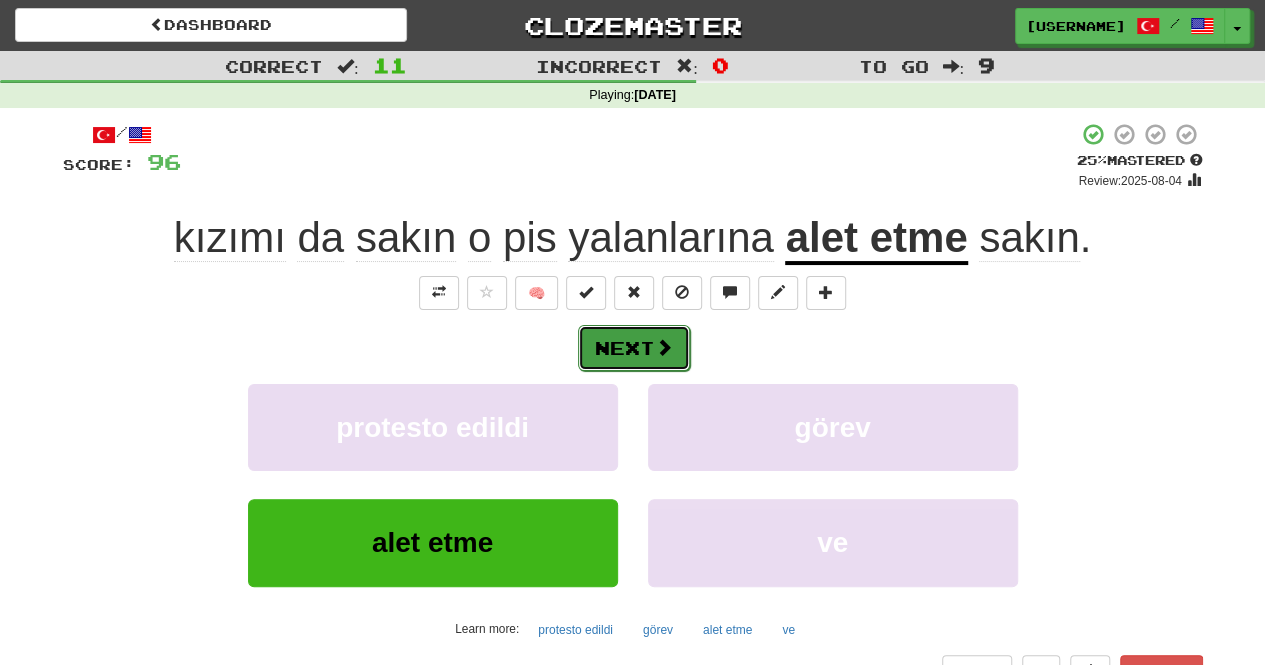 click on "Next" at bounding box center (634, 348) 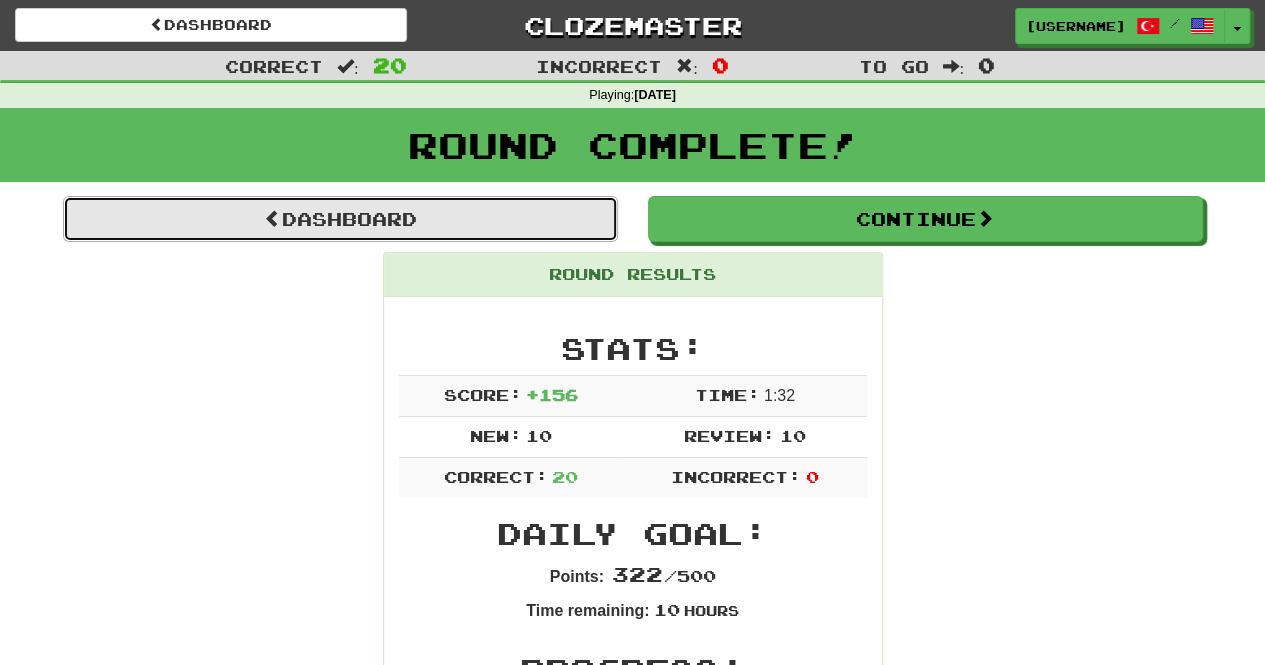 click on "Dashboard" at bounding box center [340, 219] 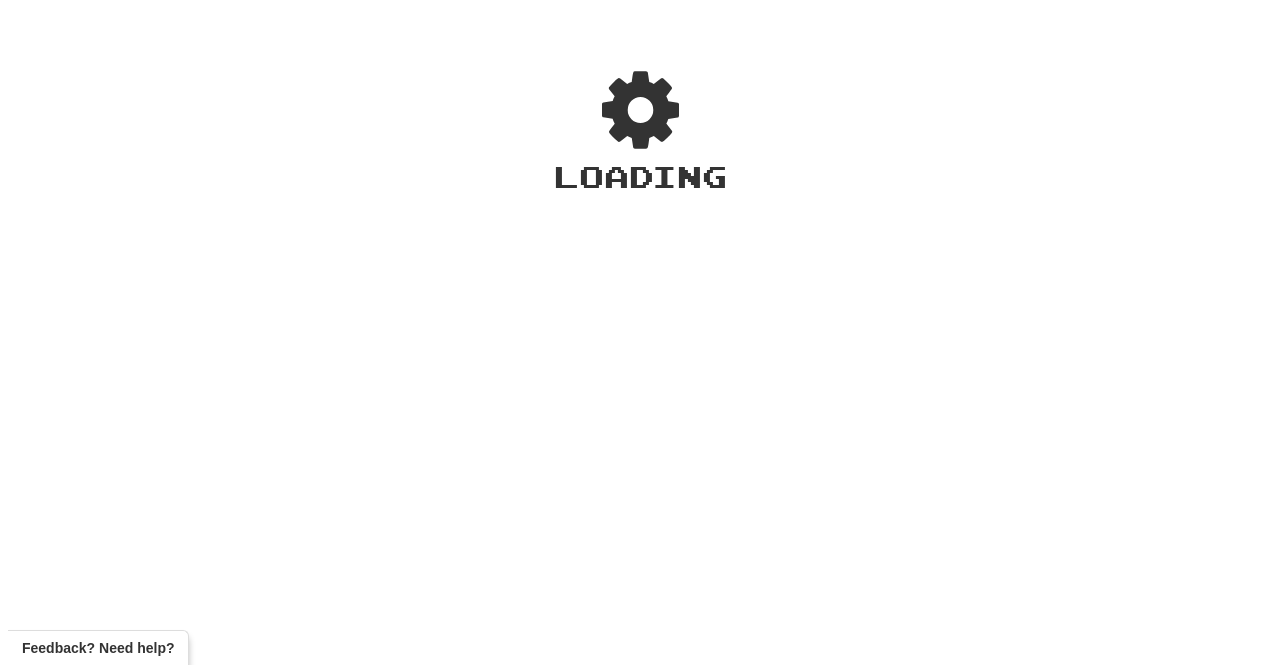 scroll, scrollTop: 0, scrollLeft: 0, axis: both 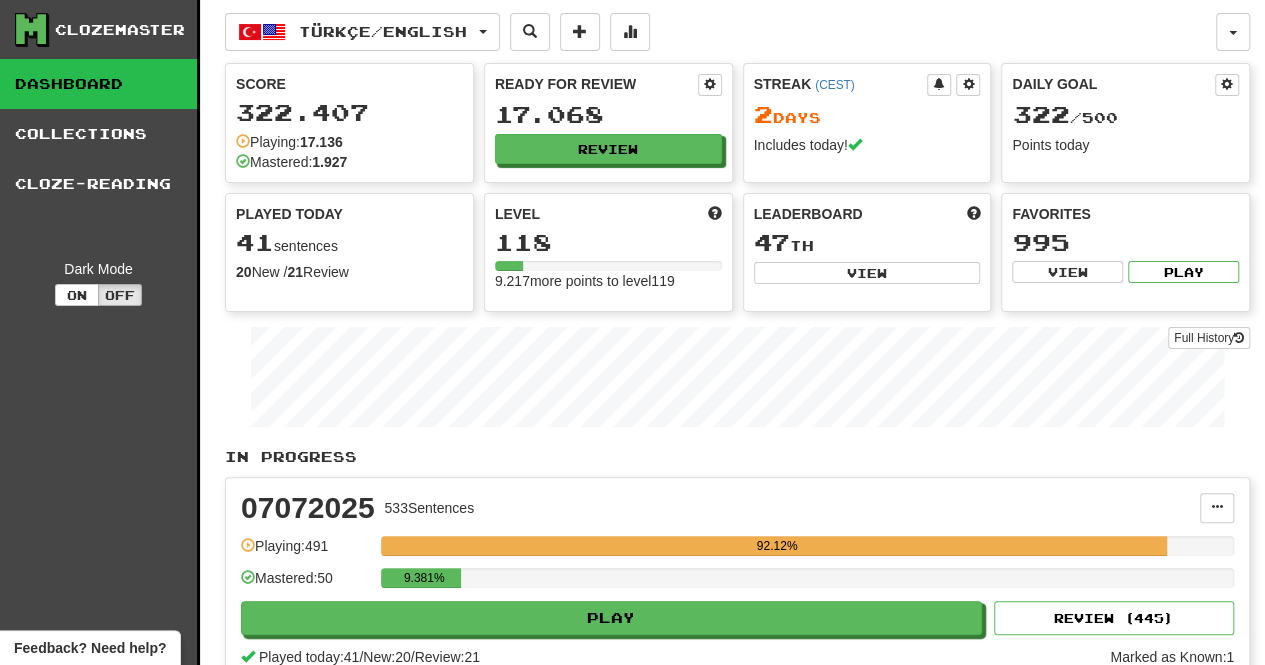 click on "In Progress" at bounding box center (737, 457) 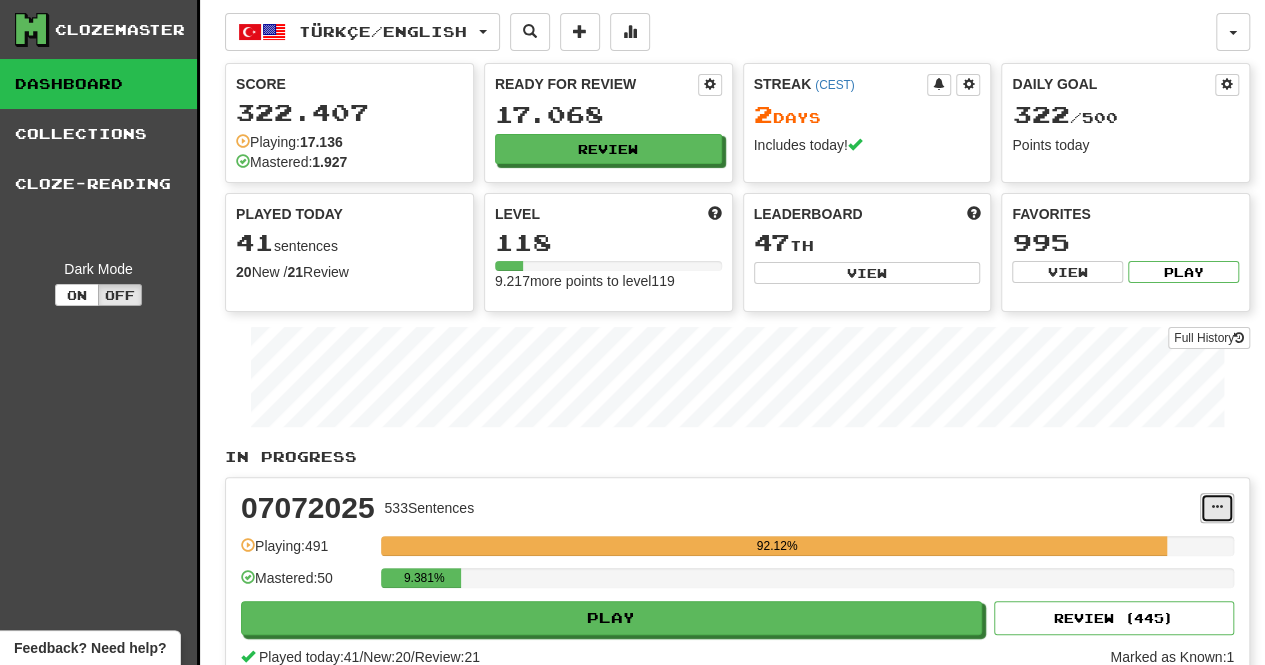 click at bounding box center [1217, 508] 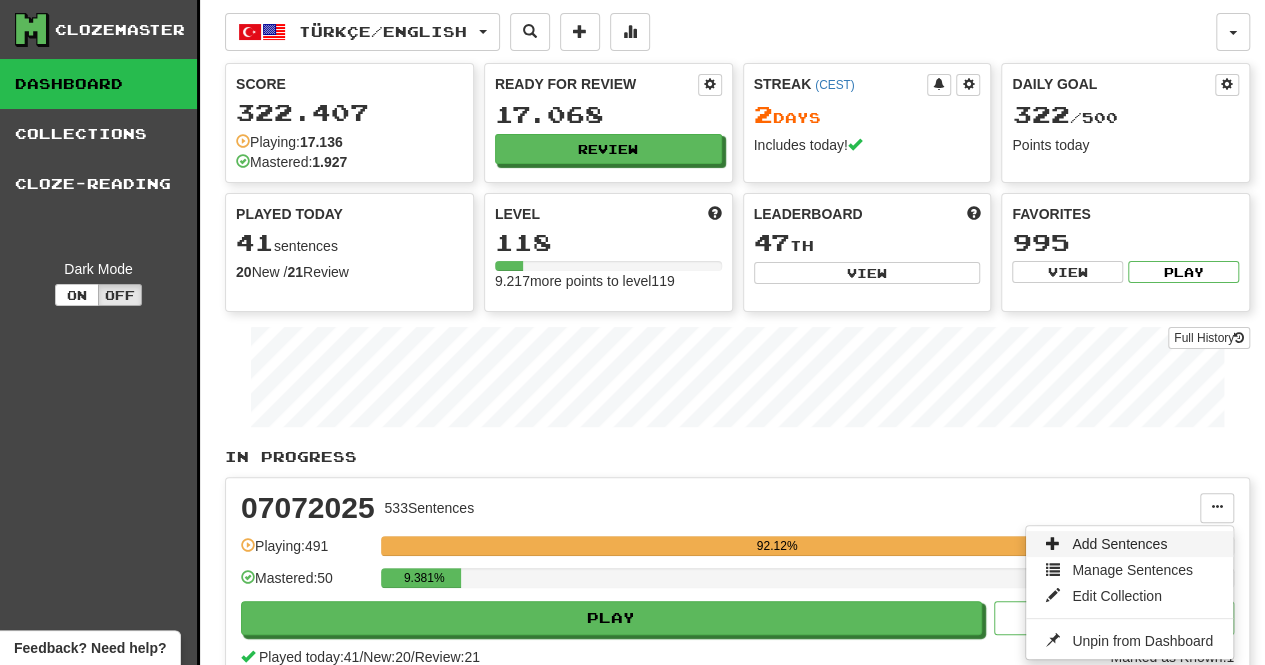 click on "Add Sentences" at bounding box center (1119, 544) 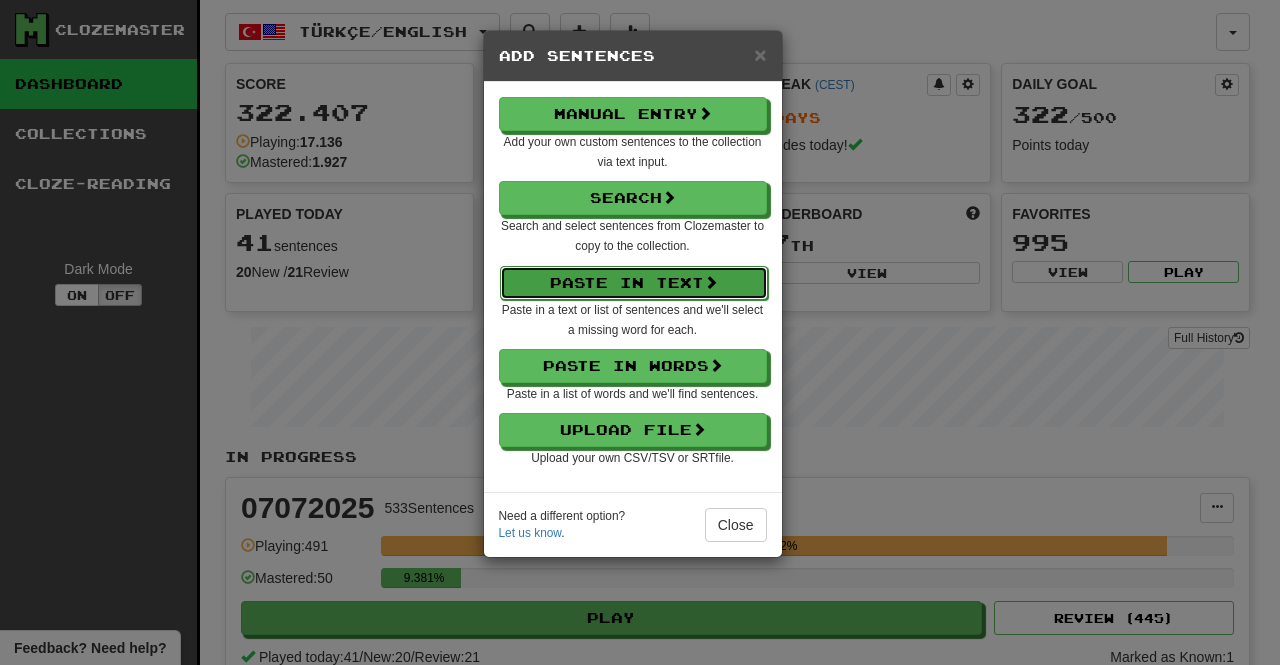 click on "Paste in Text" at bounding box center [634, 283] 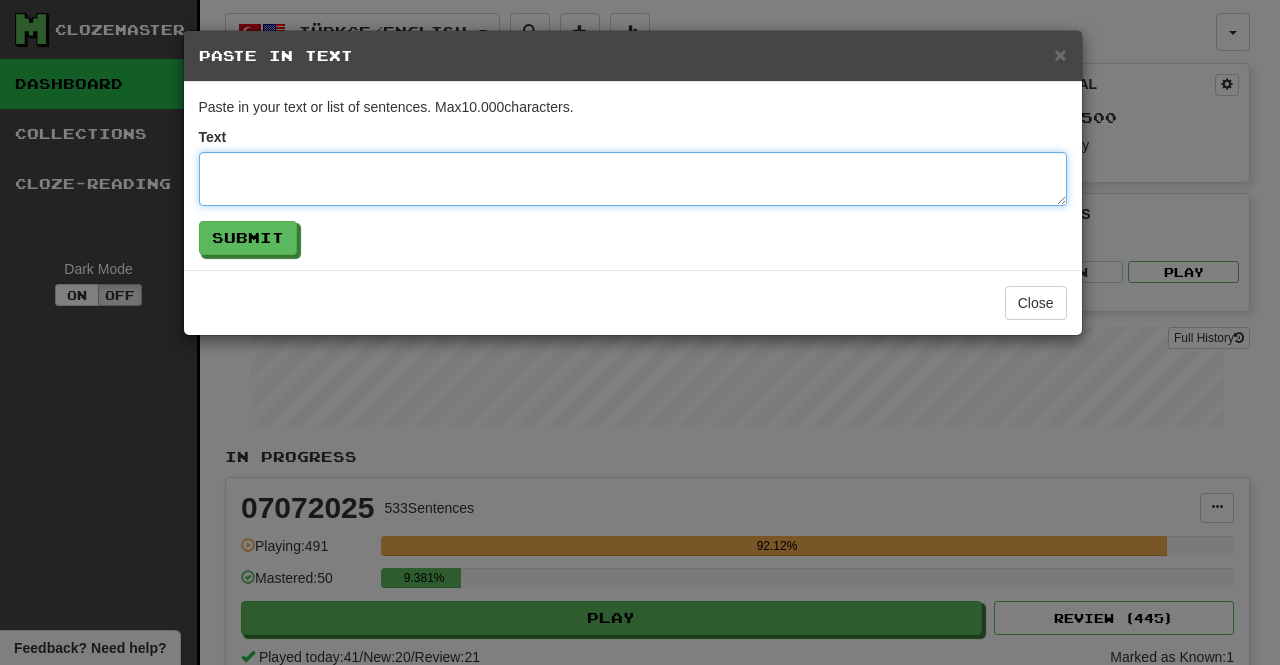 click at bounding box center [633, 179] 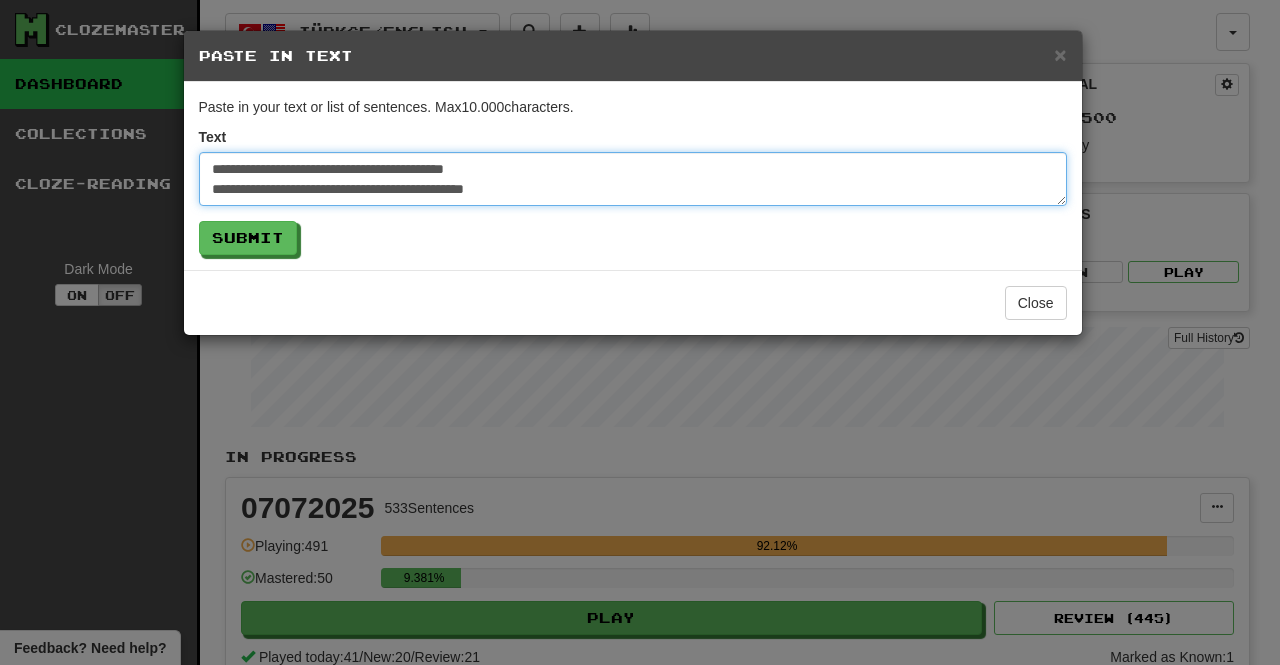scroll, scrollTop: 31, scrollLeft: 0, axis: vertical 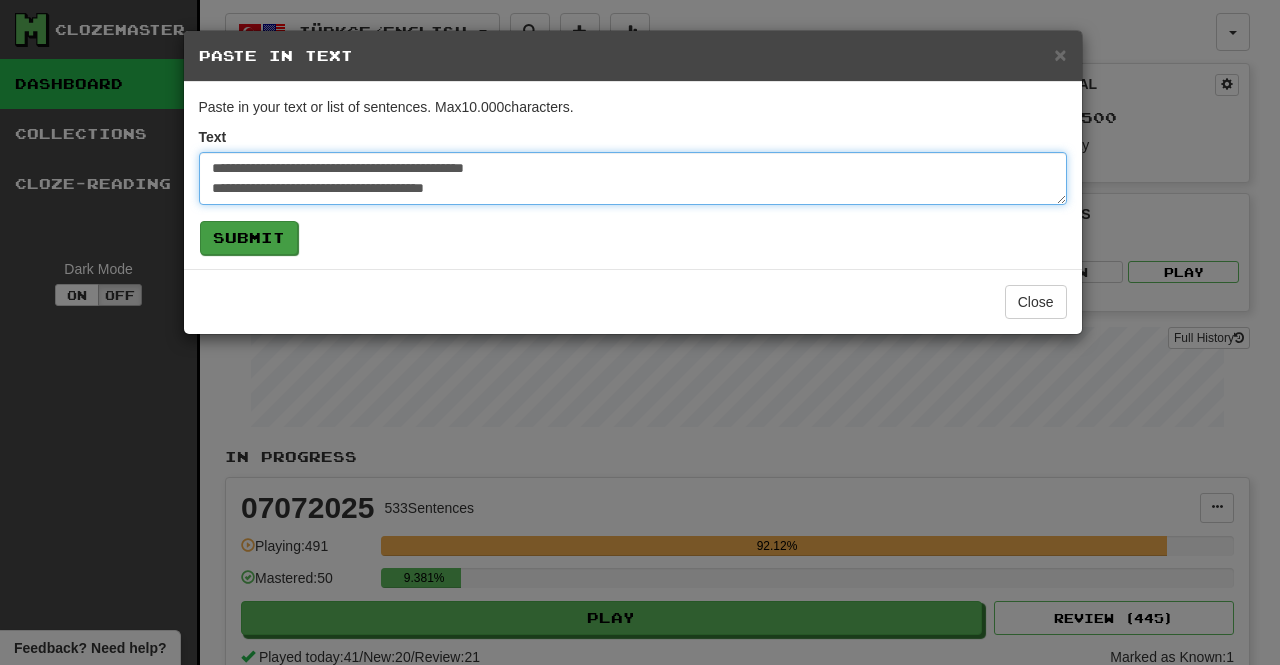 type on "**********" 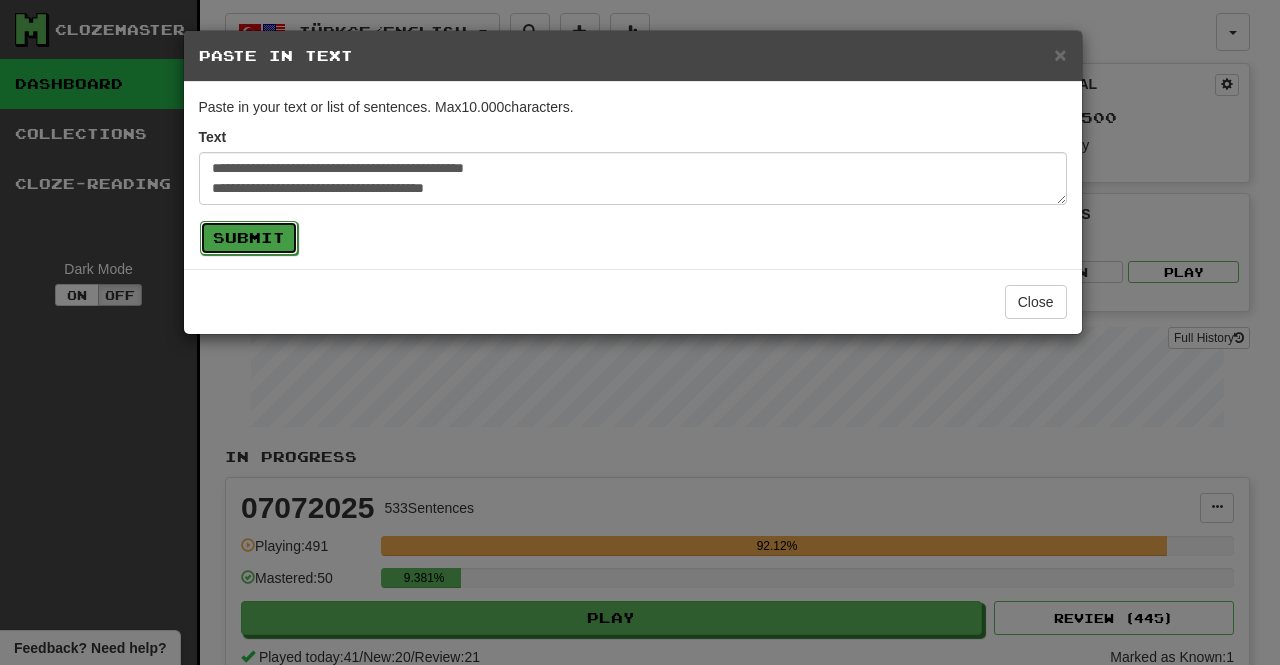 click on "Submit" at bounding box center (249, 238) 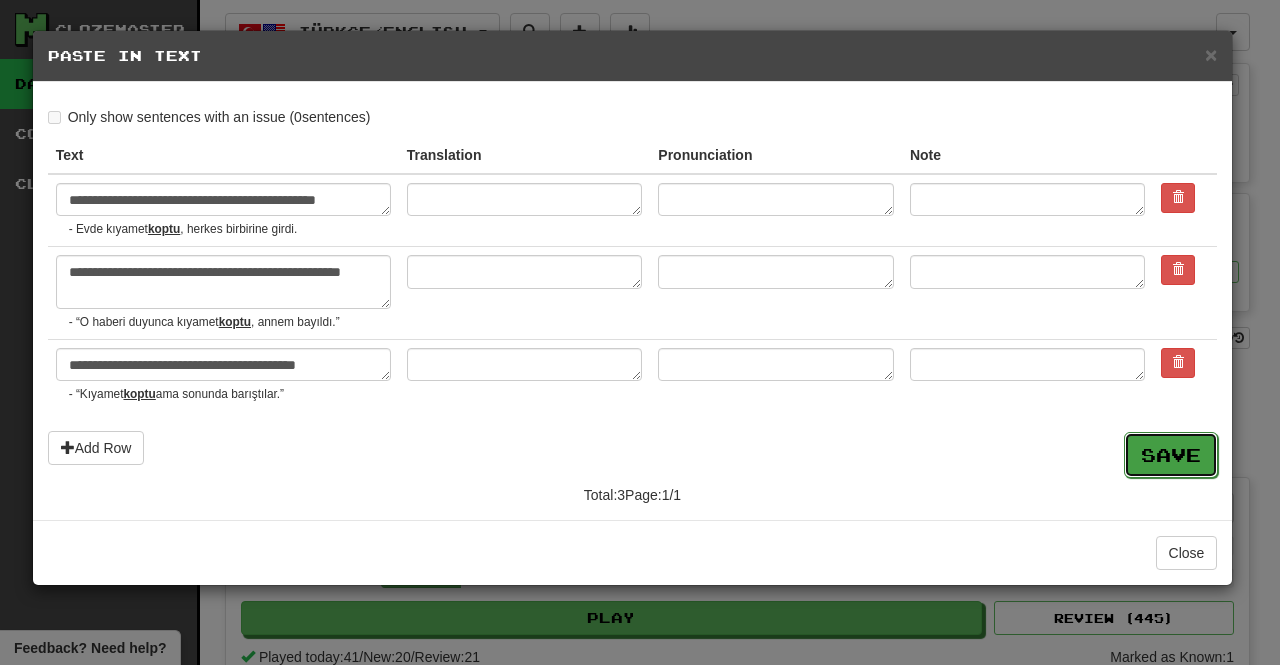 click on "Save" at bounding box center [1171, 455] 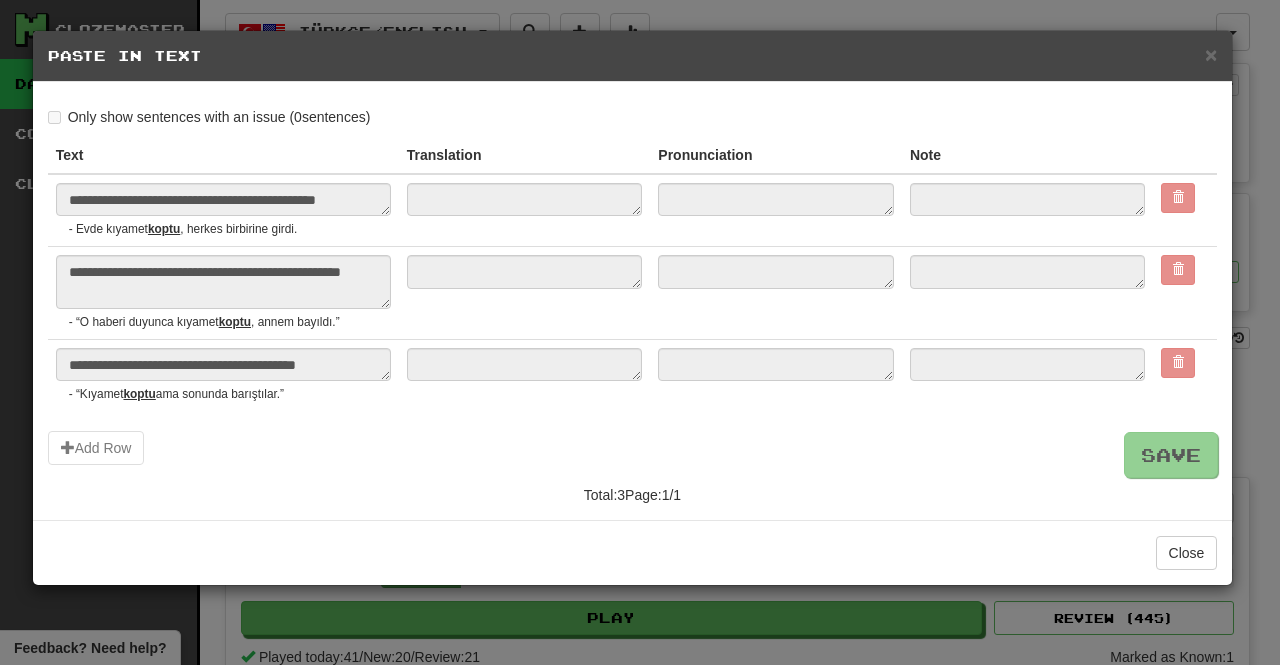 type on "*" 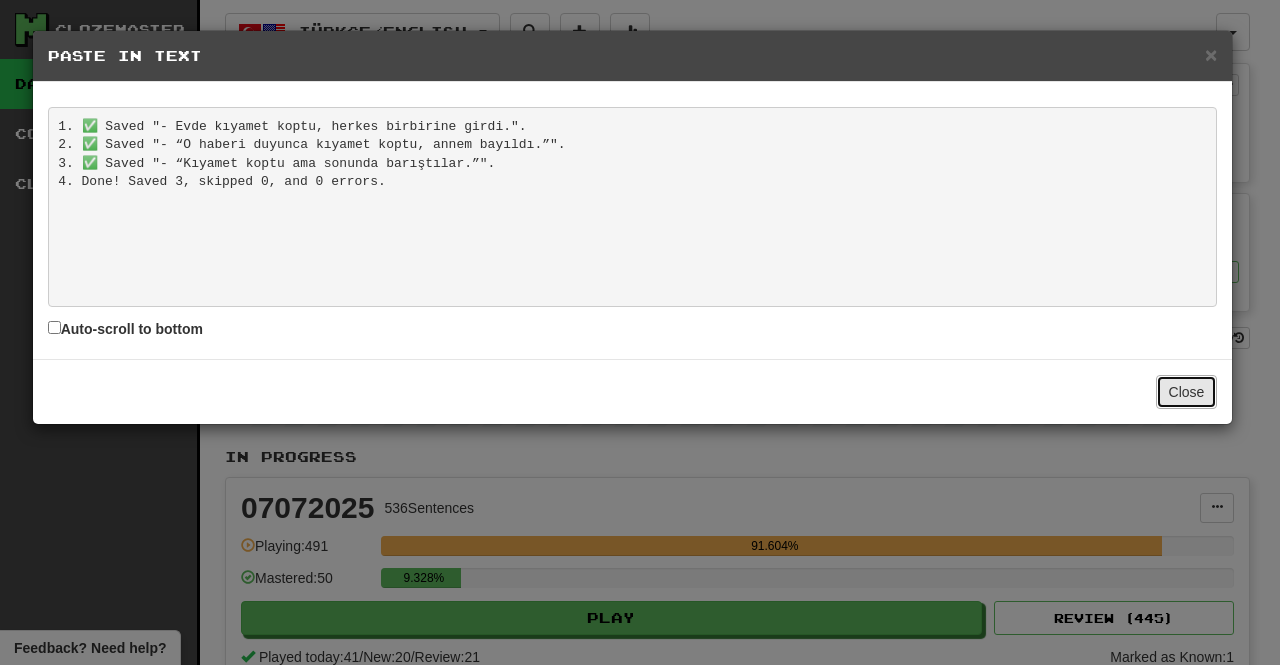 click on "Close" at bounding box center (1187, 392) 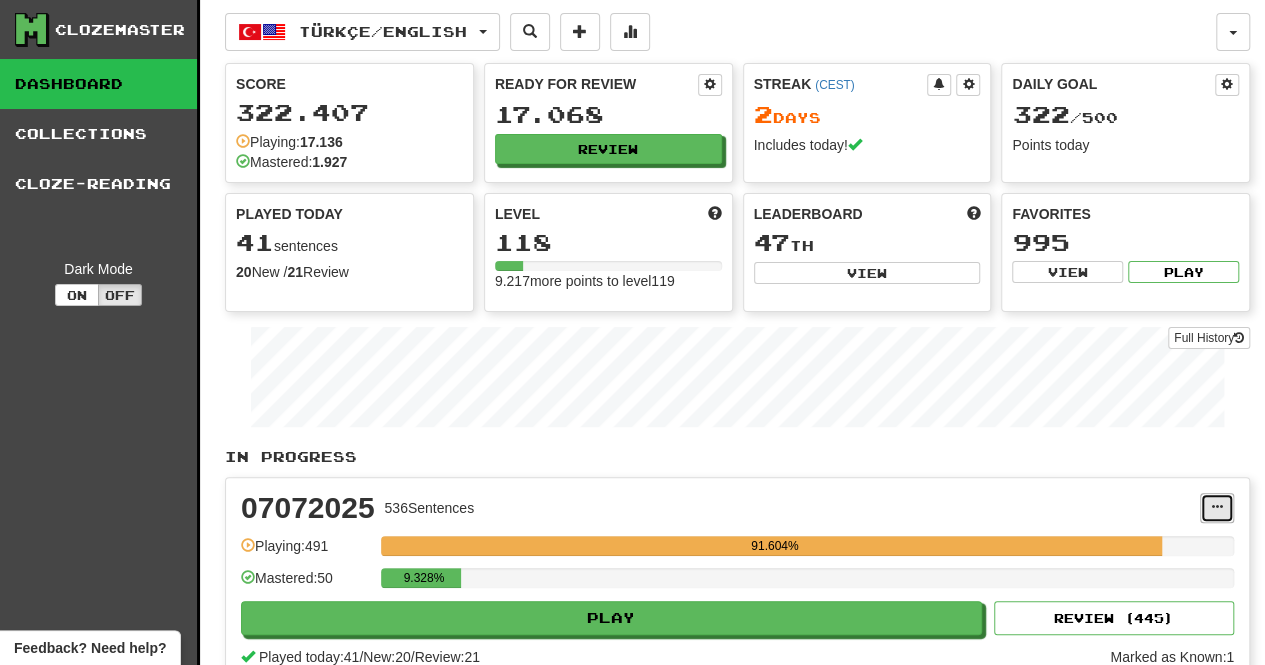 click at bounding box center (1217, 508) 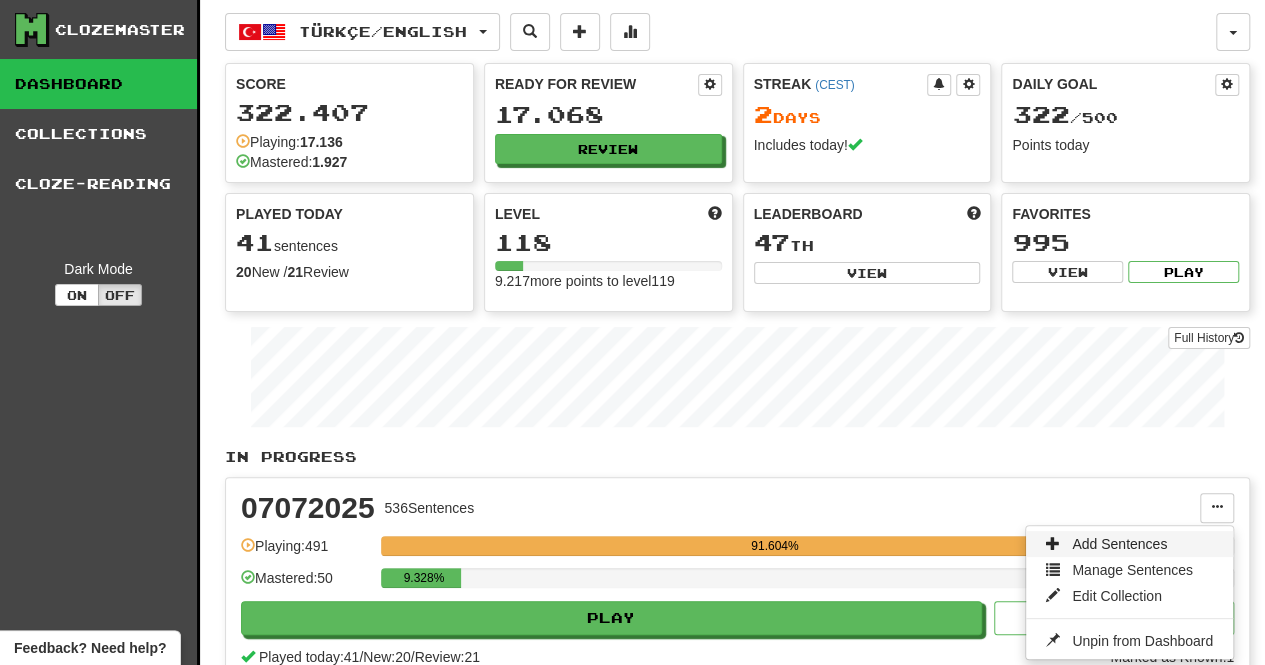 click on "Add Sentences" at bounding box center [1119, 544] 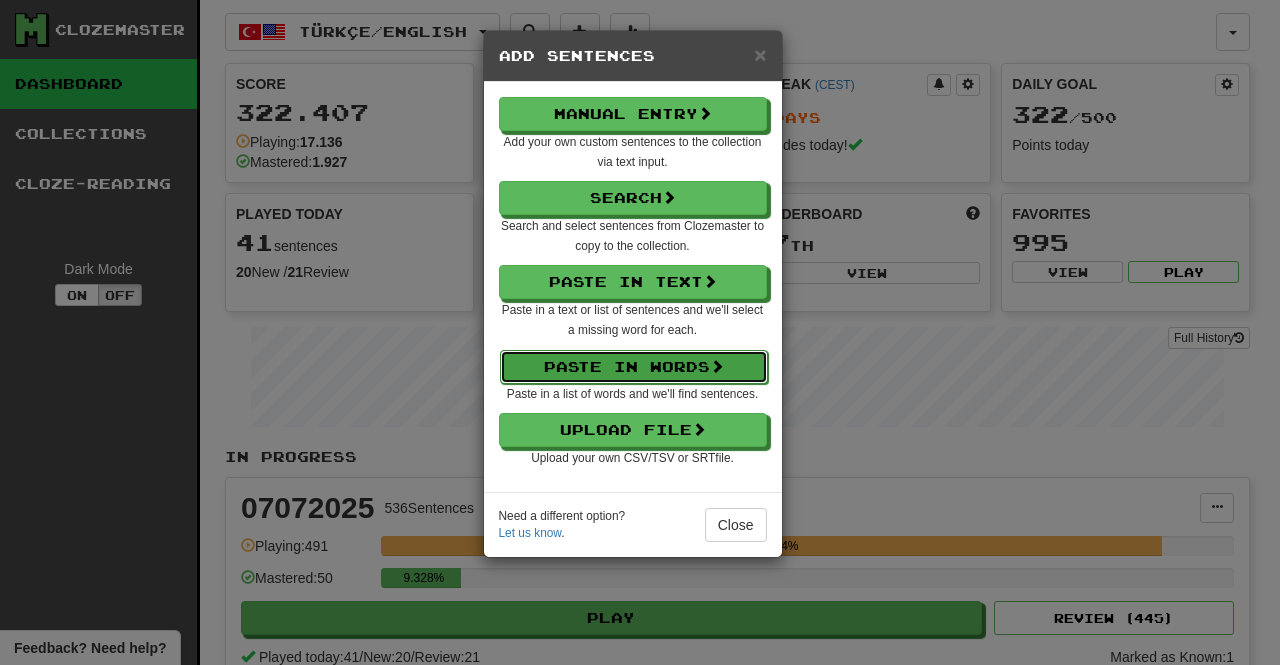 click on "Paste in Words" at bounding box center (634, 367) 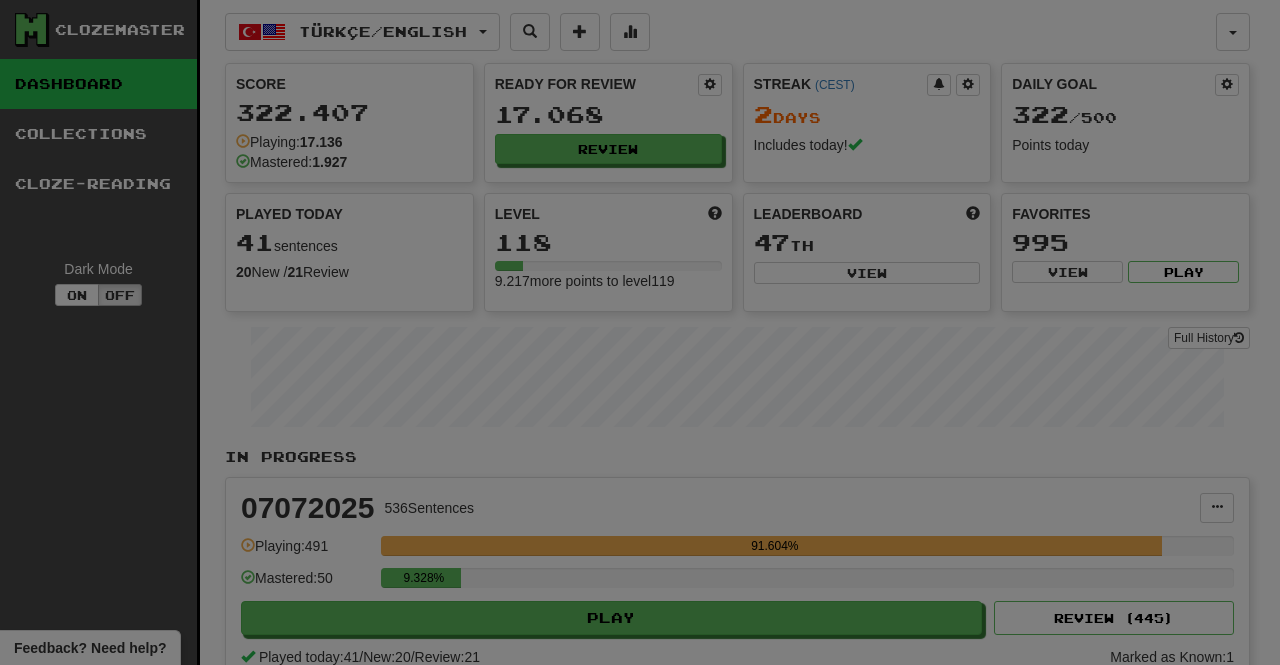select on "*" 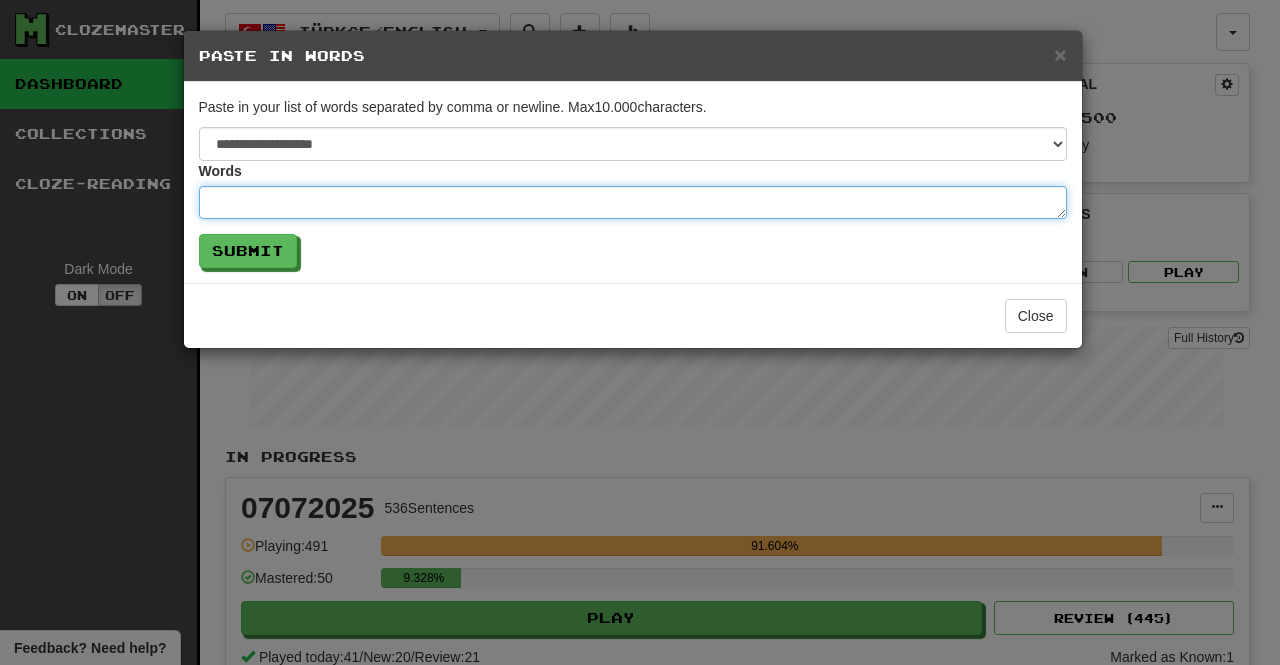 click at bounding box center [633, 202] 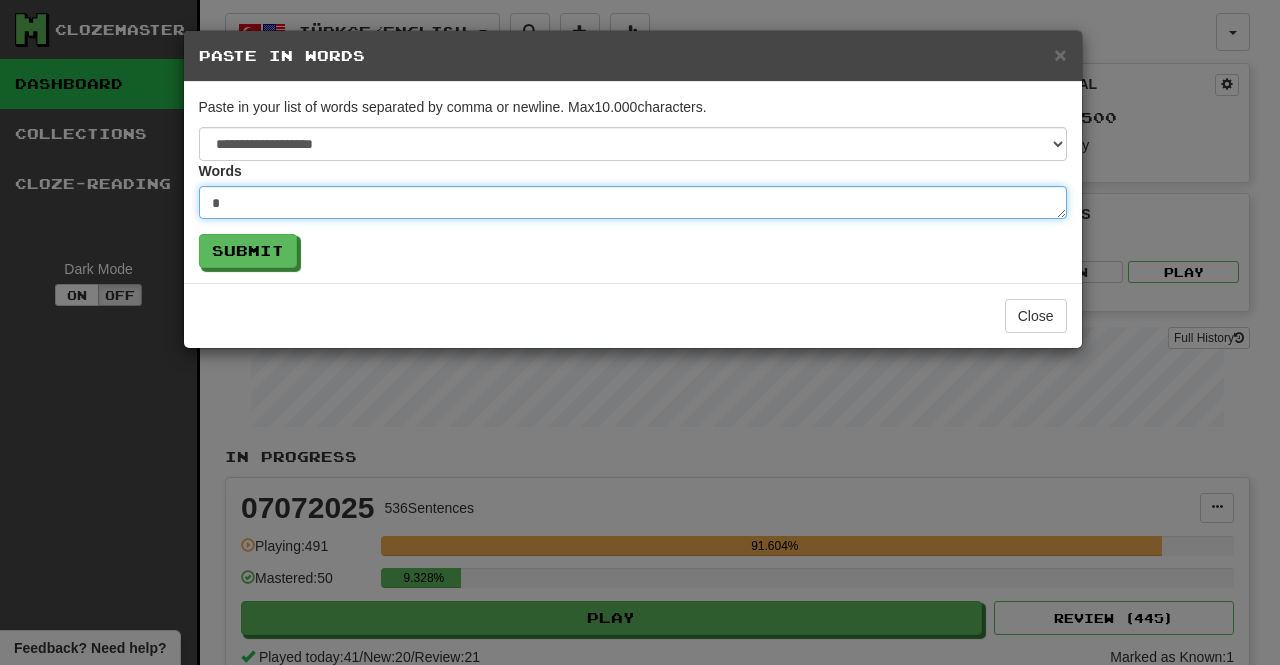 type on "*" 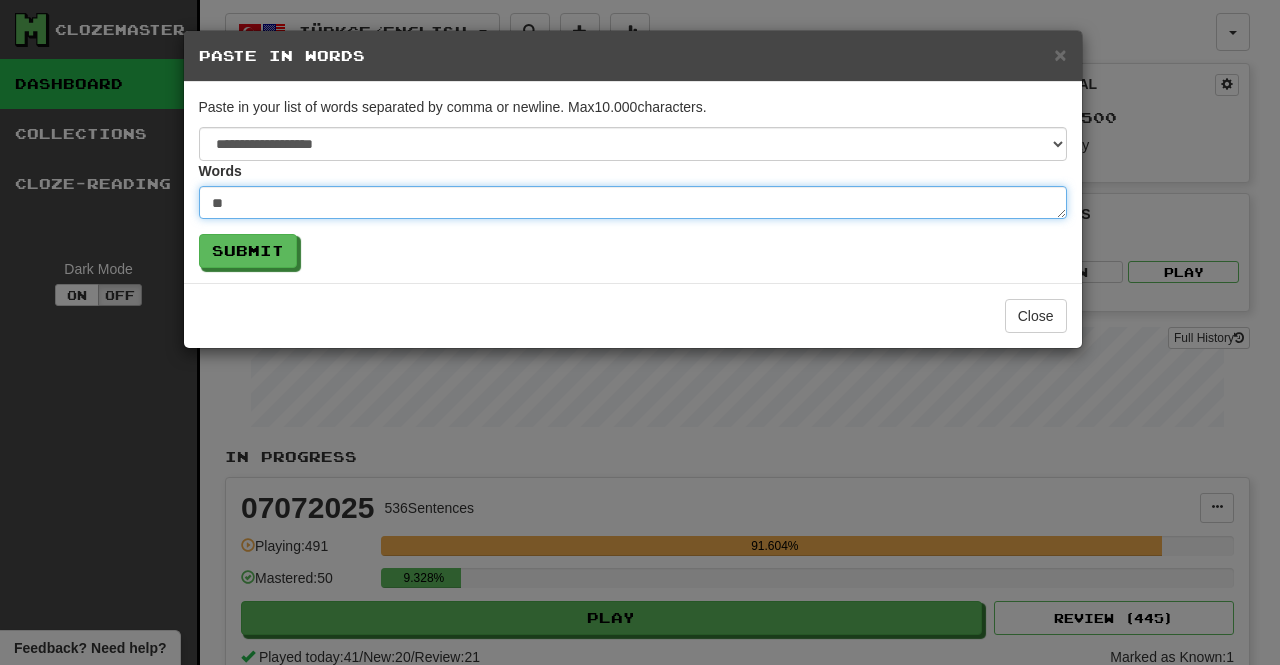 type on "*" 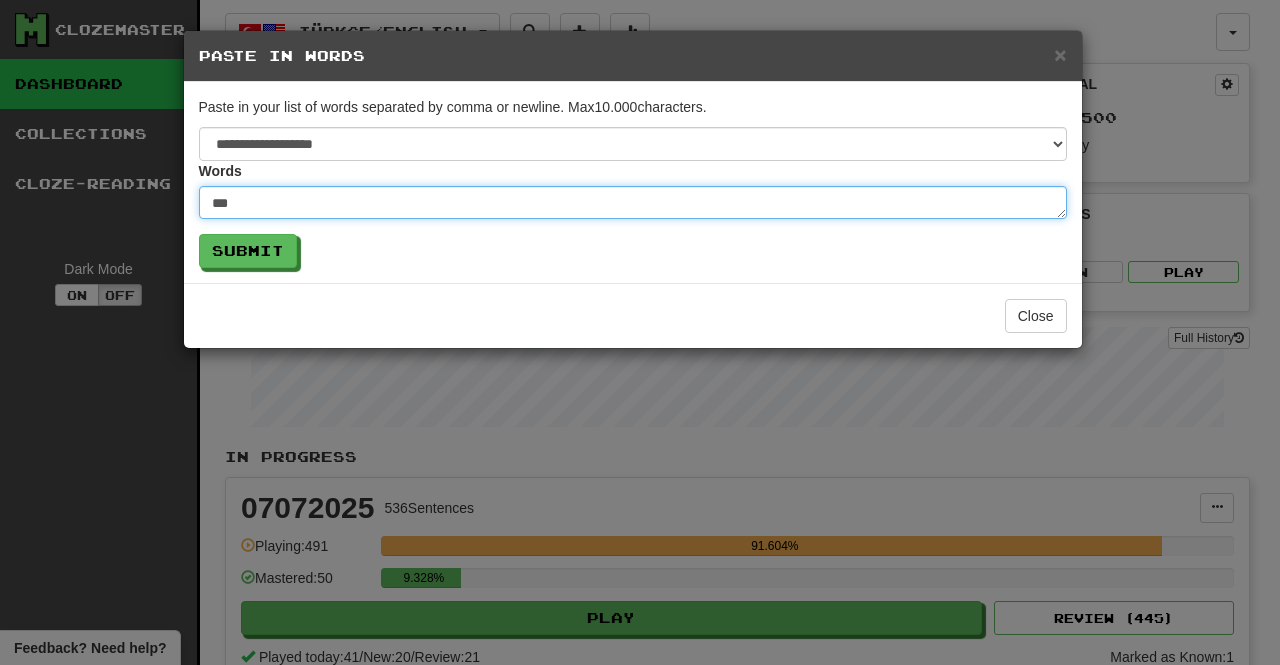 type on "*" 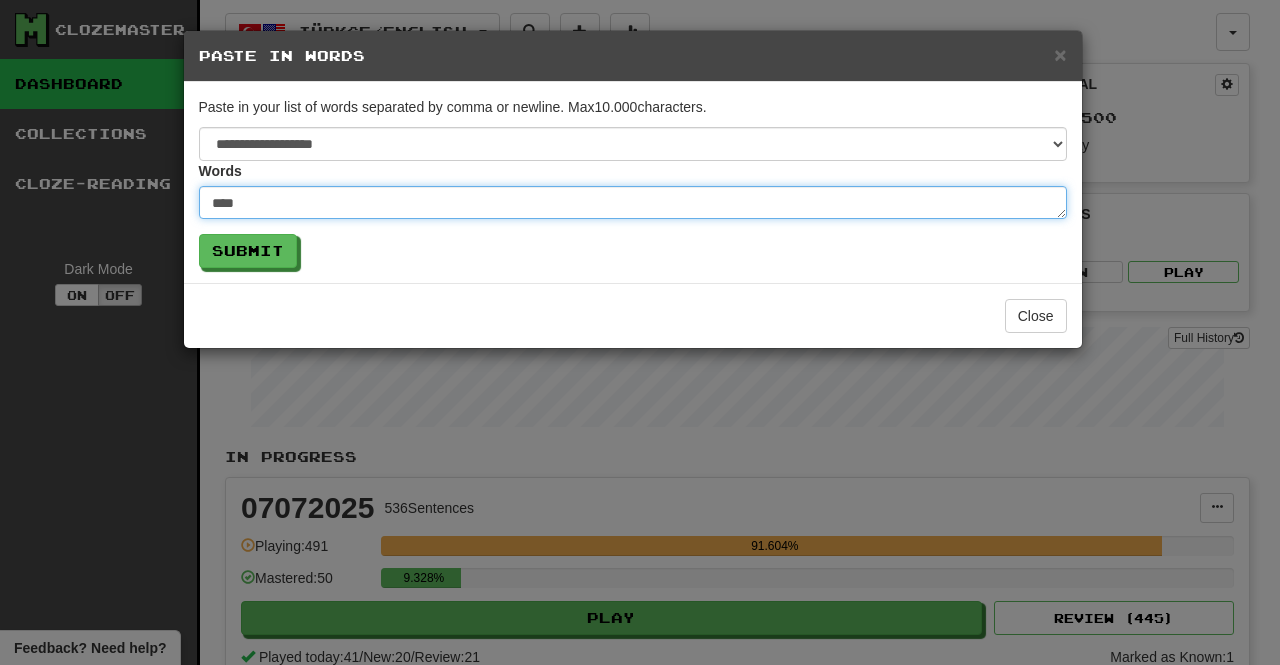 type on "*" 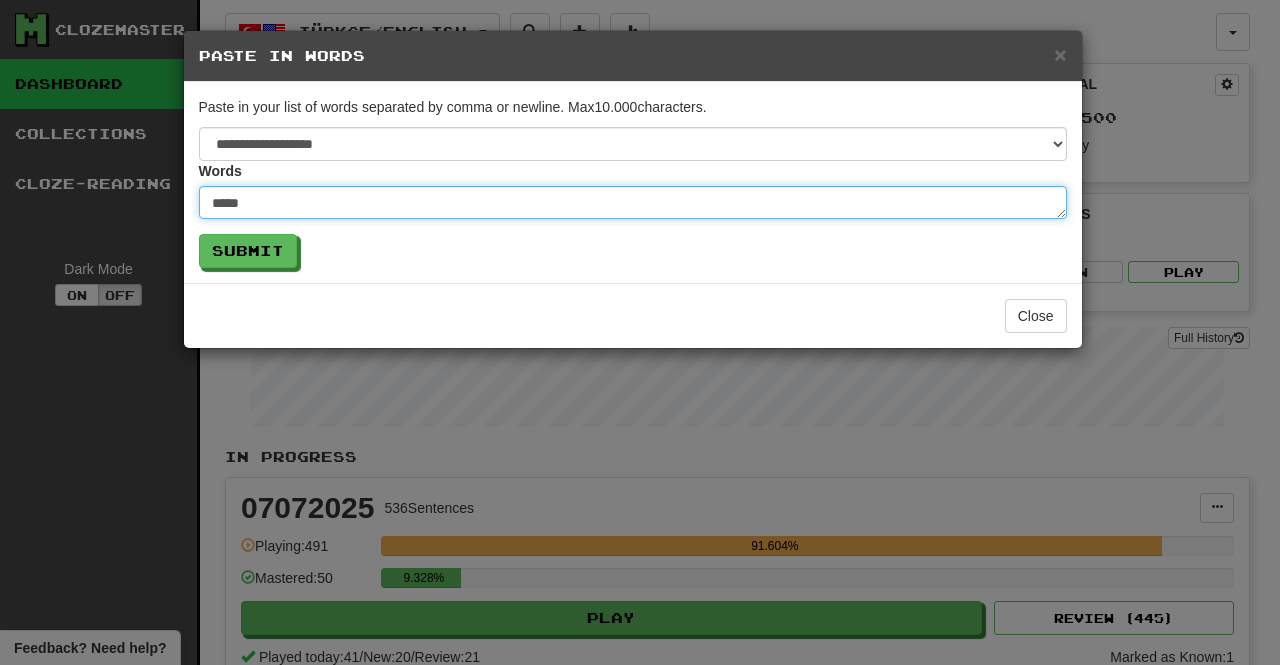 type on "*" 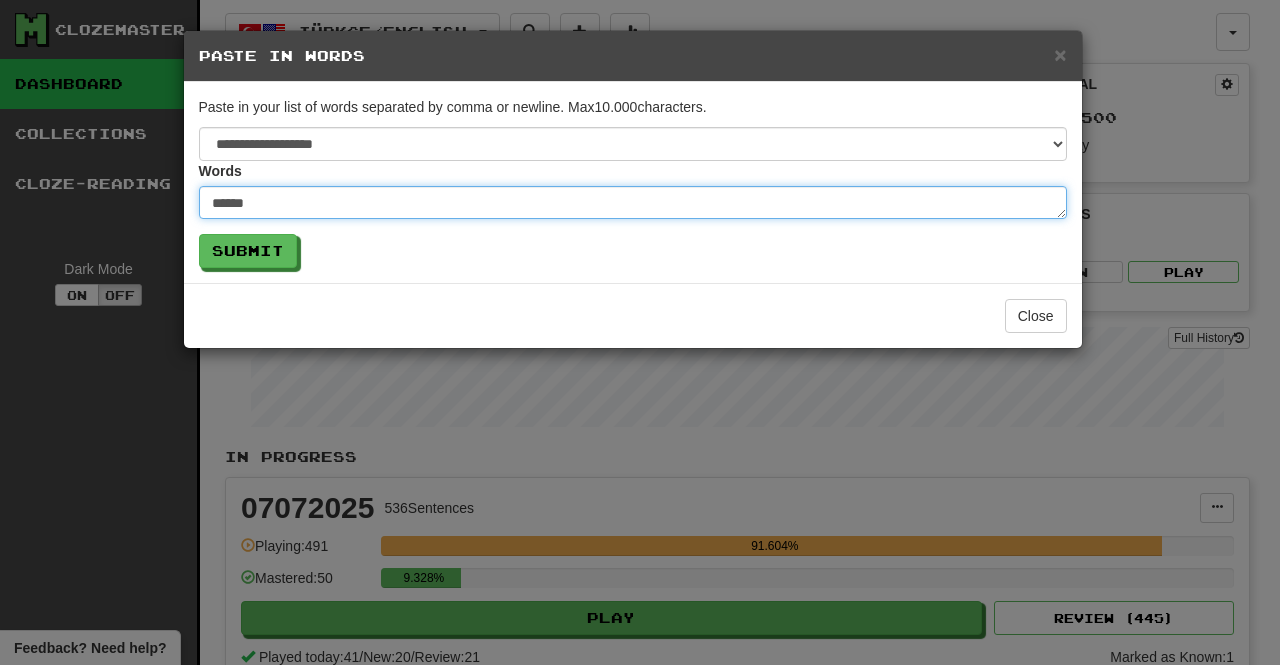 type on "*" 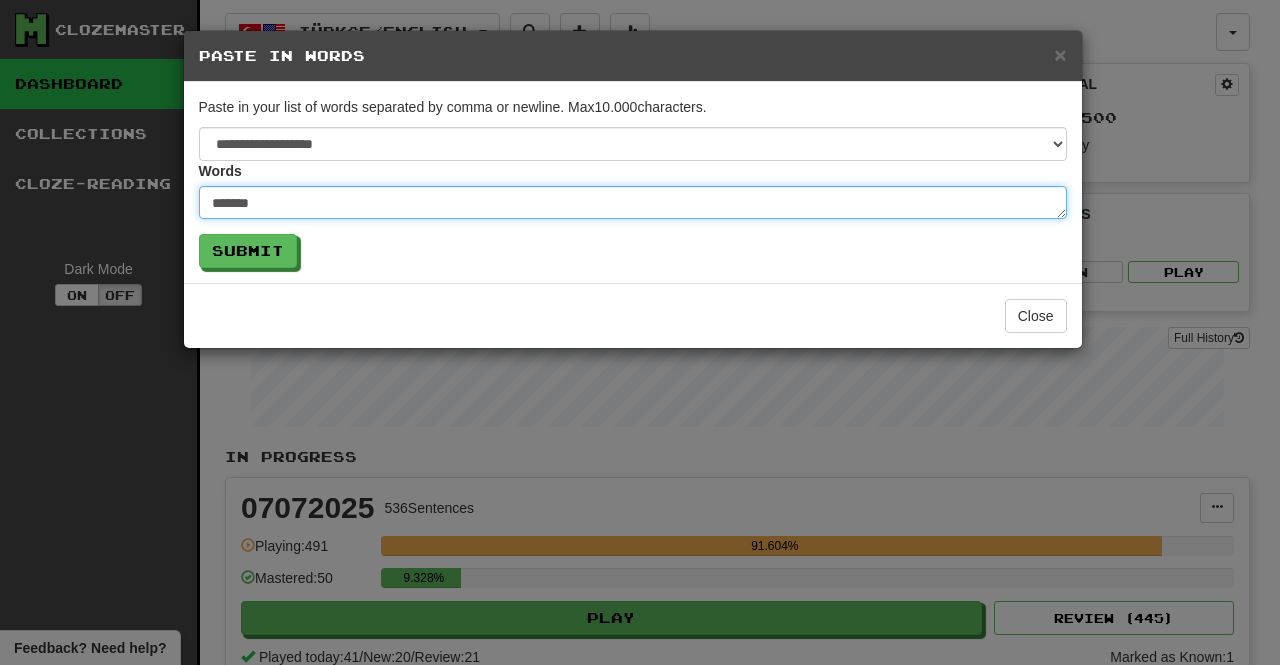 type on "*" 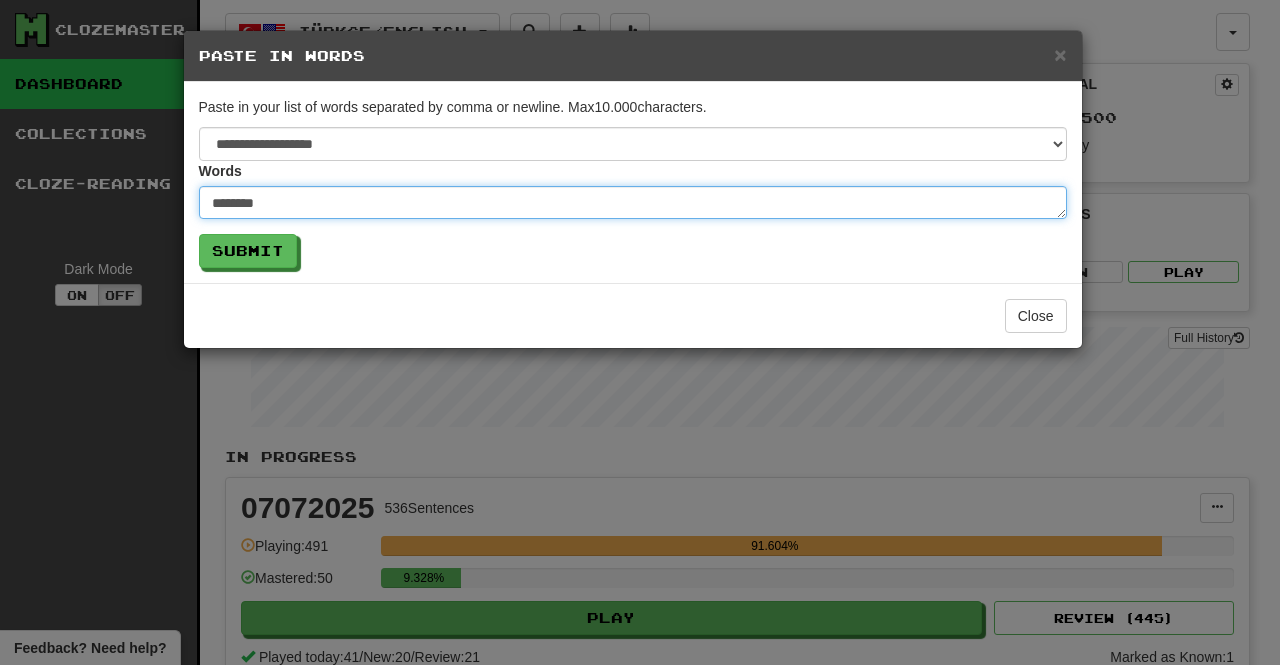 type on "*" 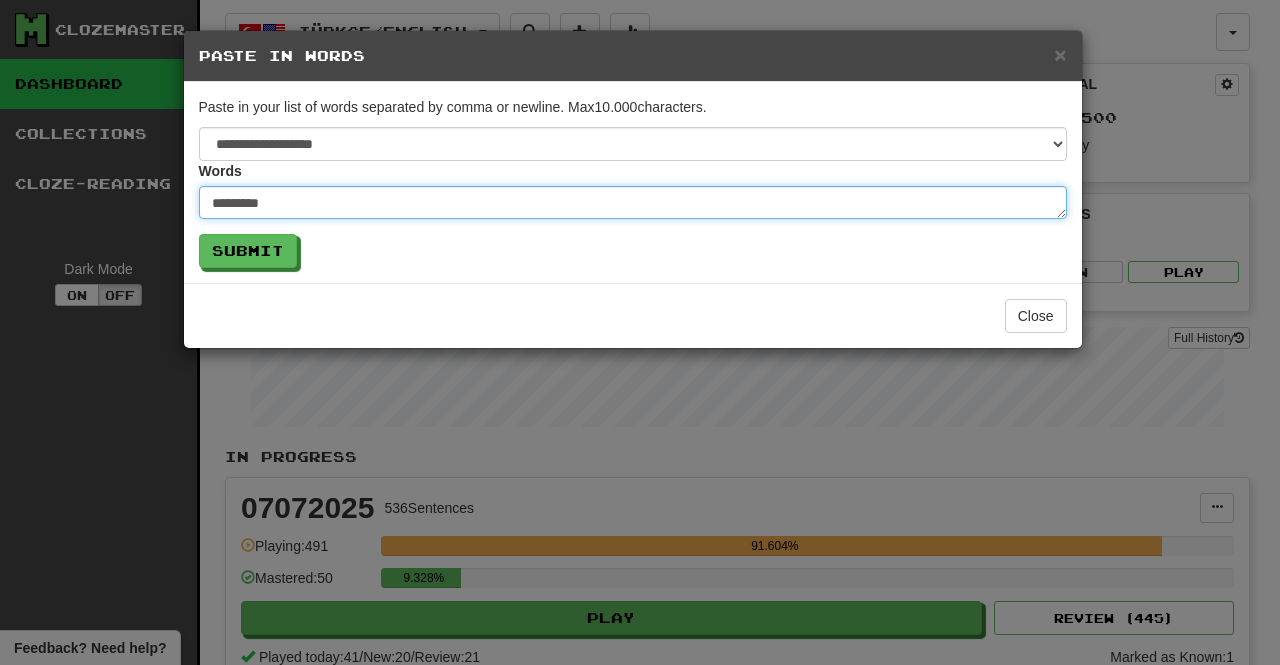 type on "*" 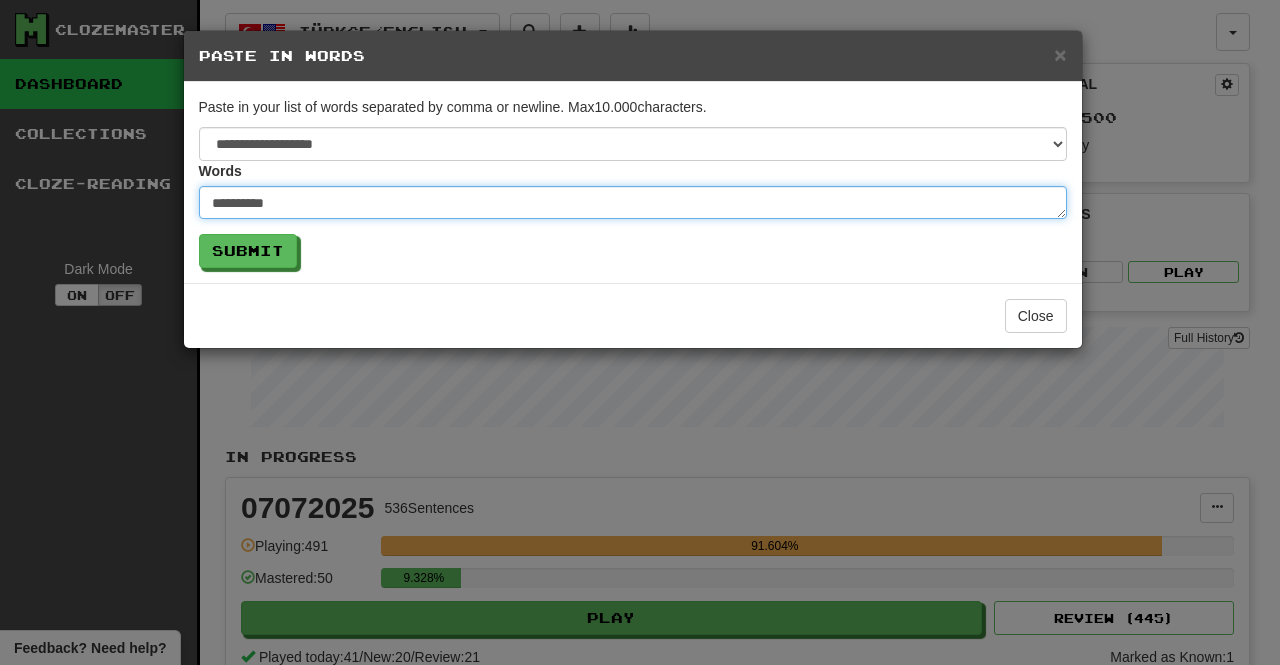 type on "*" 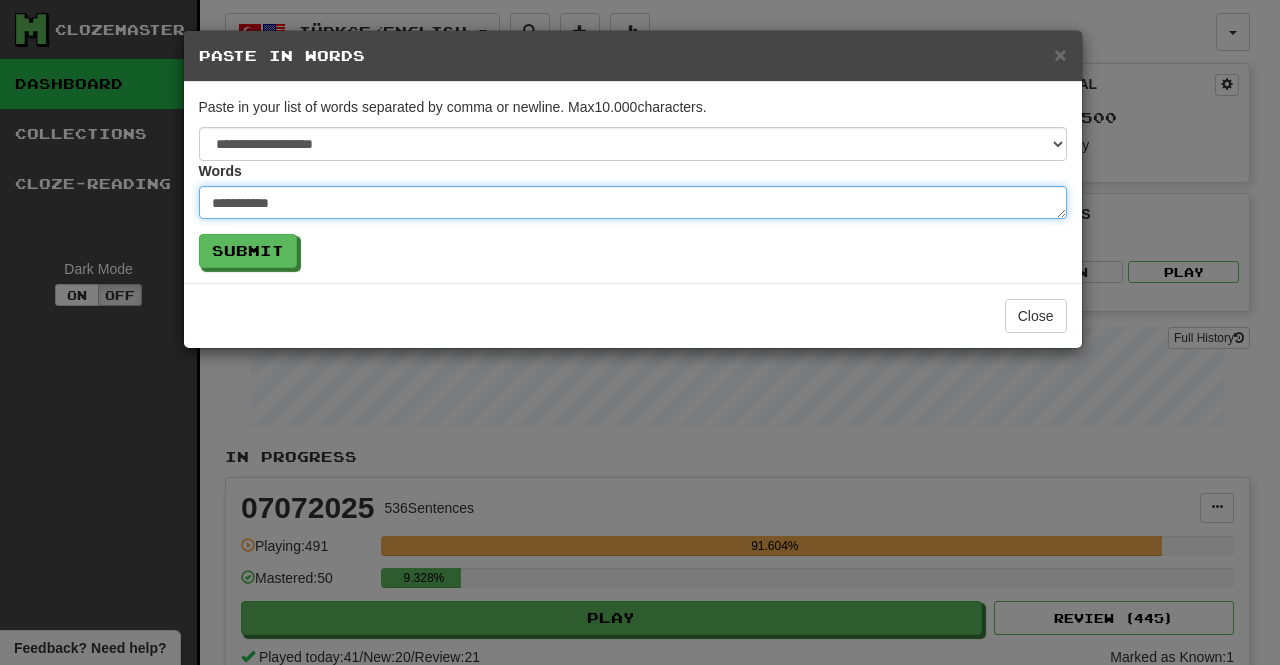 type on "*" 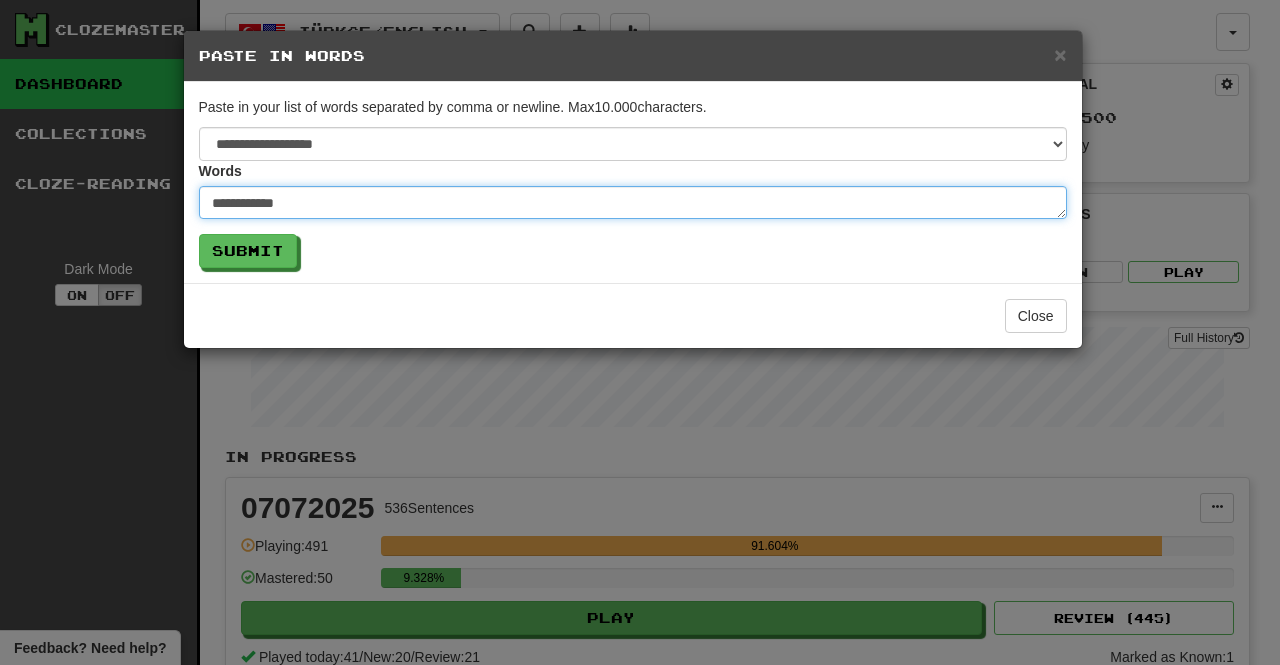 type on "*" 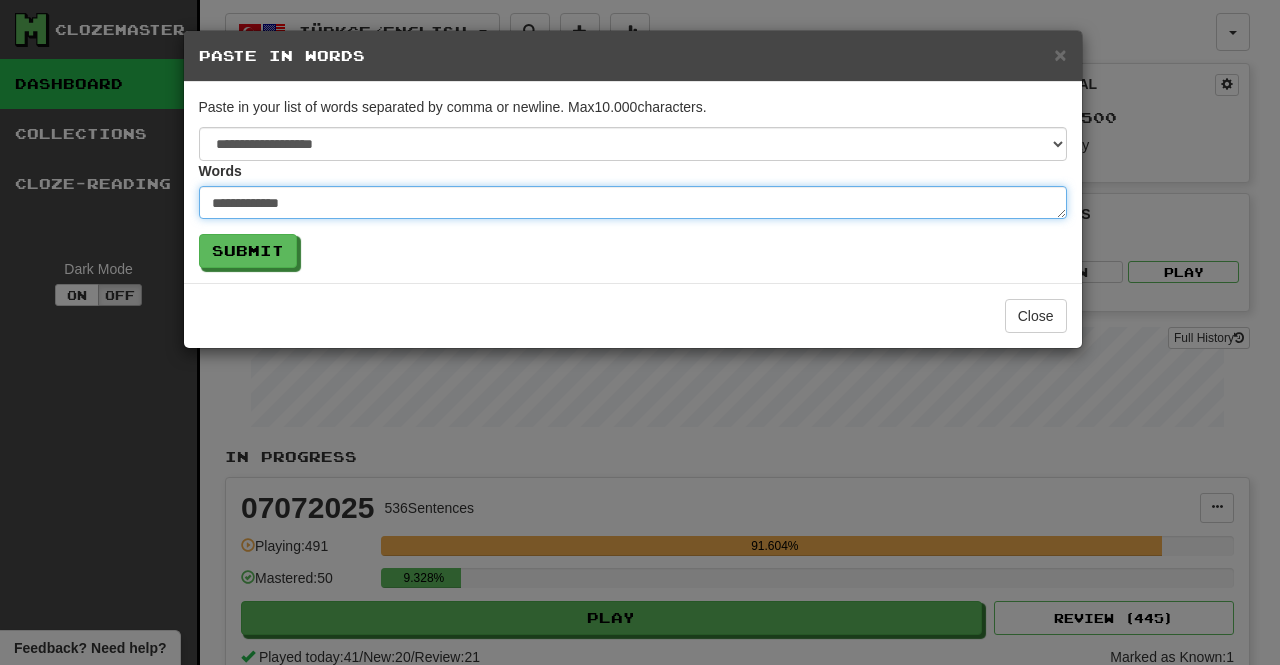 type on "*" 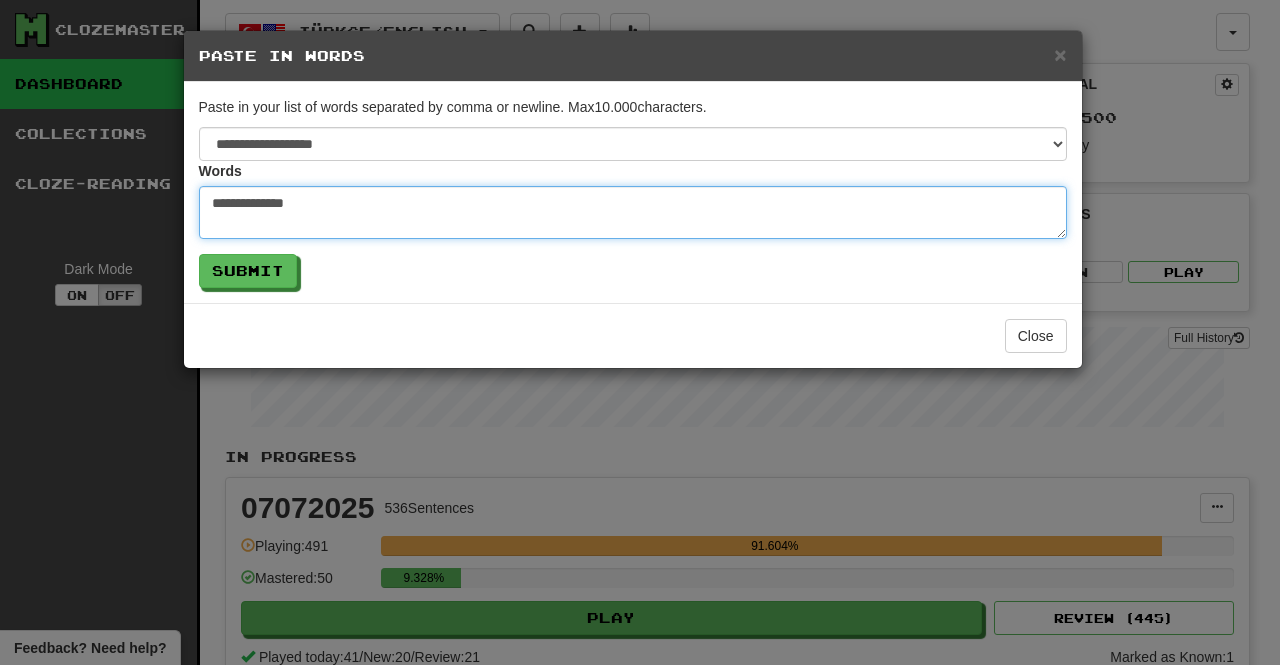 type on "*" 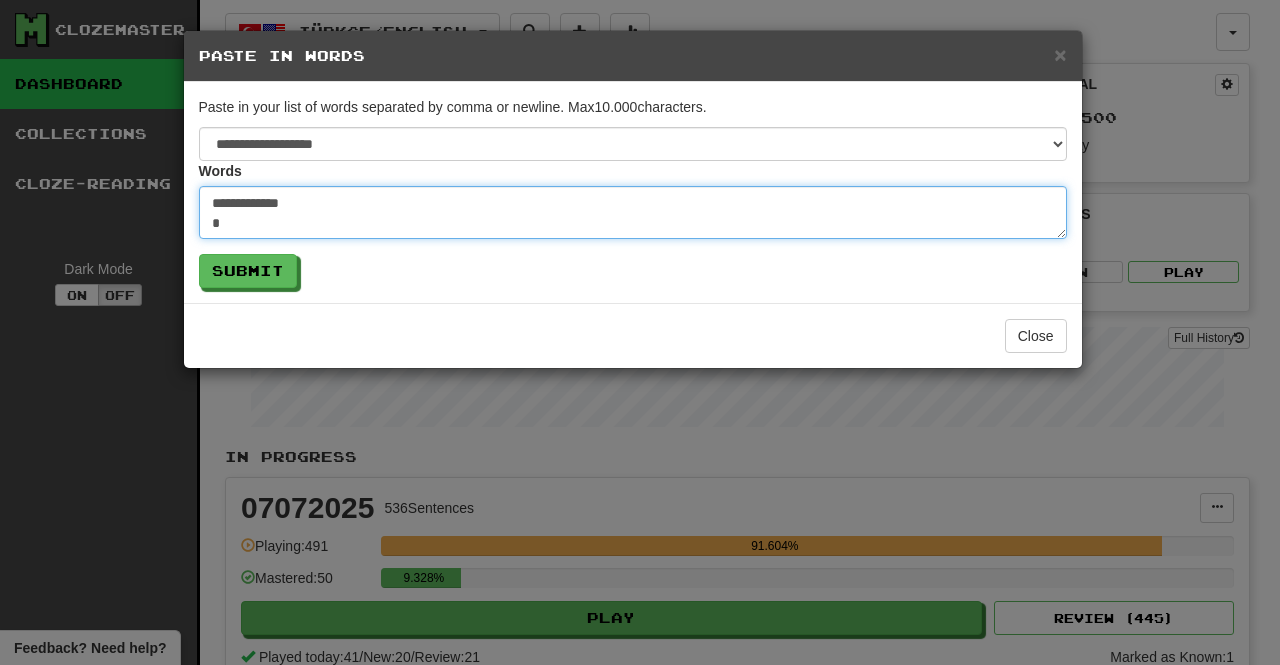 type on "*" 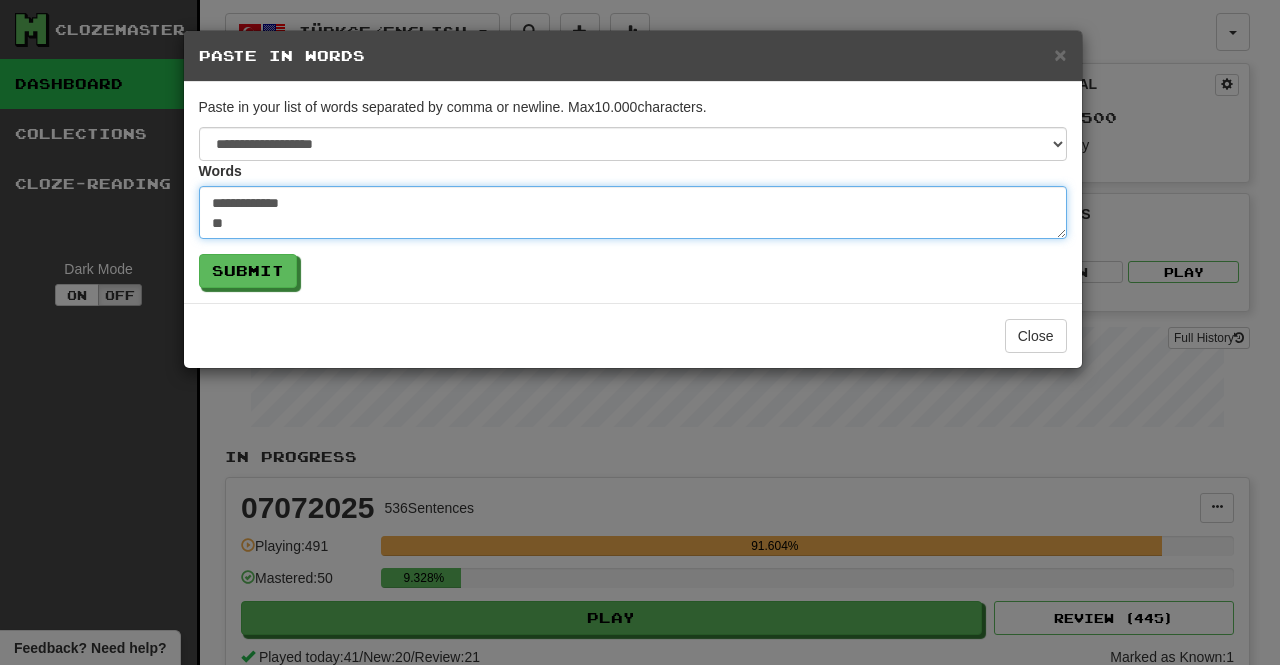 type on "*" 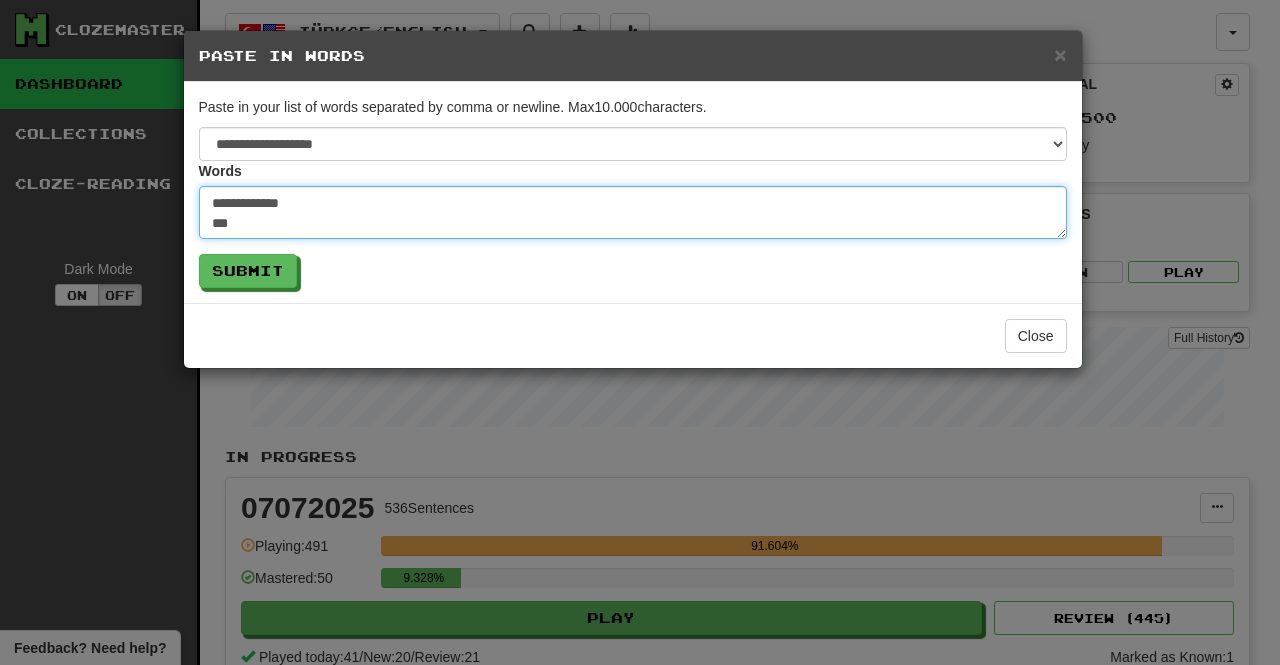 type on "*" 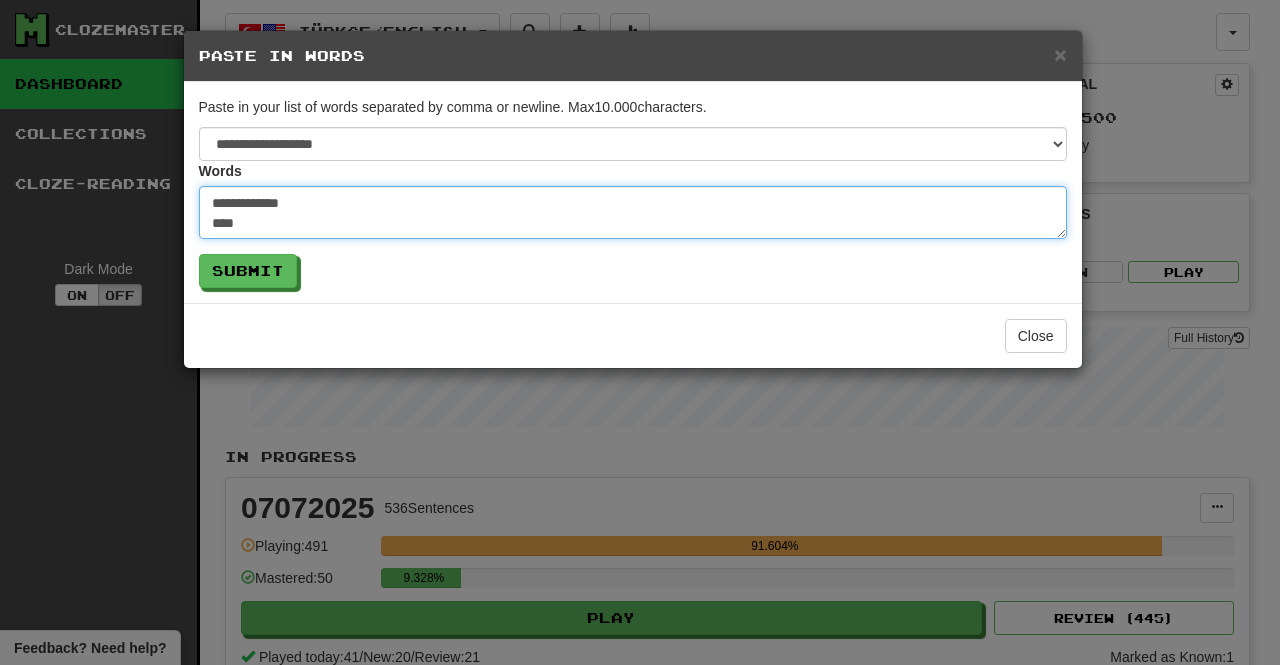 type on "*" 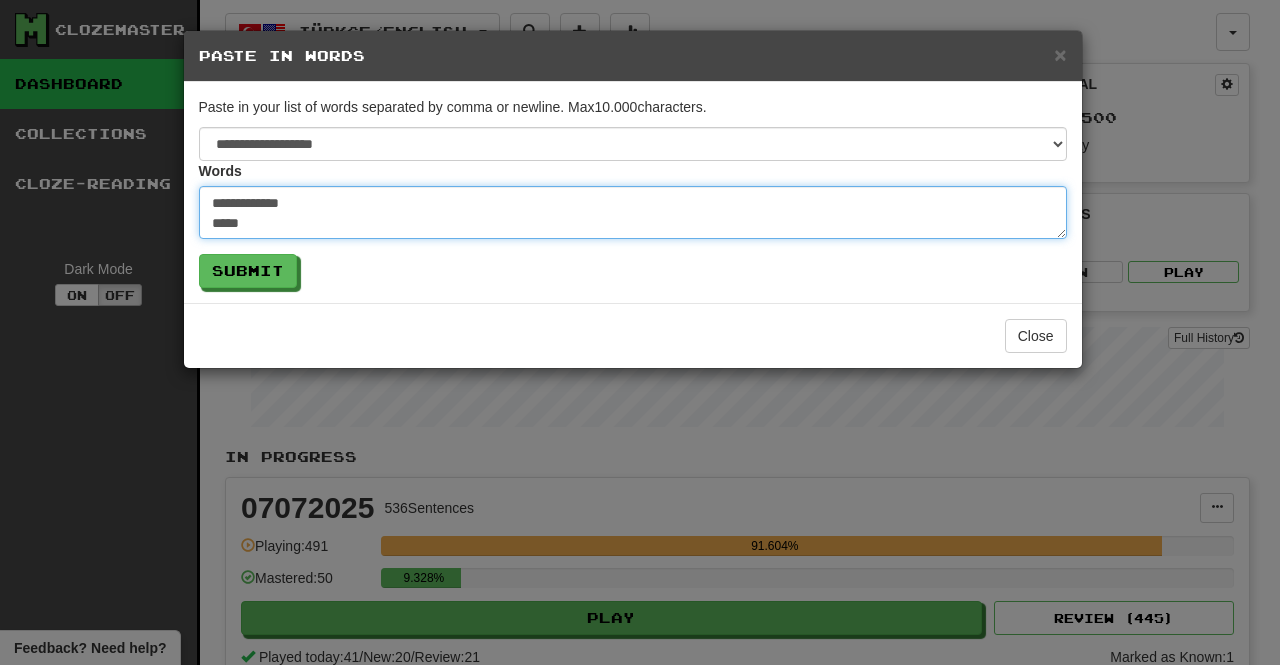 type on "*" 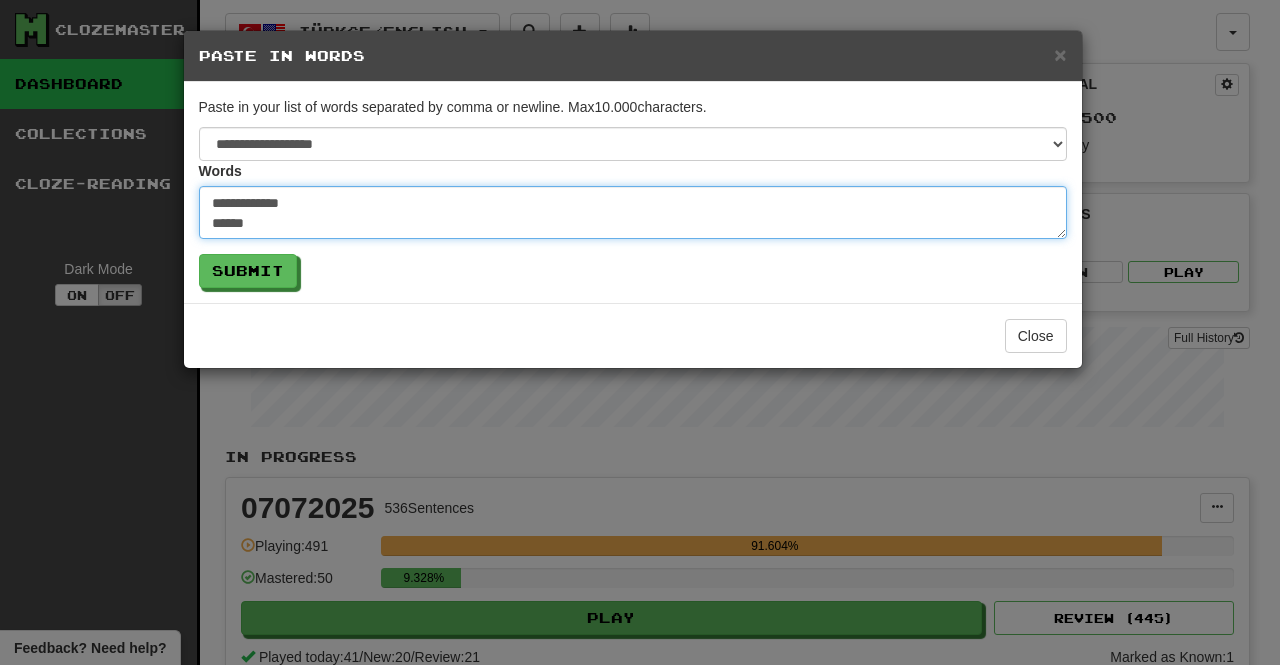 type on "*" 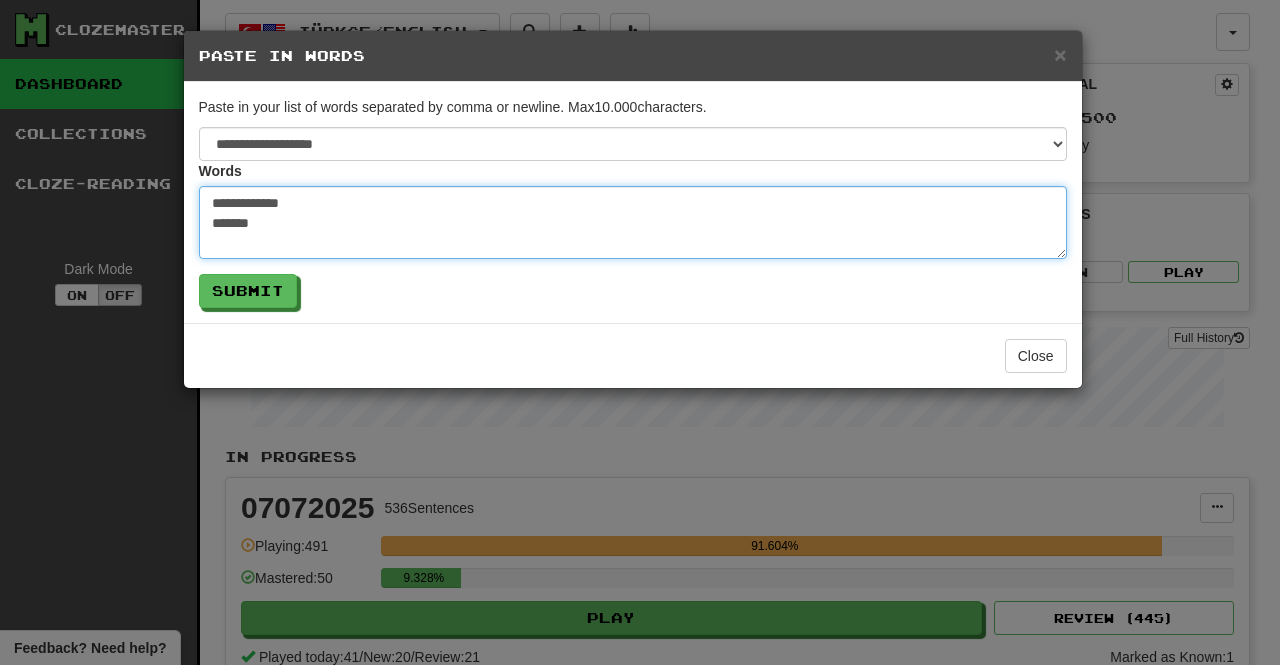type on "*" 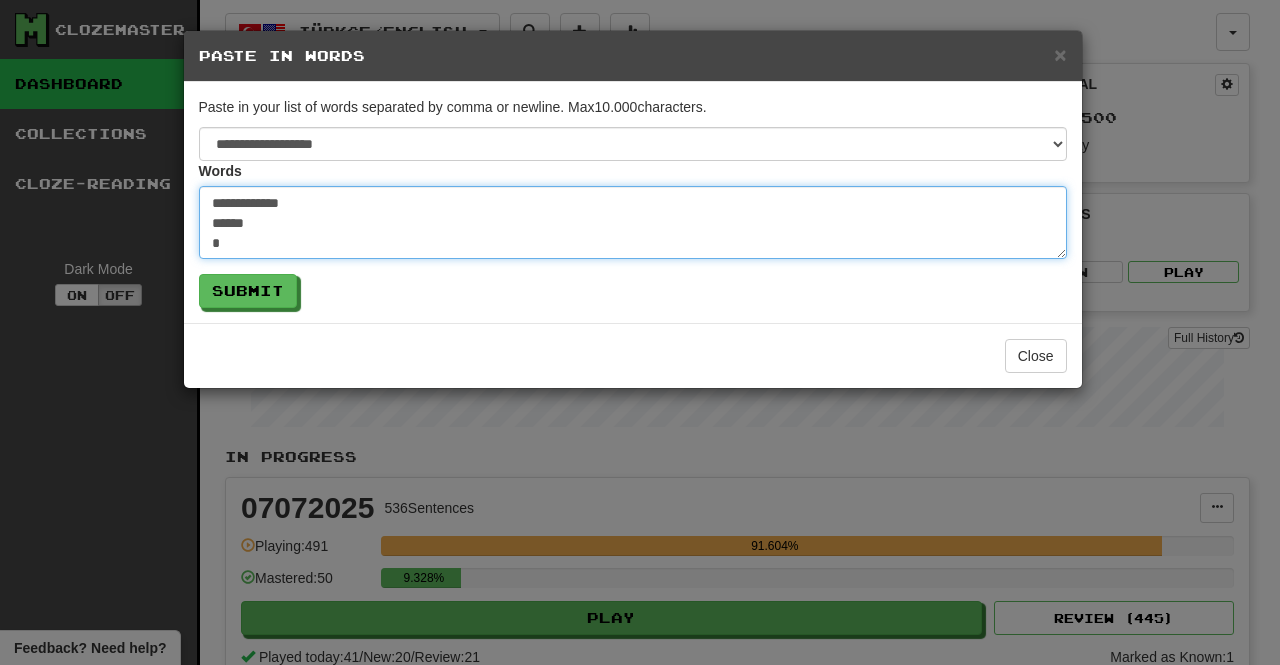 type on "*" 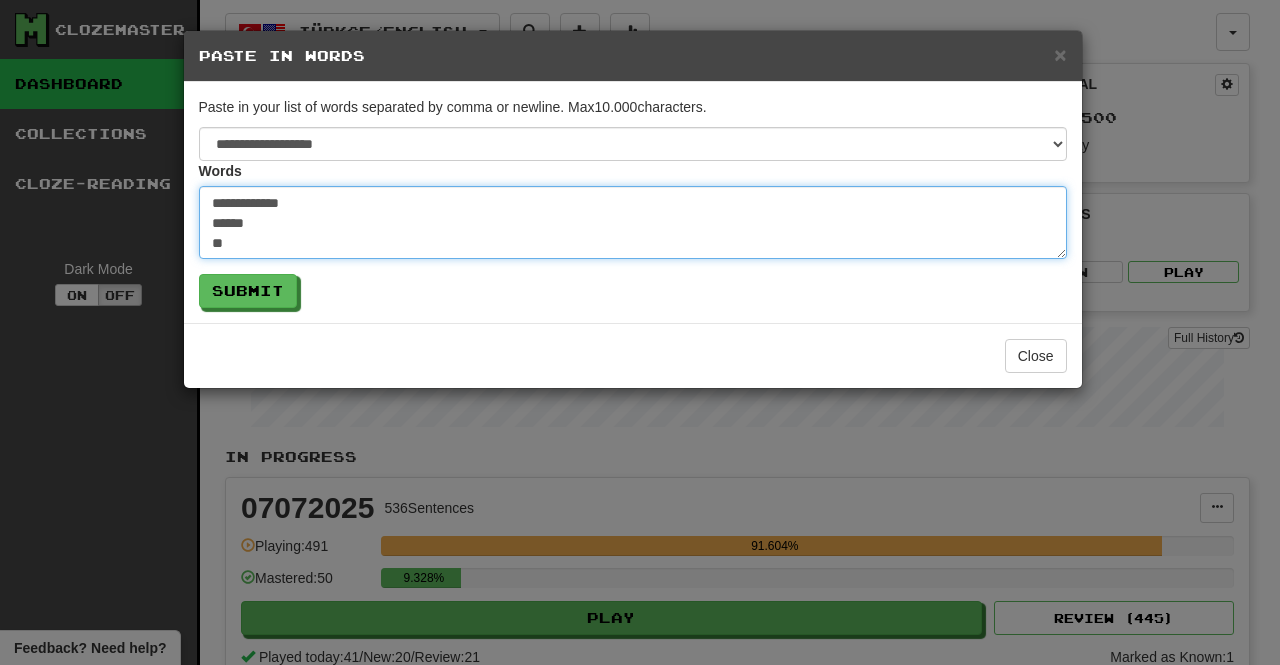 type on "*" 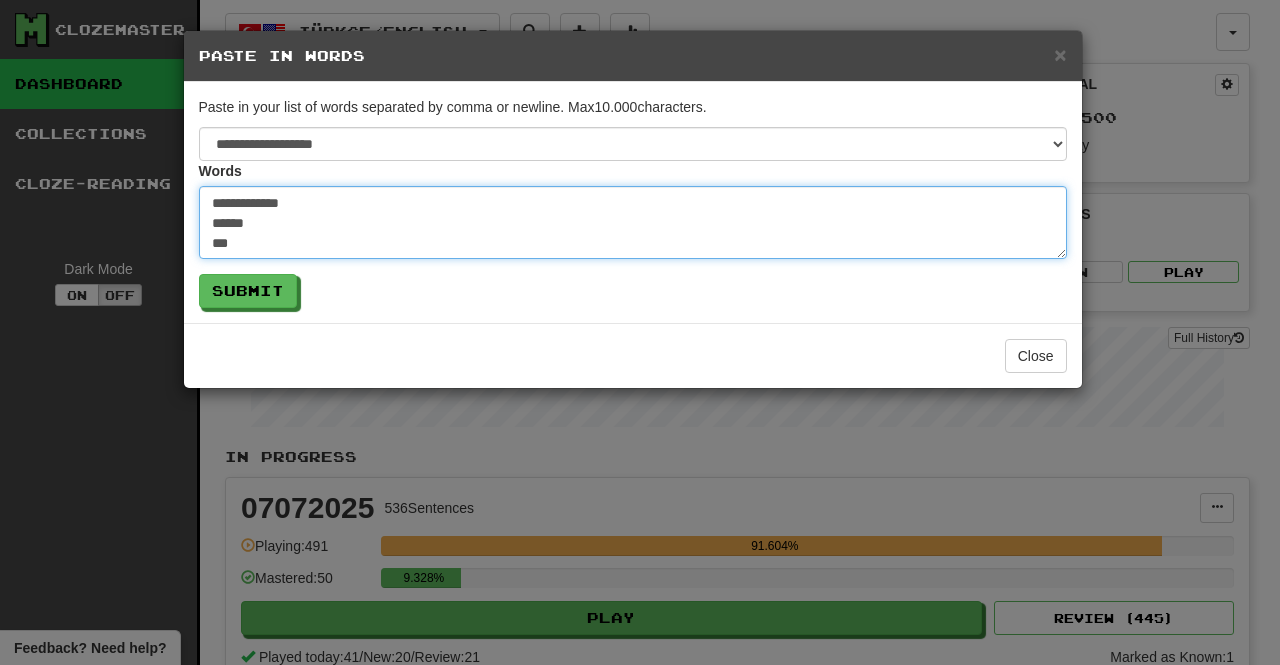 type on "*" 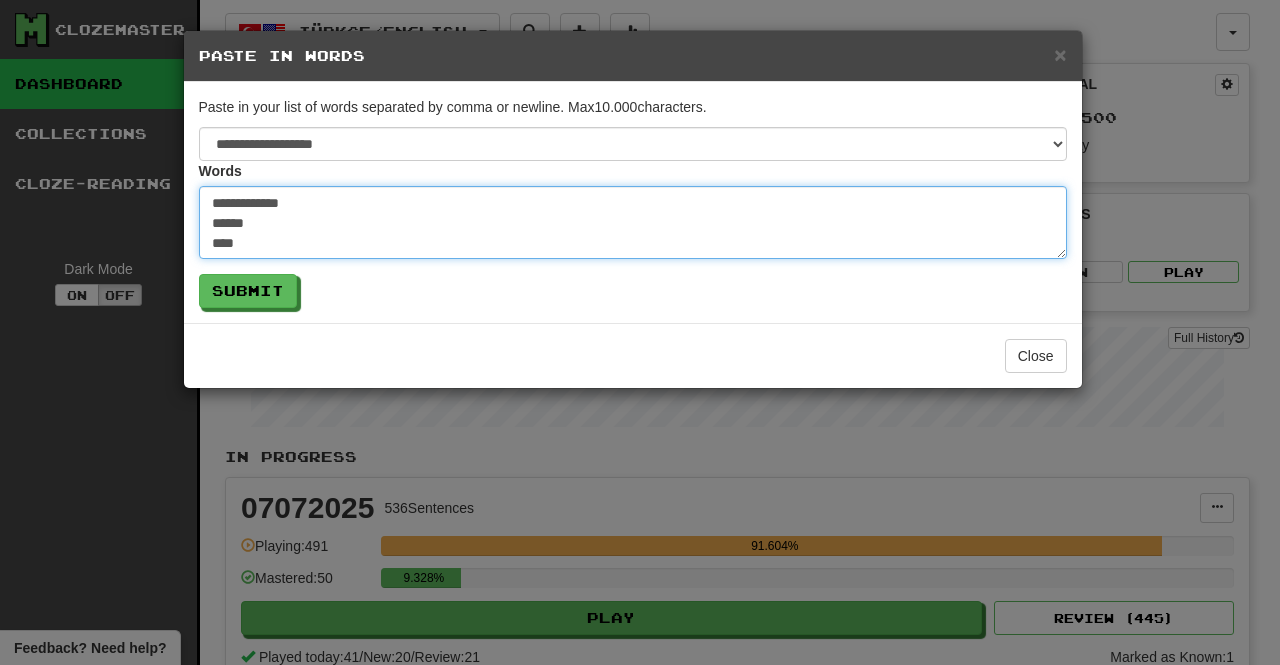 type on "*" 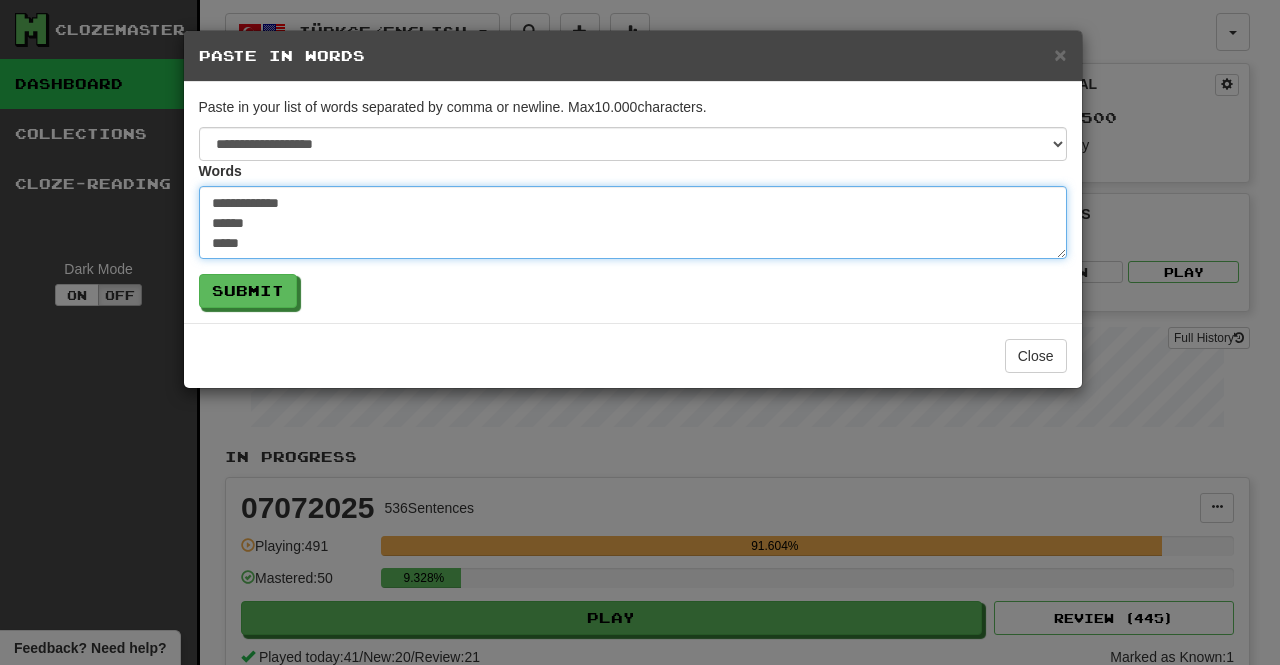 type on "**********" 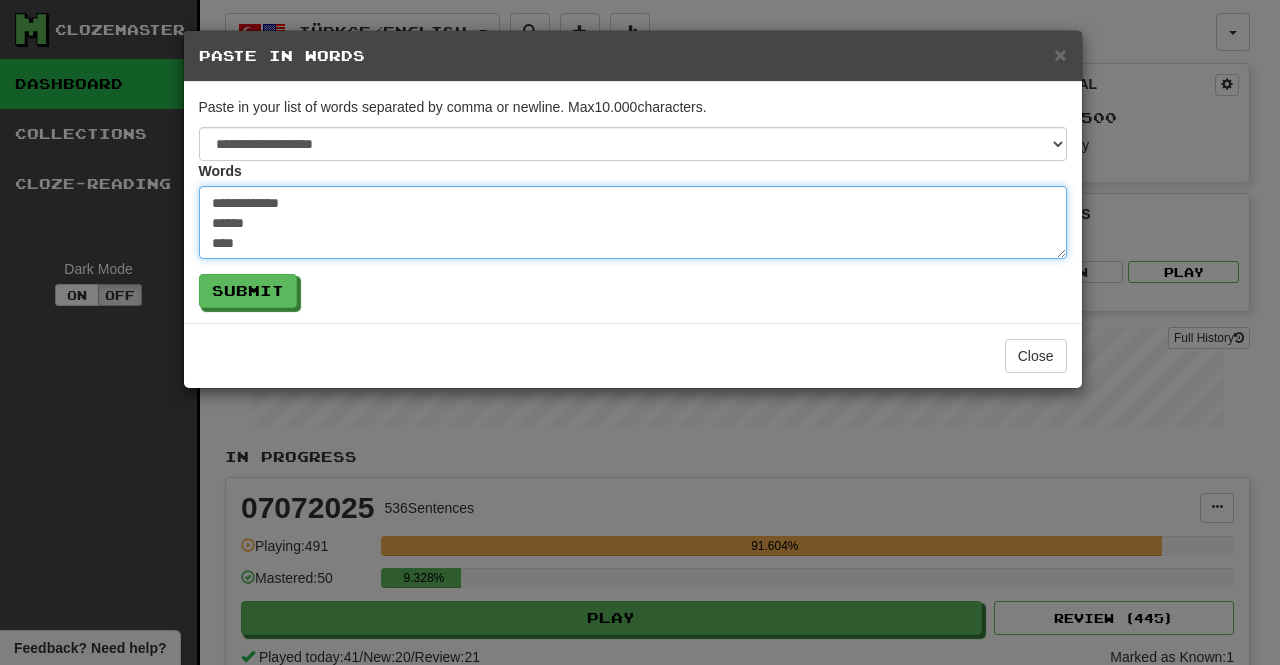 type on "*" 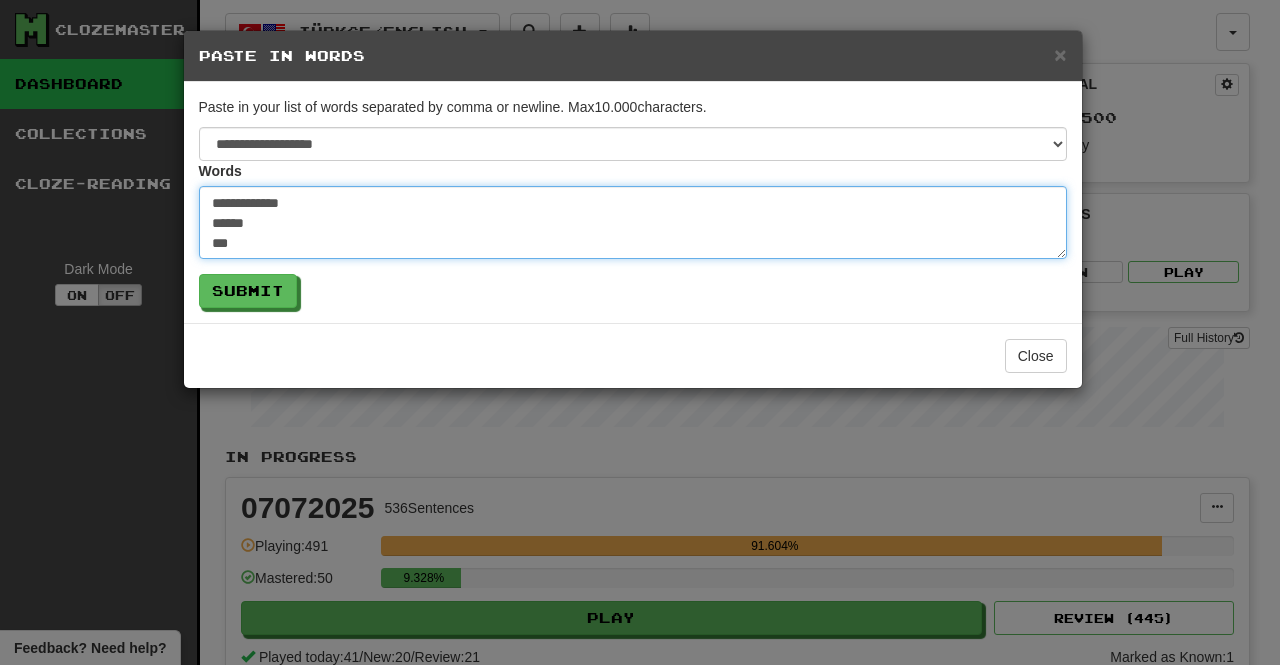 type on "*" 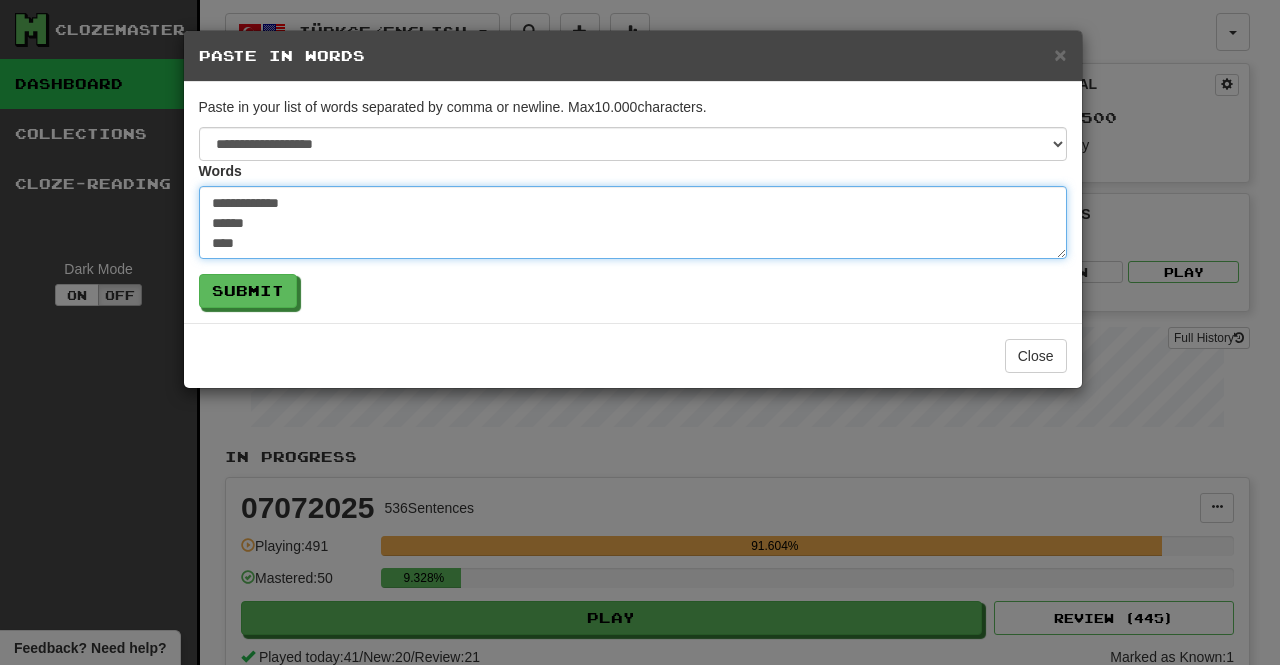 type on "*" 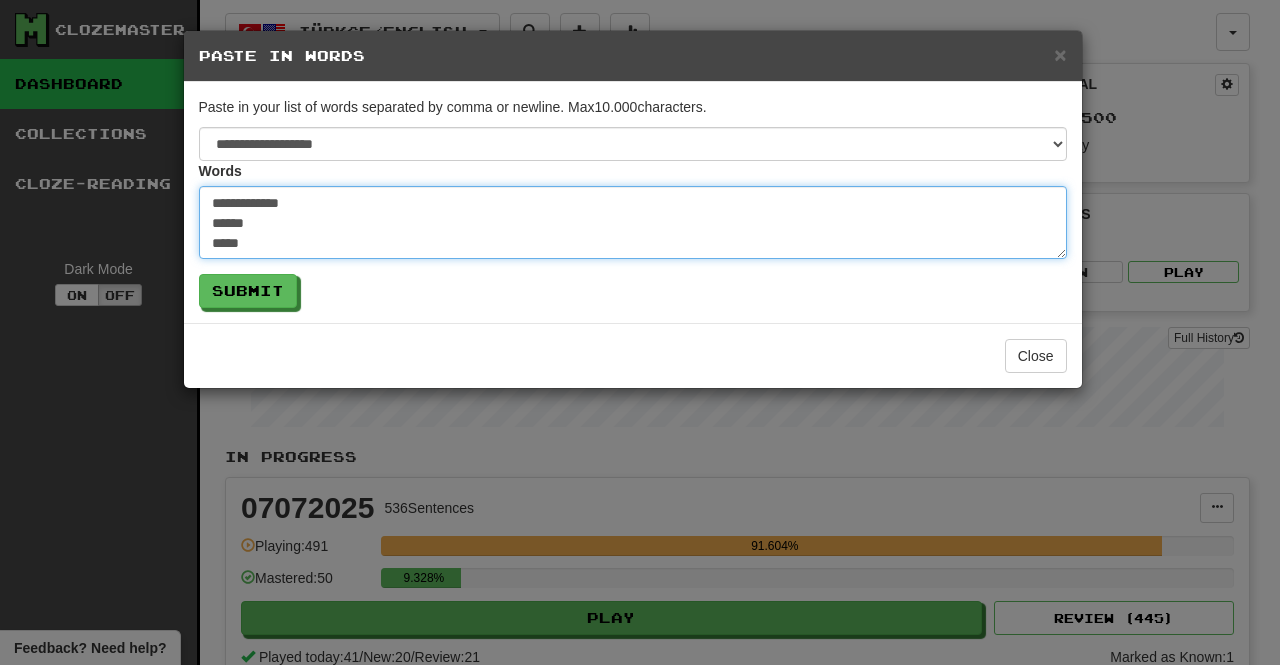 type on "*" 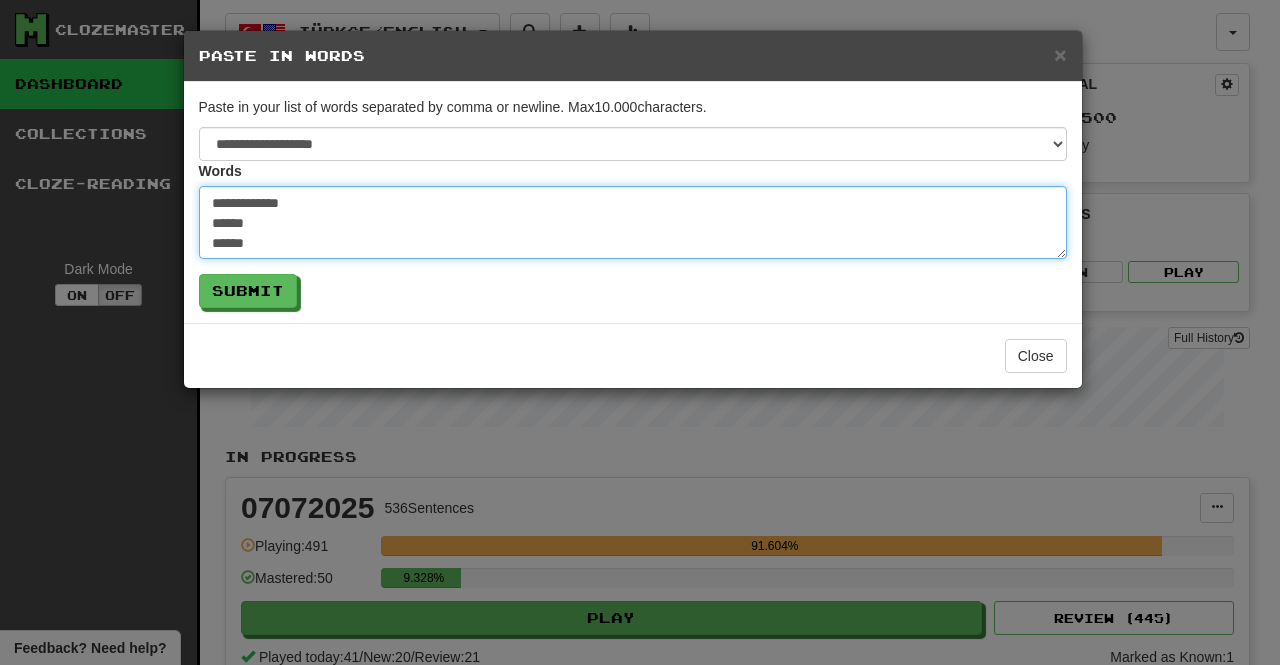 type on "*" 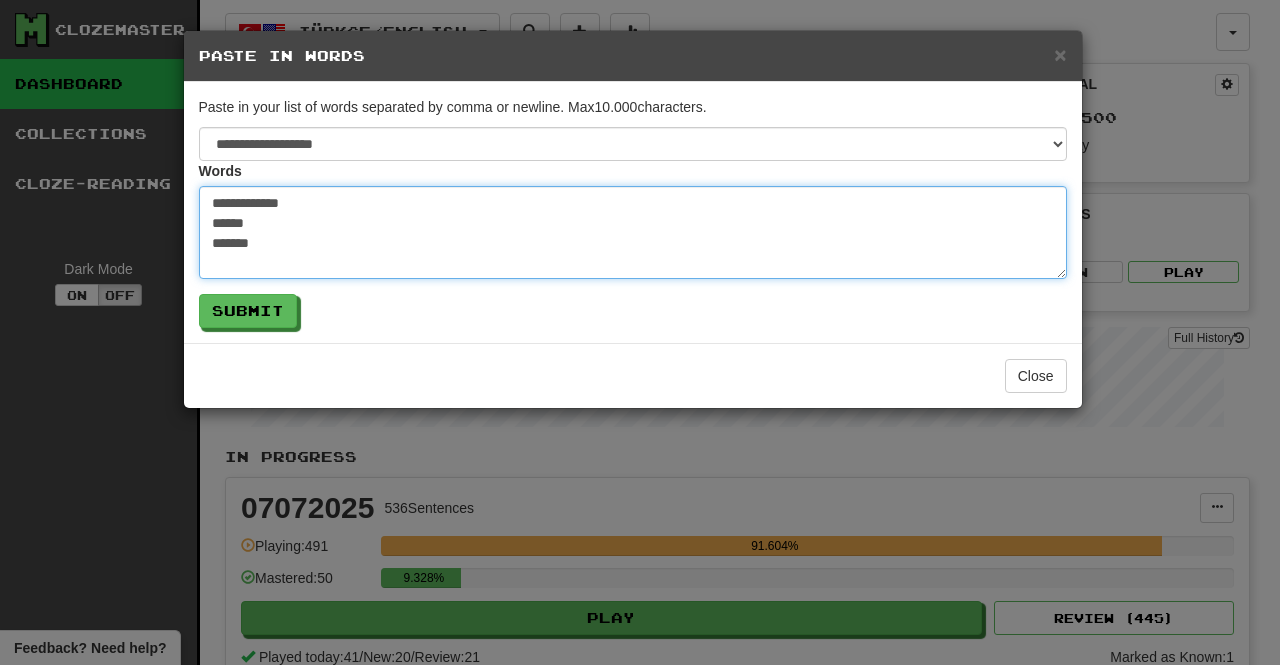 type on "*" 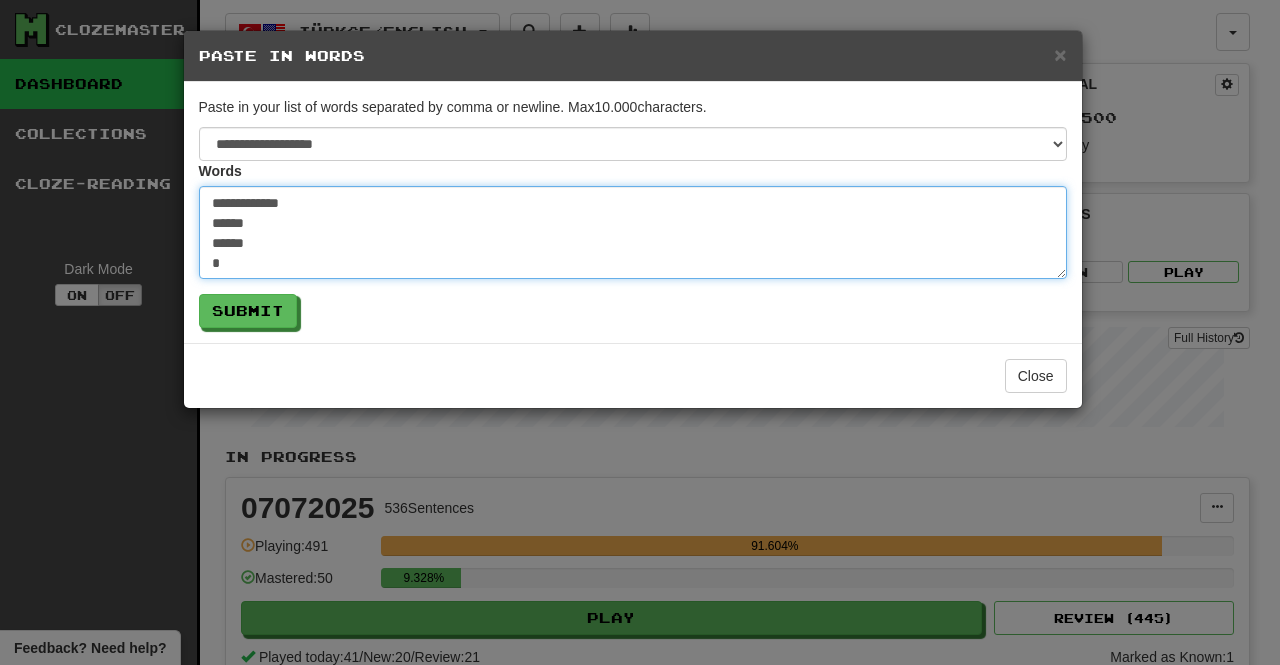 type on "*" 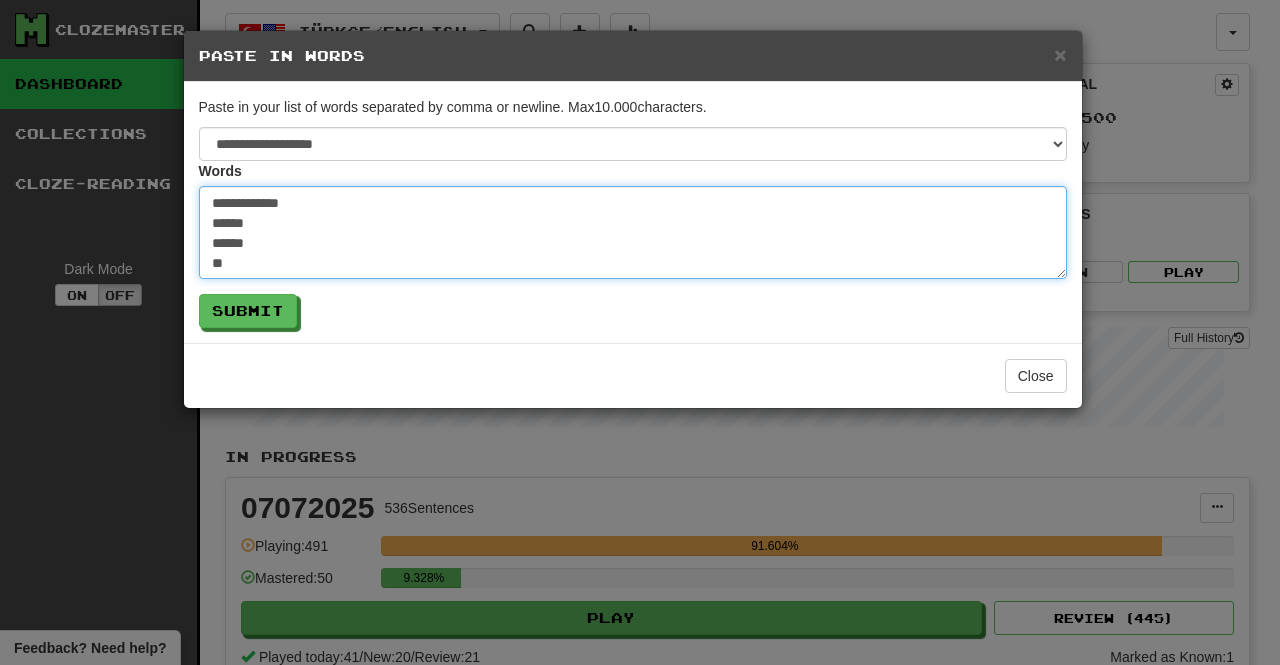 type on "*" 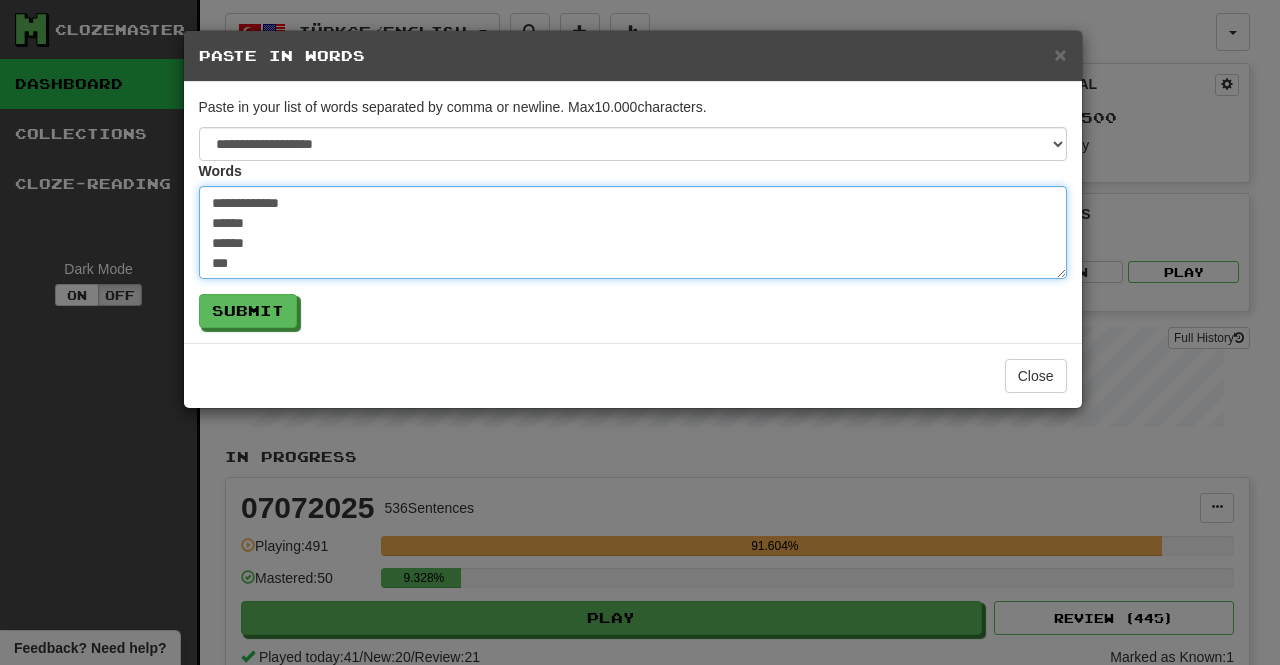 type on "*" 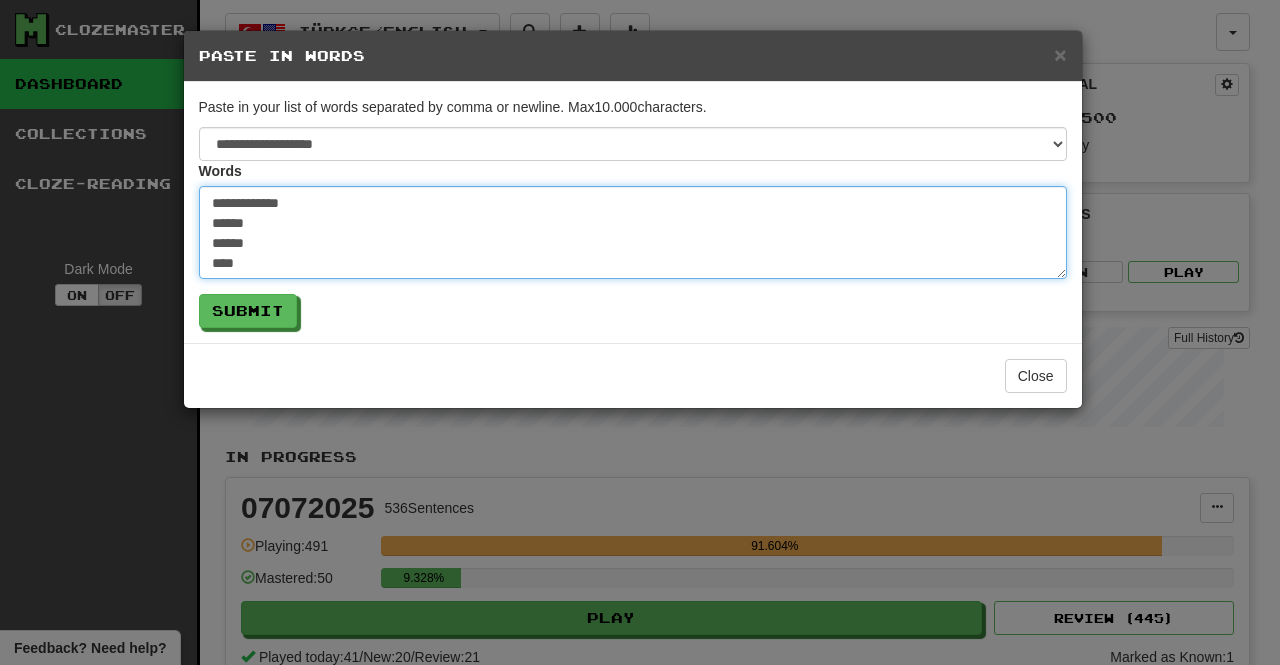 type on "*" 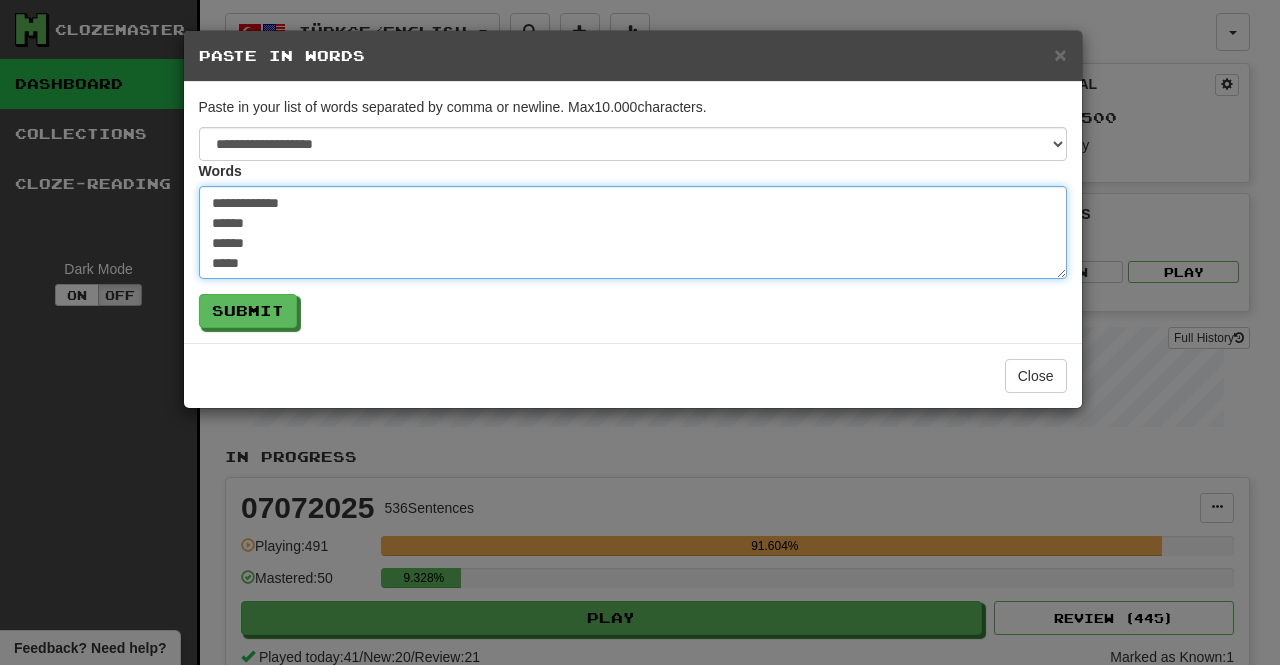 type on "*" 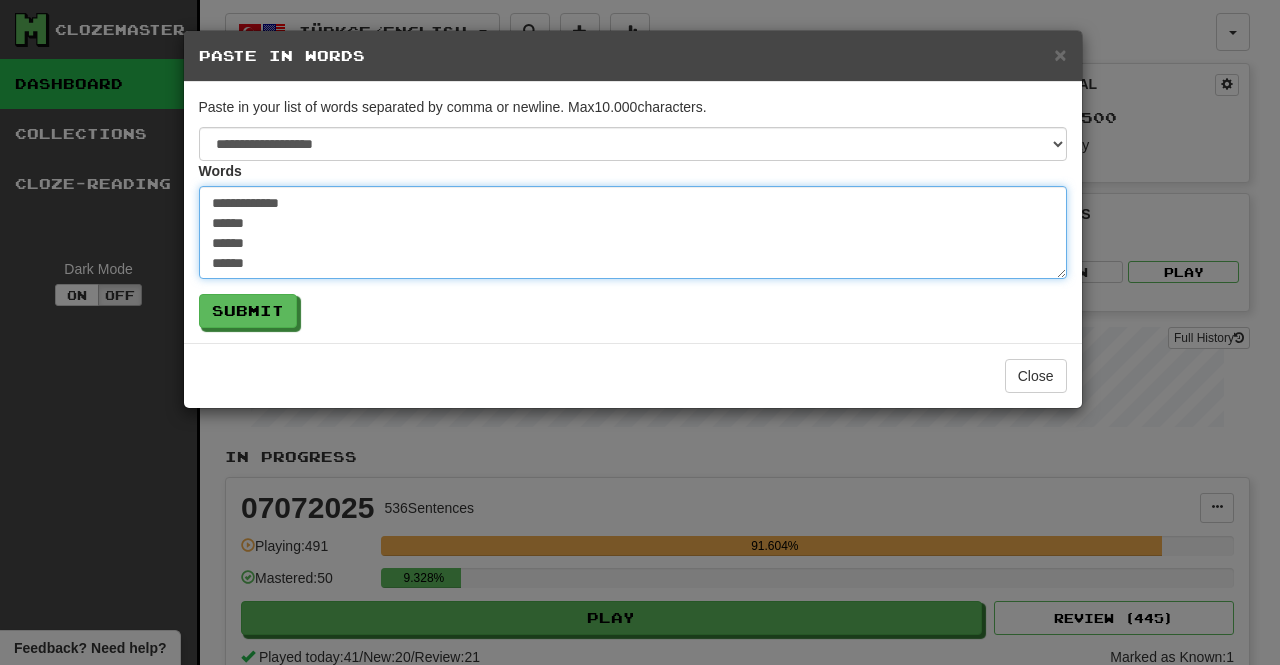 type on "*" 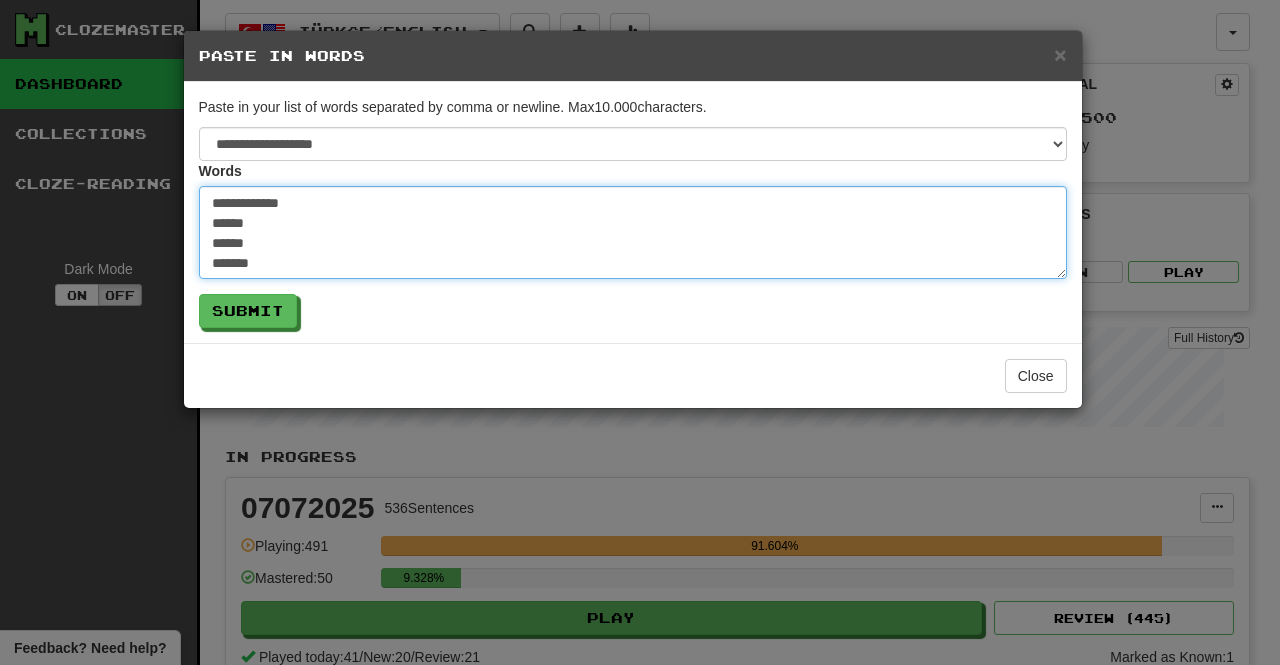 type on "*" 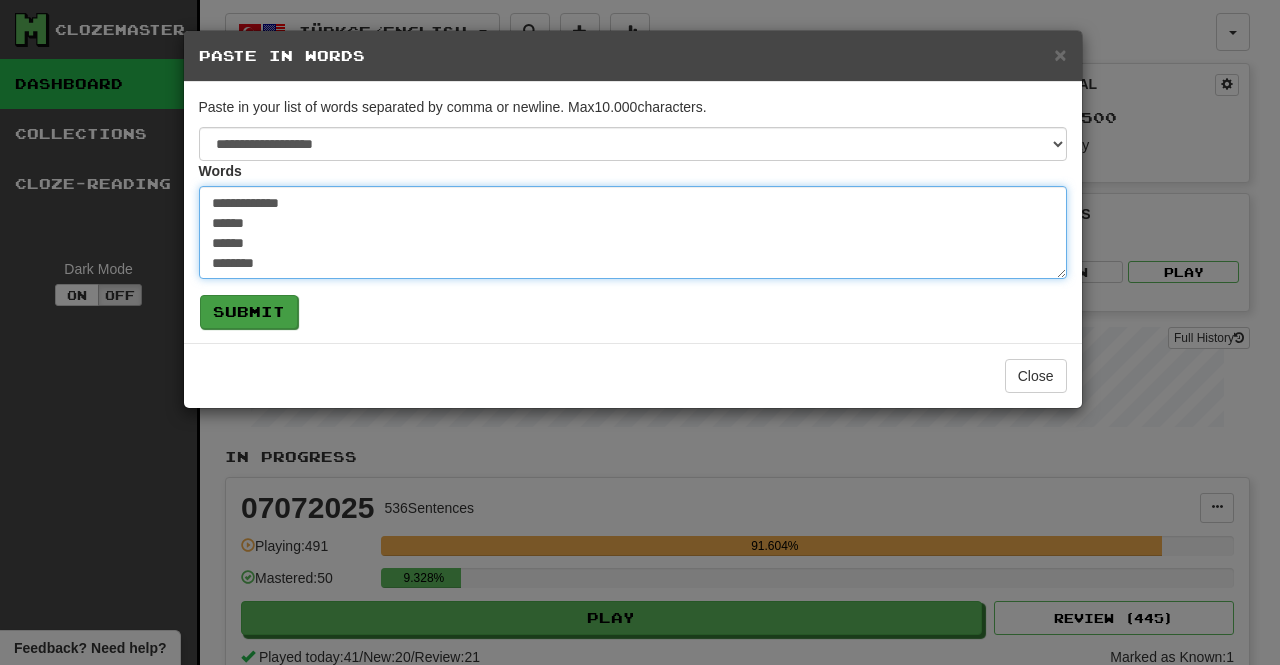 type on "**********" 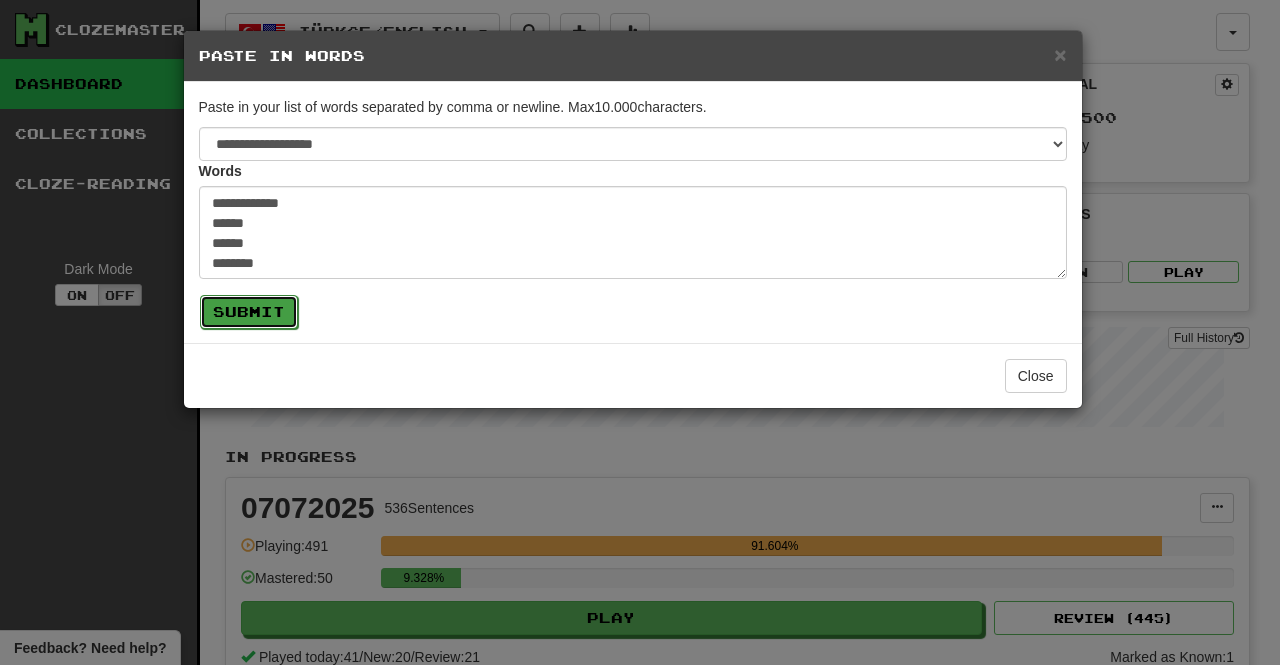 click on "Submit" at bounding box center (249, 312) 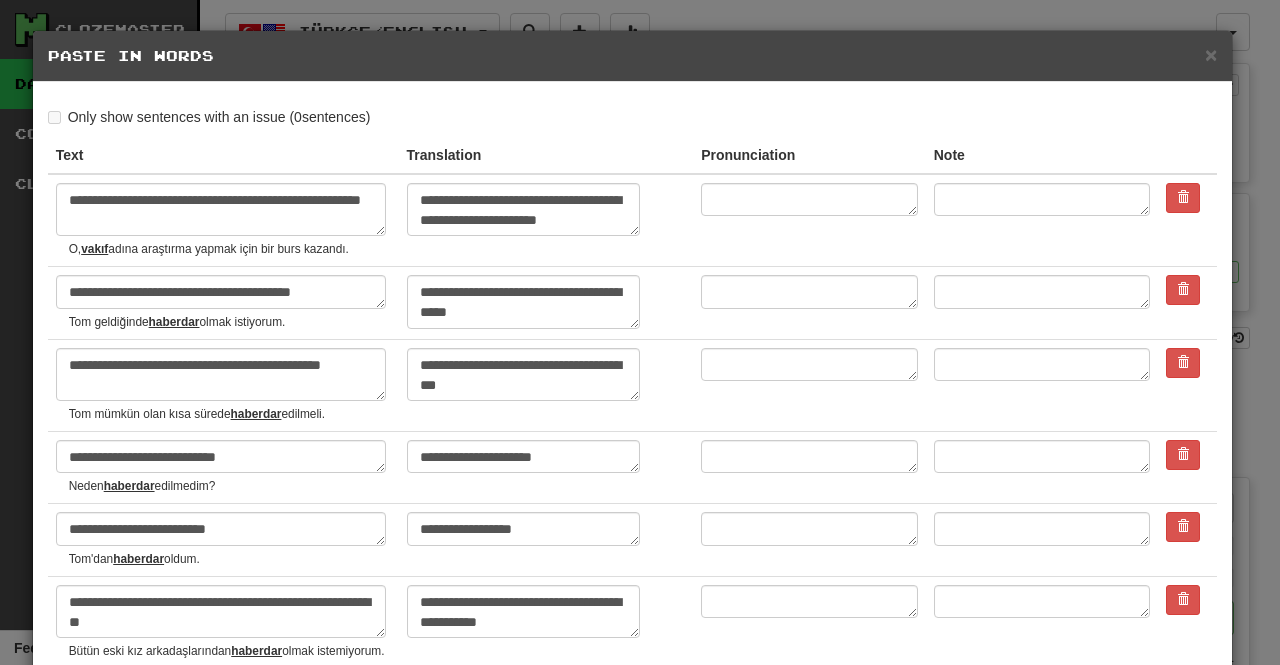scroll, scrollTop: 220, scrollLeft: 0, axis: vertical 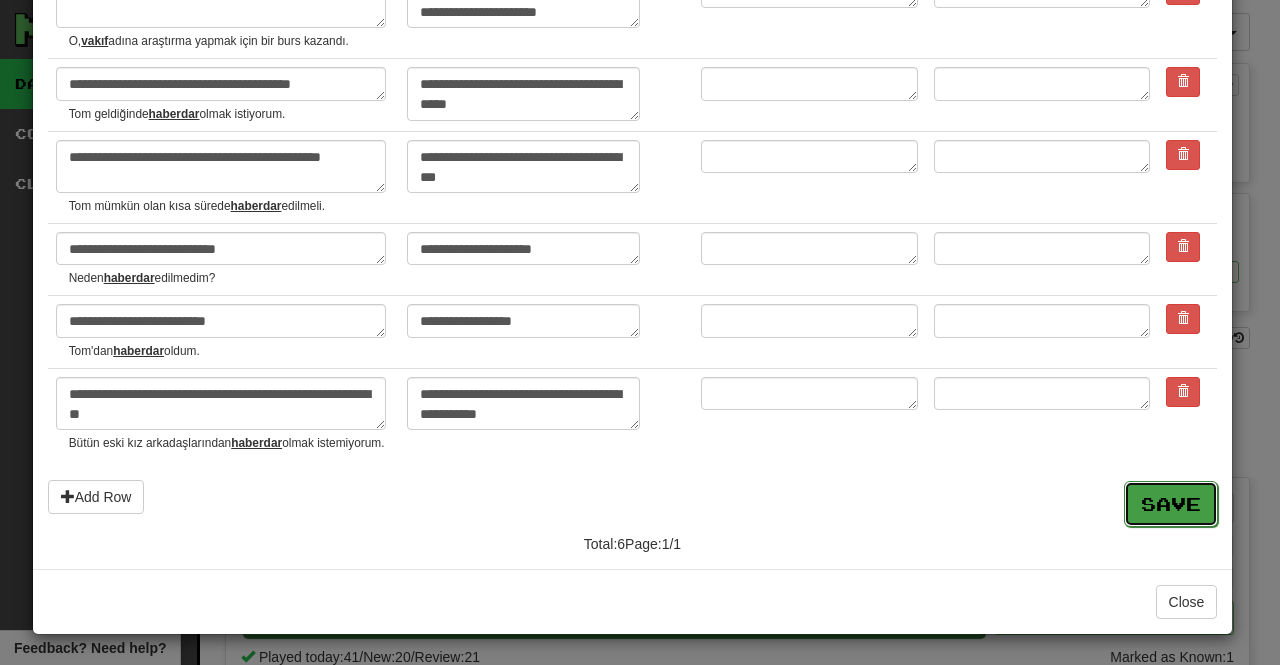 click on "Save" at bounding box center [1171, 504] 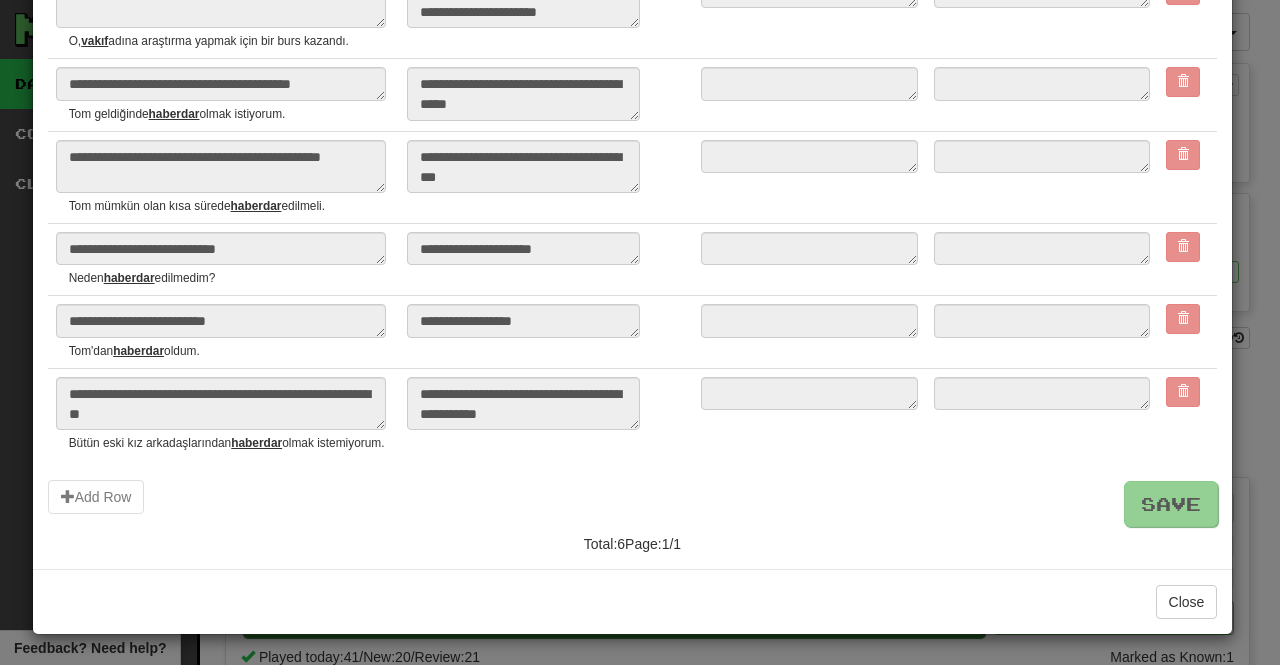 type on "*" 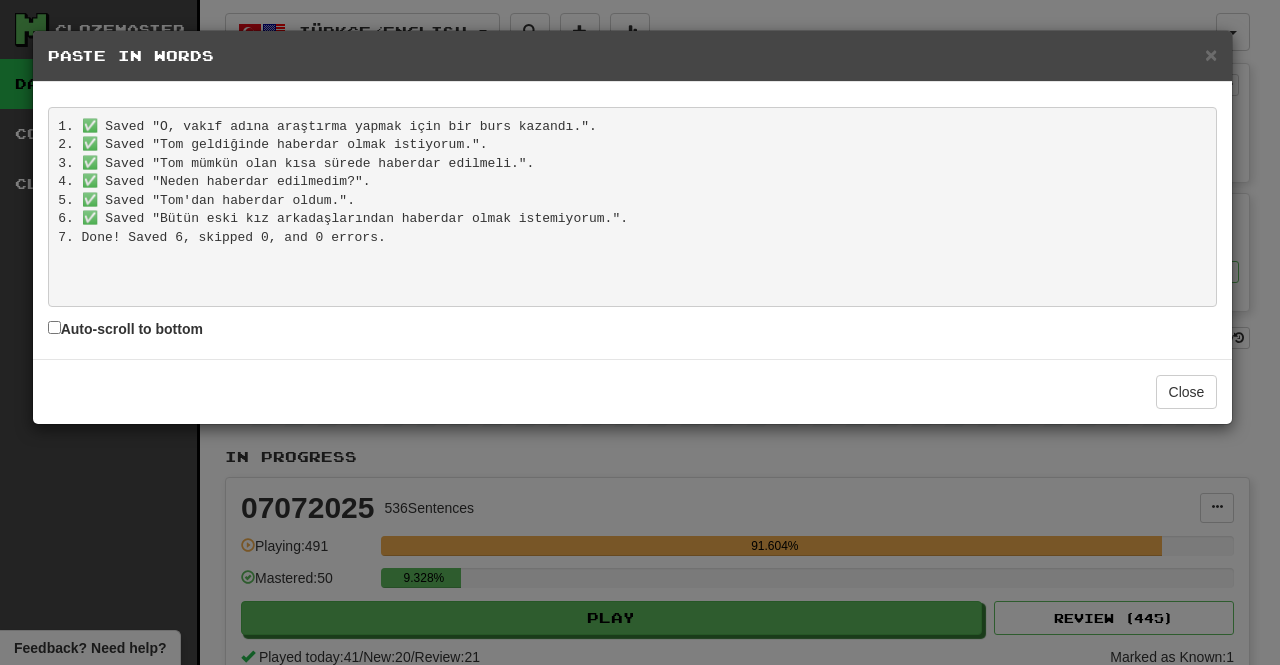 scroll, scrollTop: 0, scrollLeft: 0, axis: both 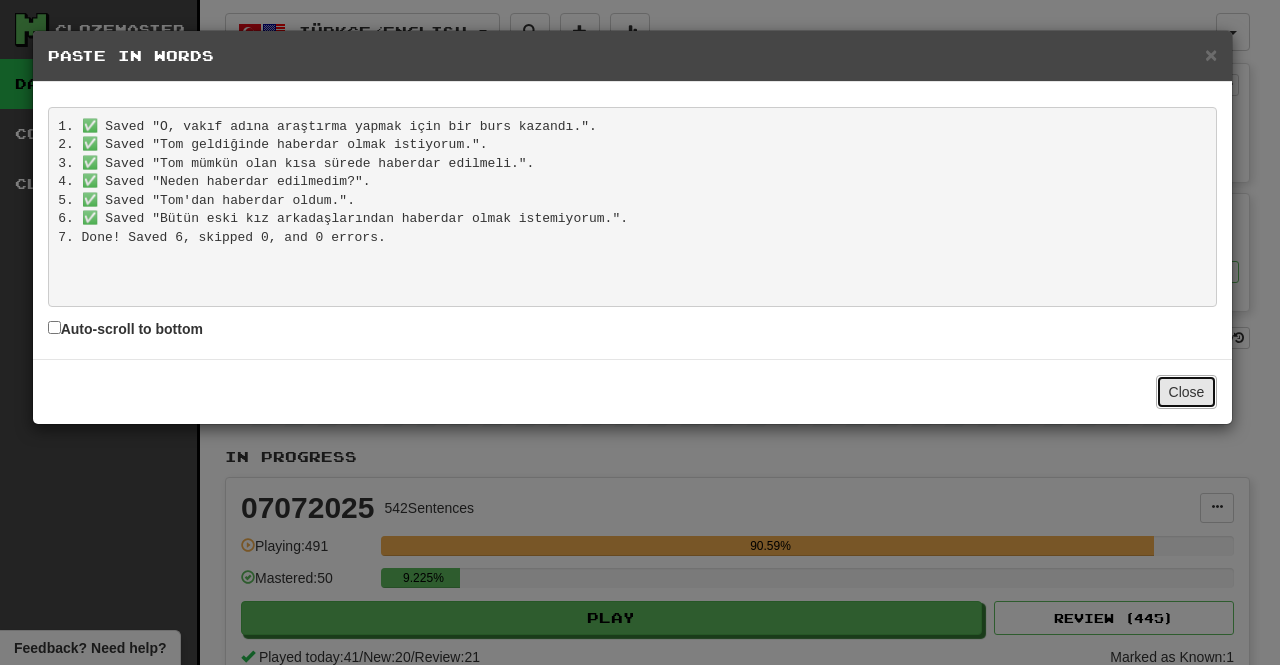 click on "Close" at bounding box center (1187, 392) 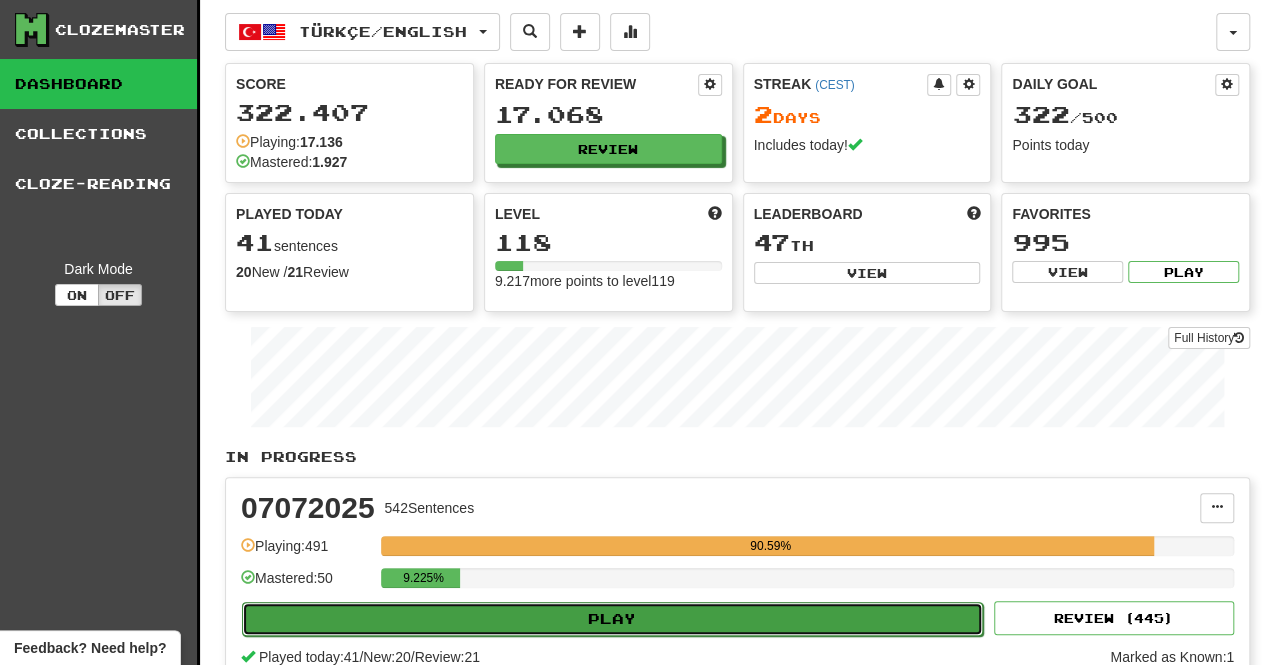 click on "Play" at bounding box center [612, 619] 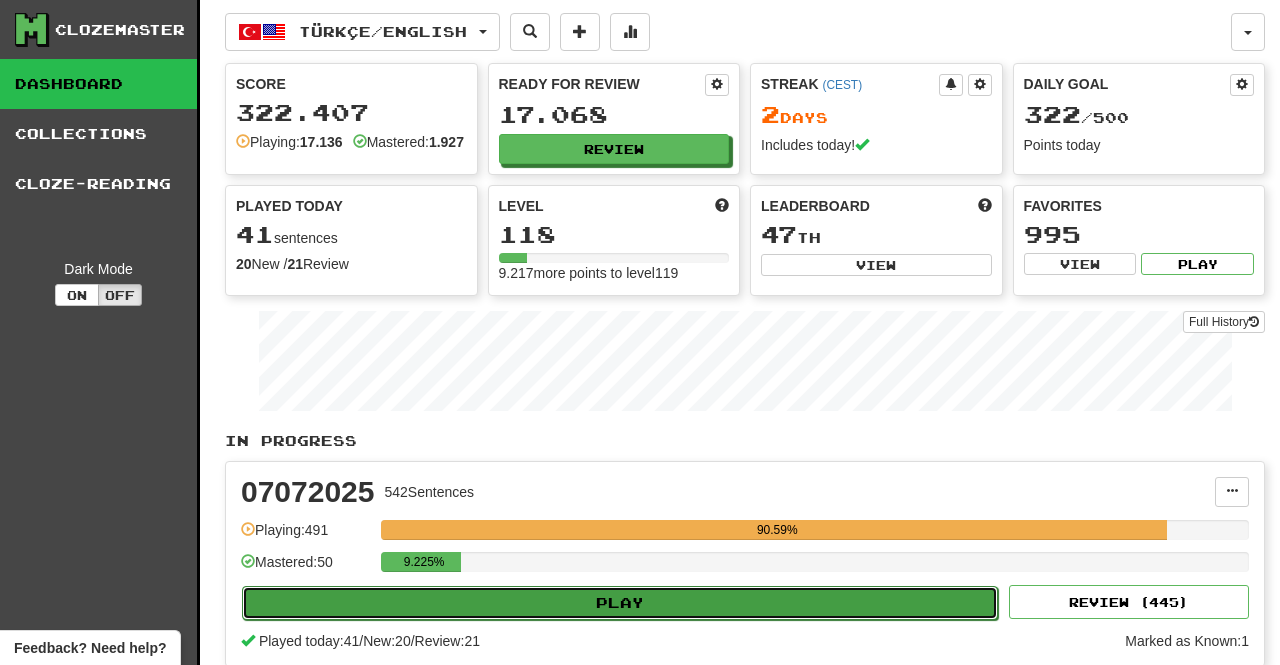 select on "**" 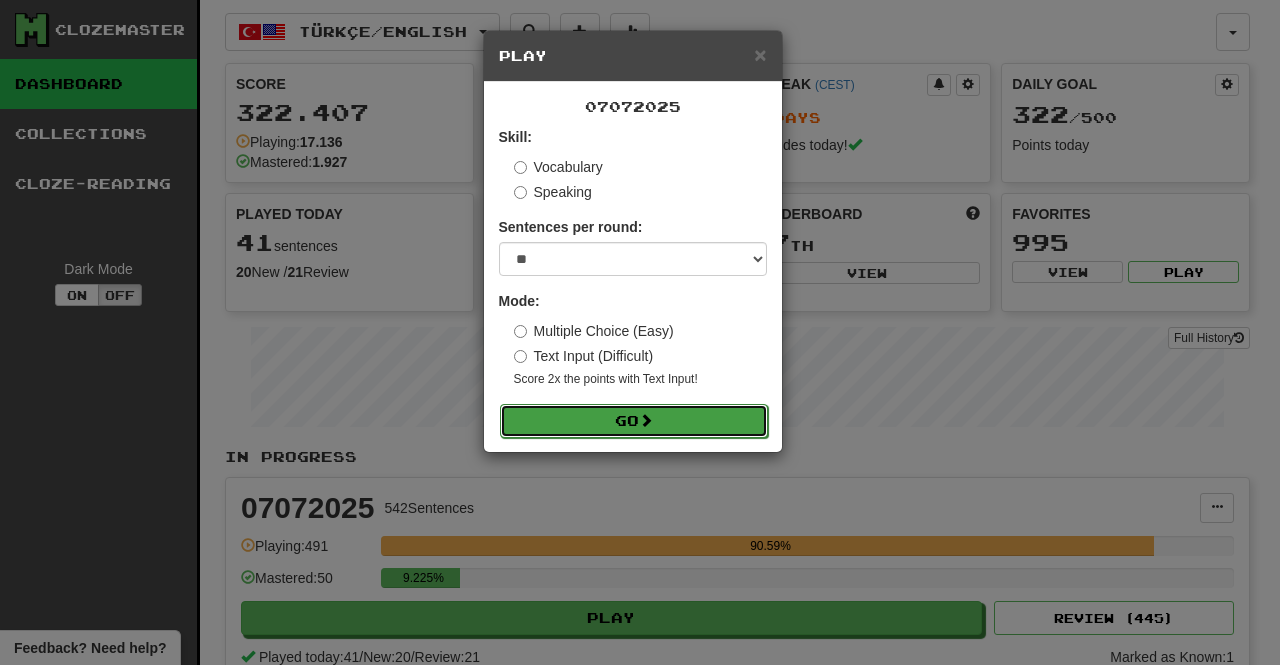 click on "Go" at bounding box center [634, 421] 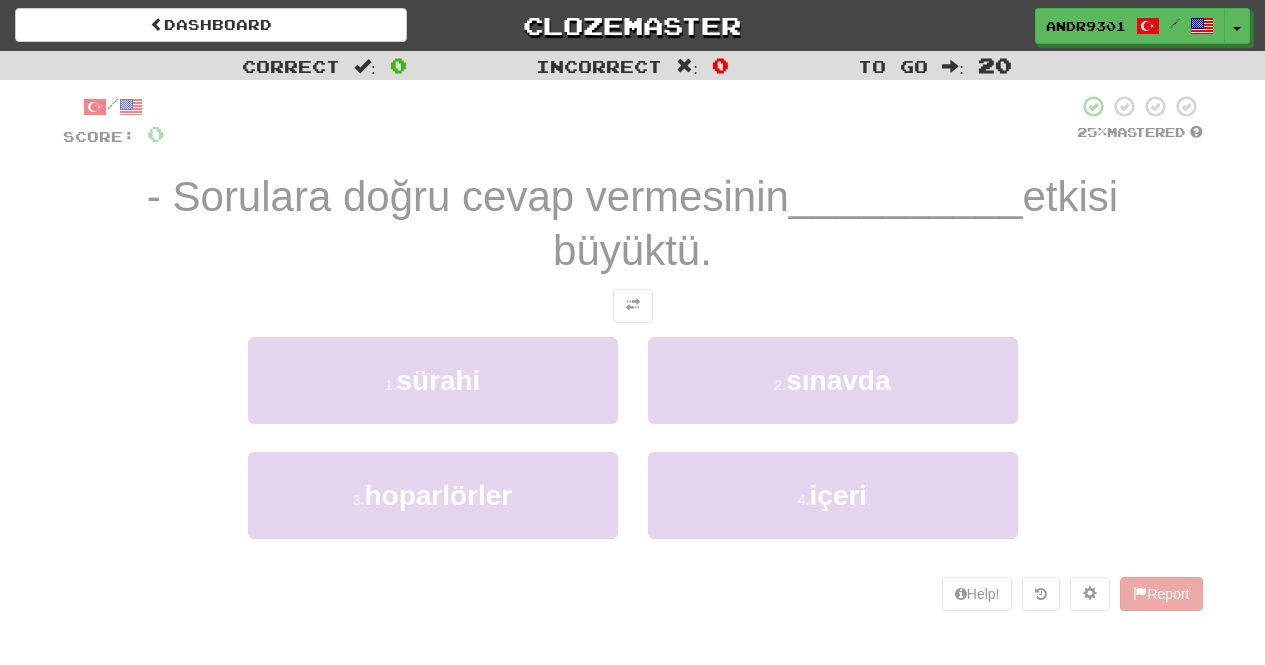 scroll, scrollTop: 0, scrollLeft: 0, axis: both 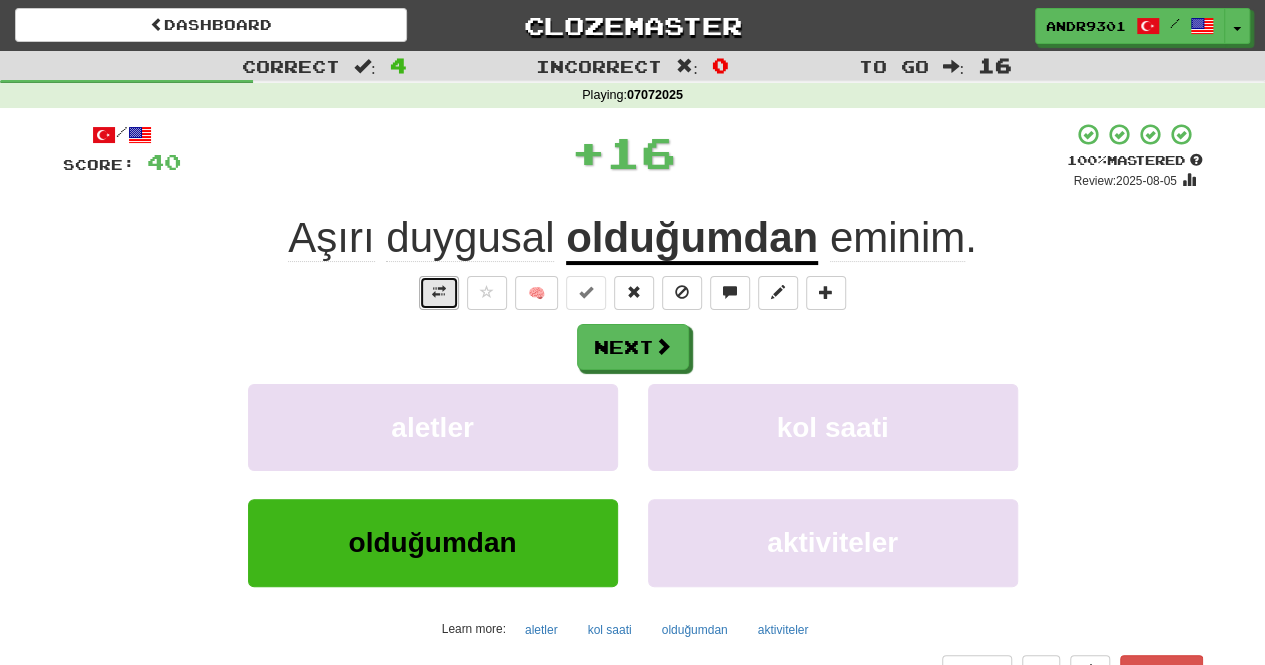 click at bounding box center (439, 293) 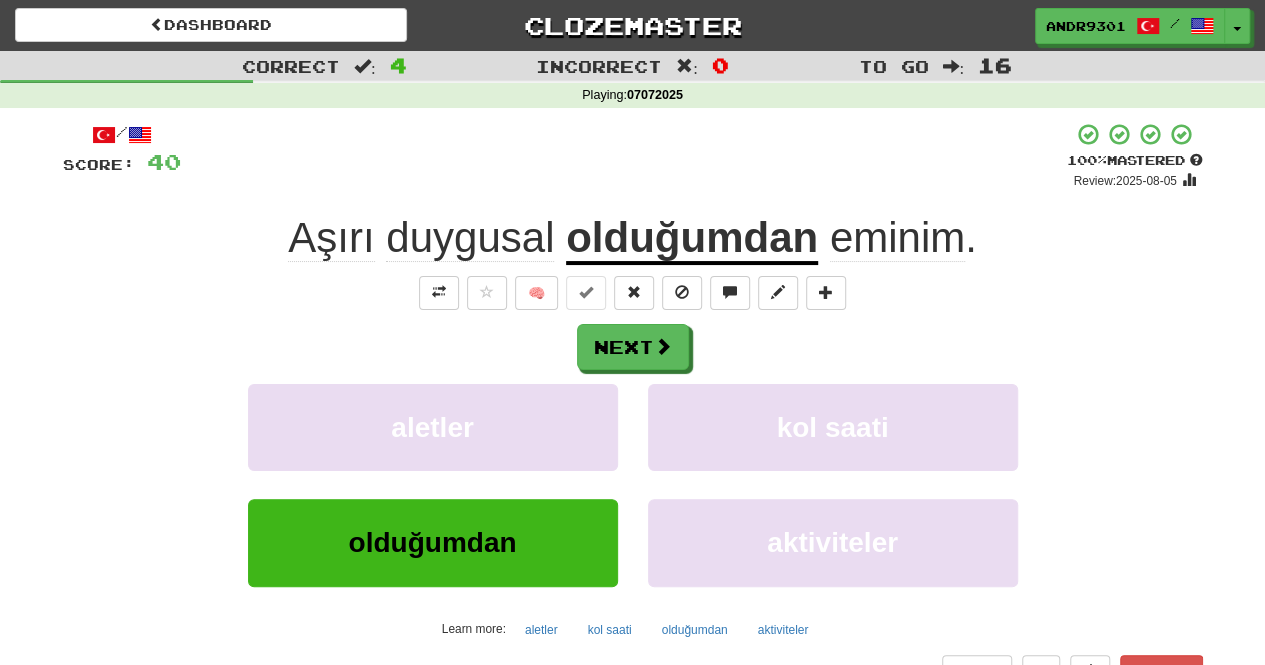click on "Next" at bounding box center [633, 347] 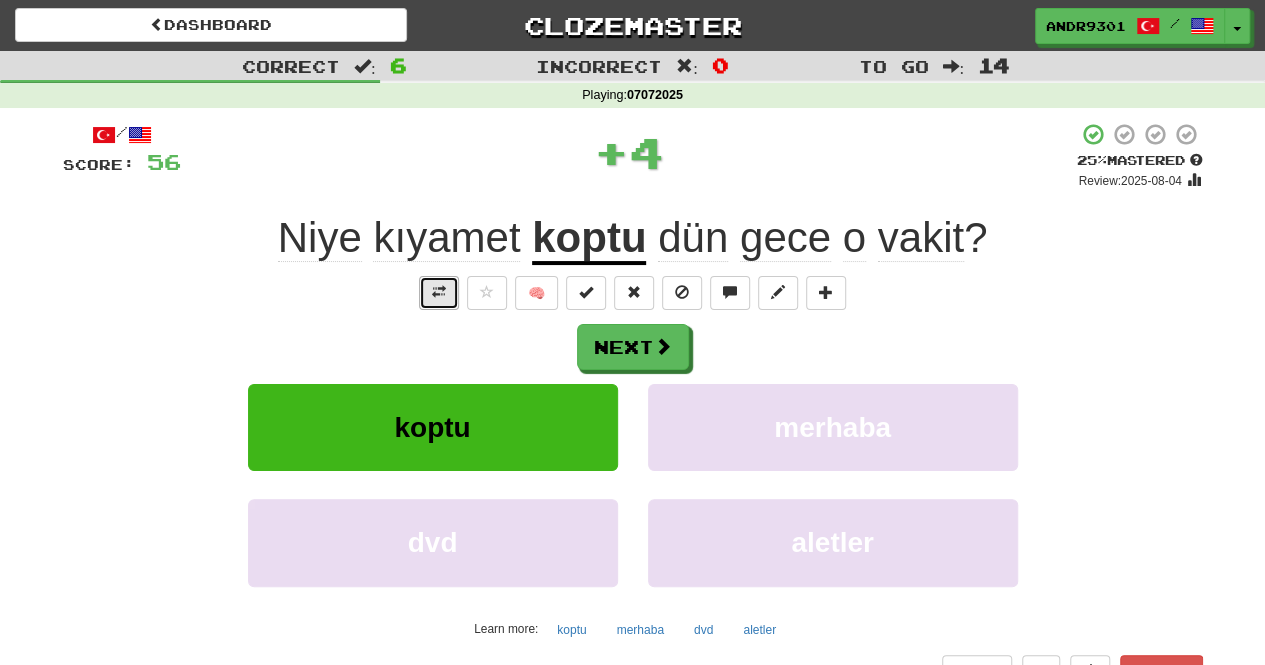 click at bounding box center [439, 293] 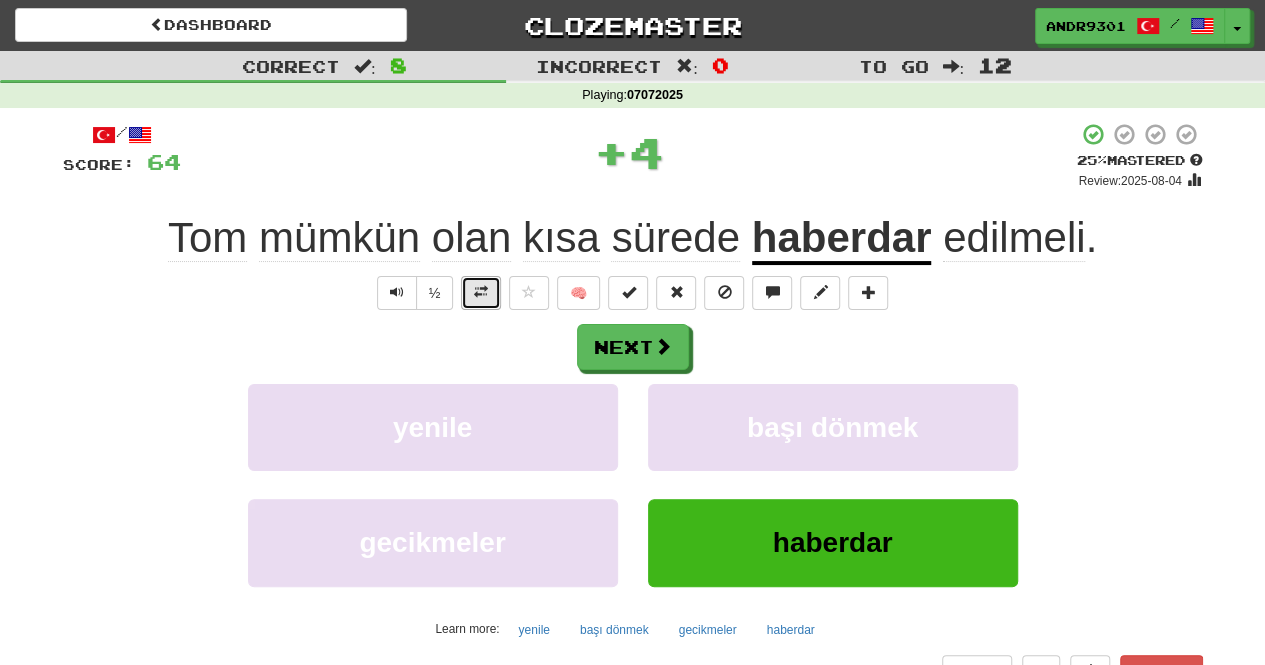 click at bounding box center [481, 292] 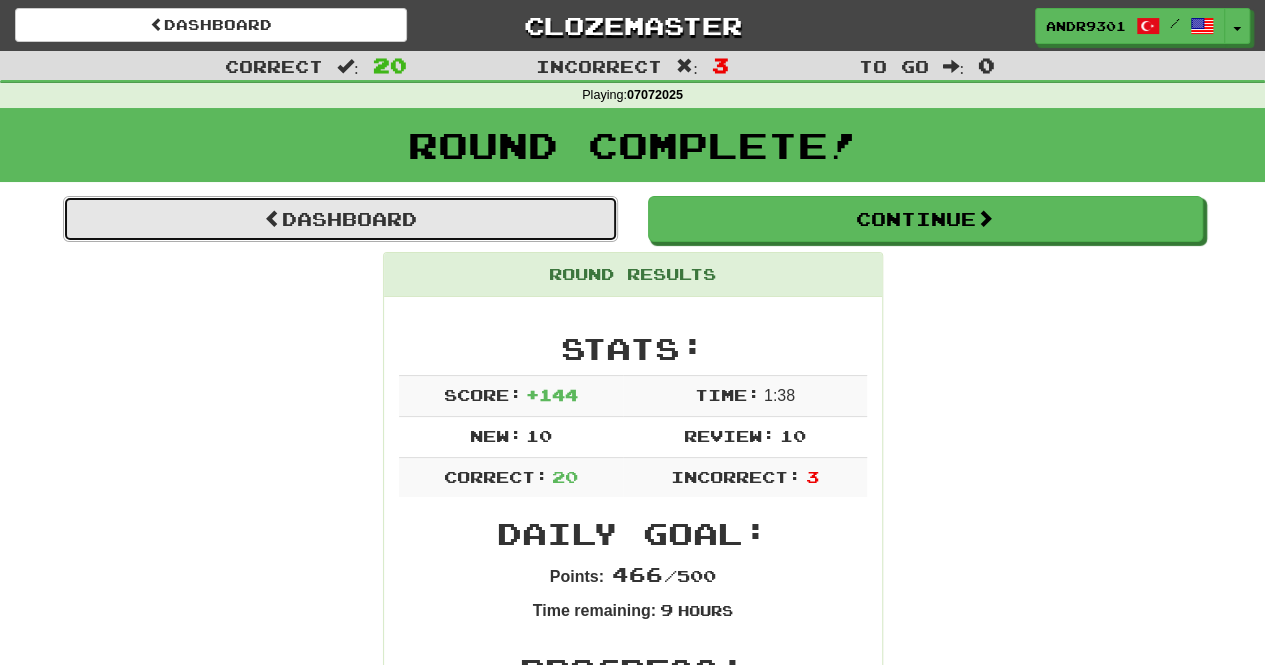 click on "Dashboard" at bounding box center (340, 219) 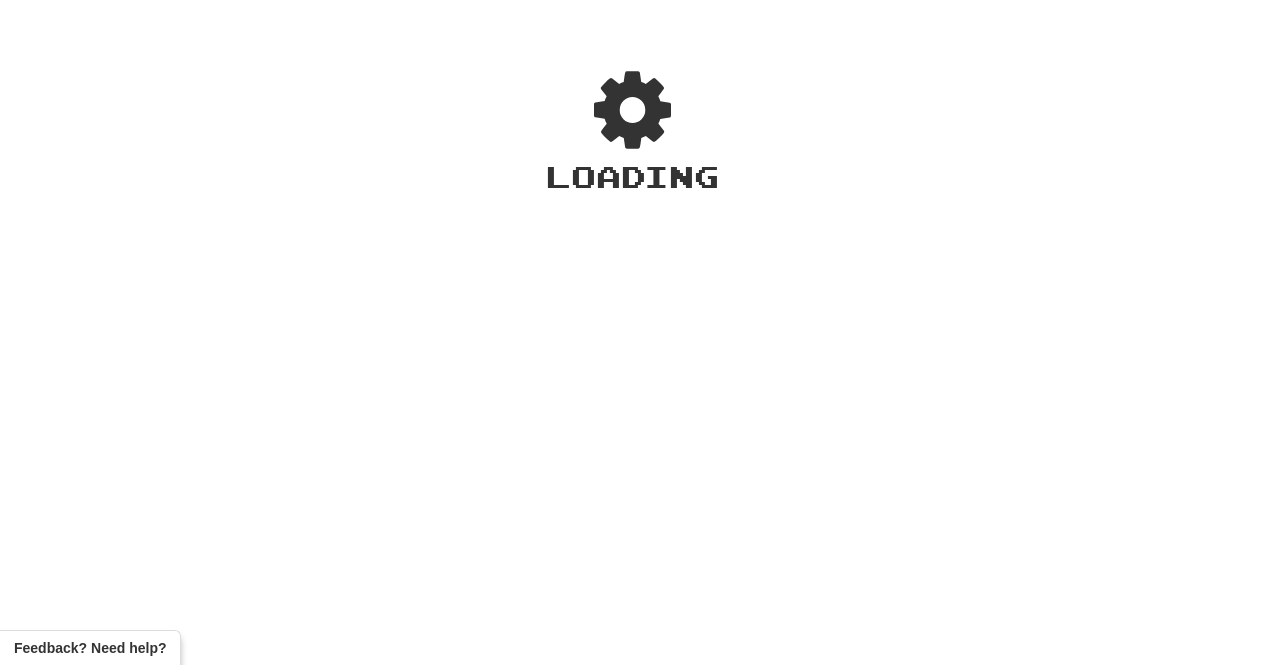 scroll, scrollTop: 0, scrollLeft: 0, axis: both 